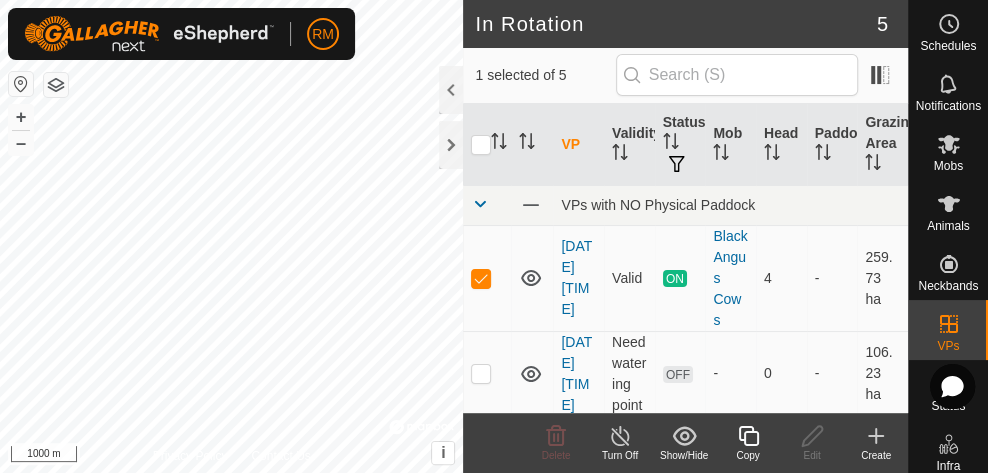 scroll, scrollTop: 0, scrollLeft: 0, axis: both 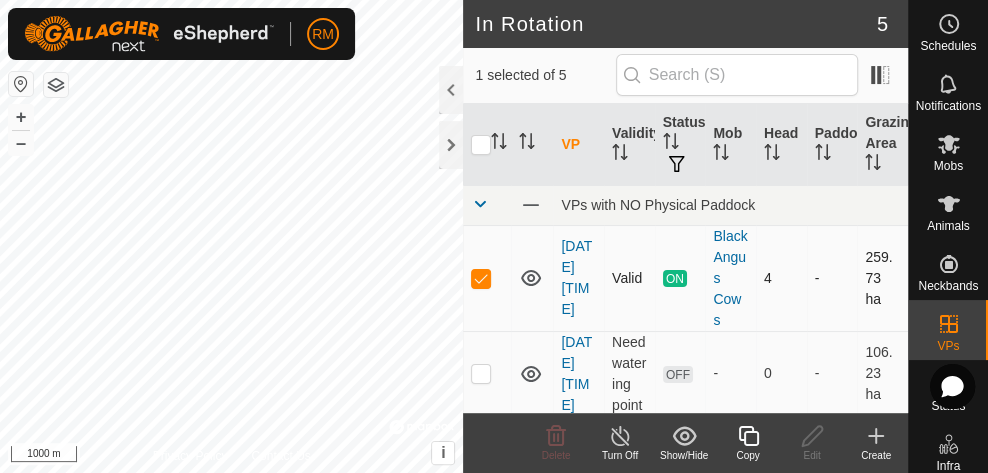 click at bounding box center (481, 278) 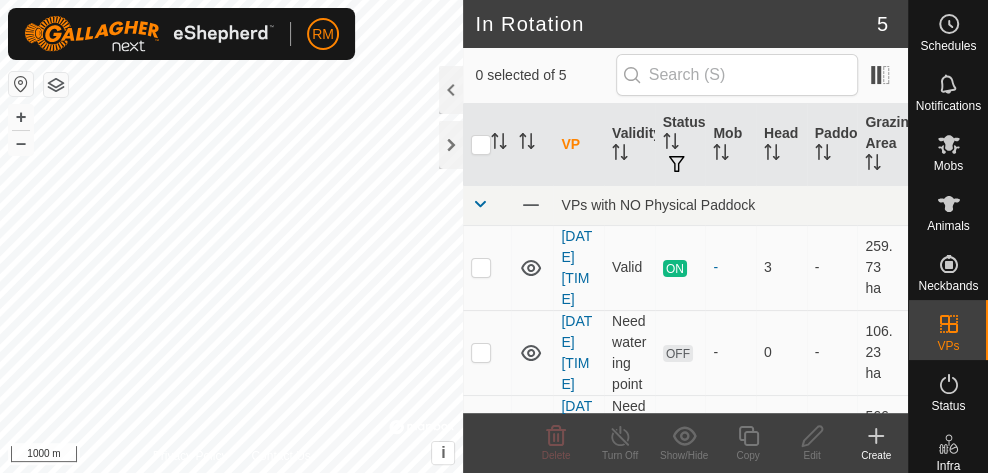 scroll, scrollTop: 0, scrollLeft: 0, axis: both 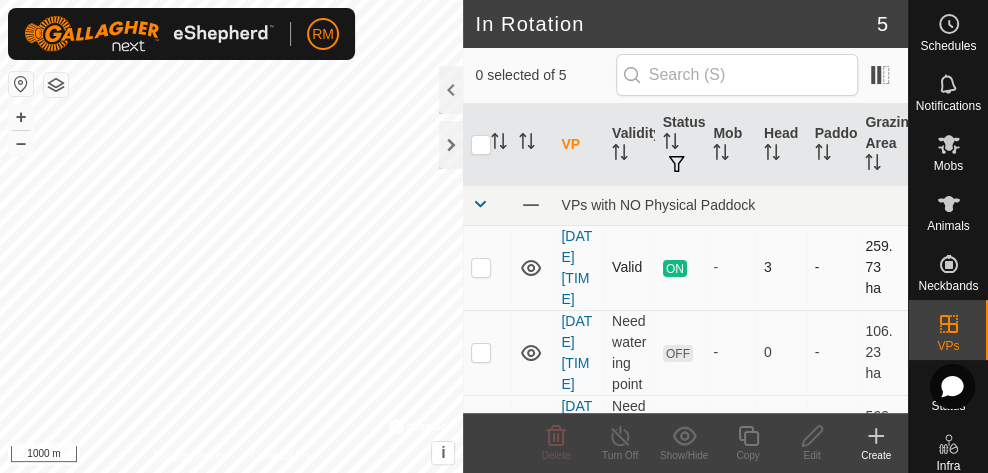 click at bounding box center [481, 267] 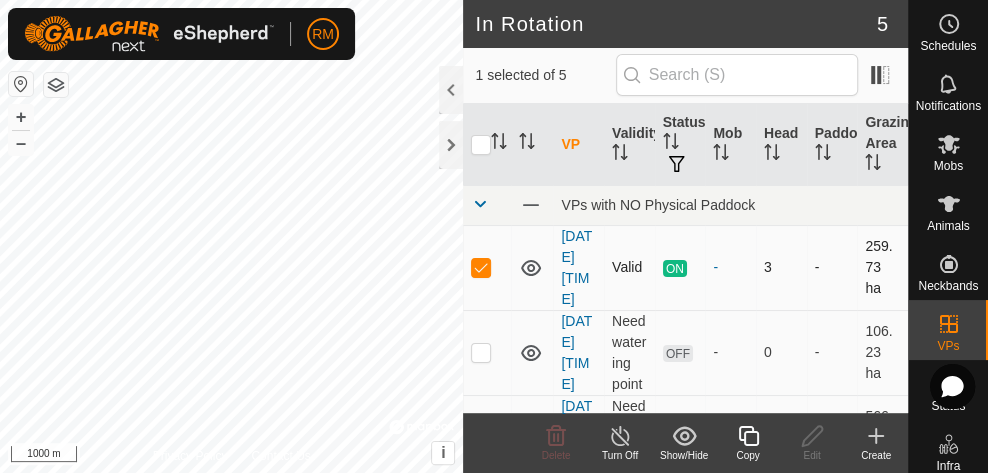 click at bounding box center [481, 267] 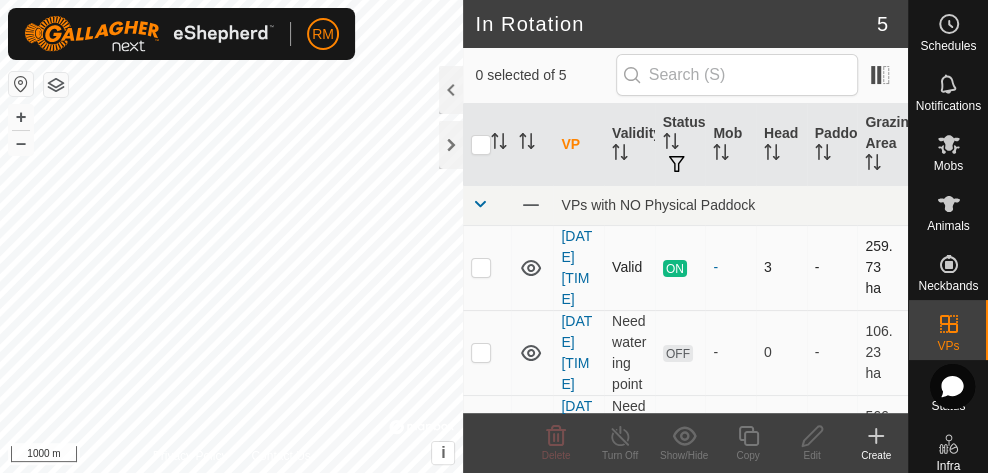 click 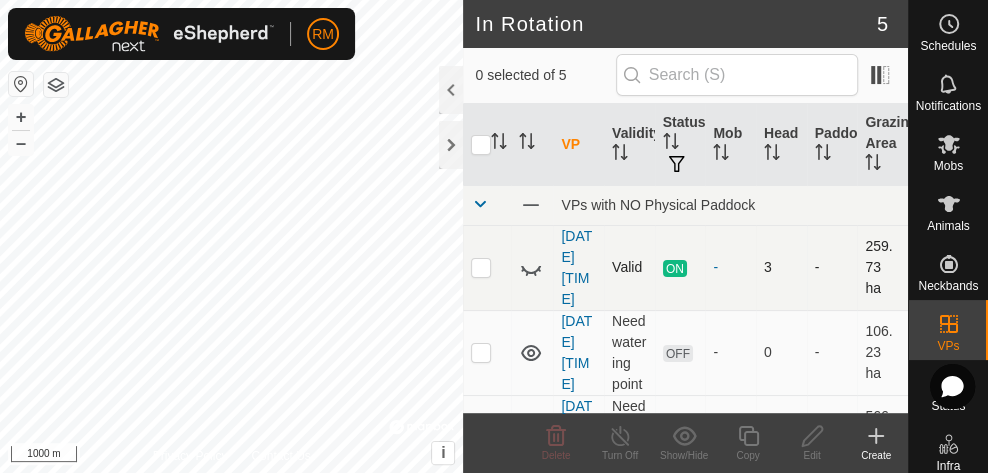click 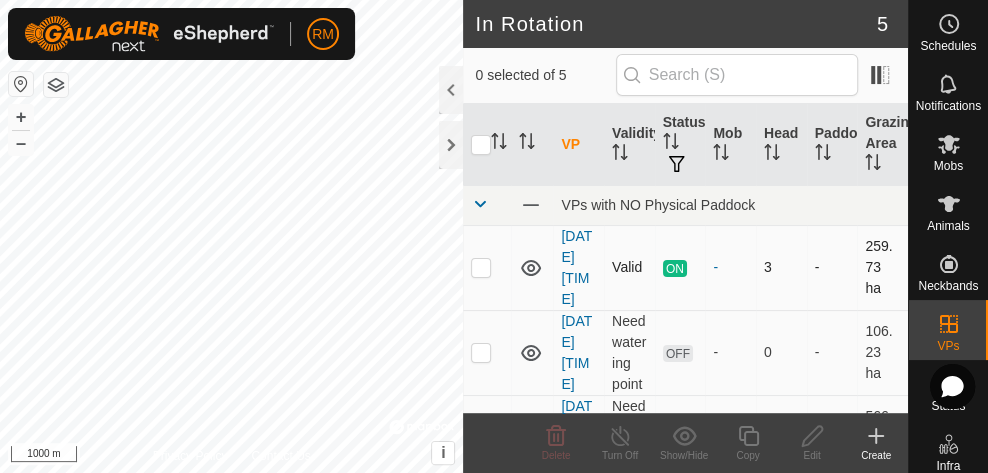 click 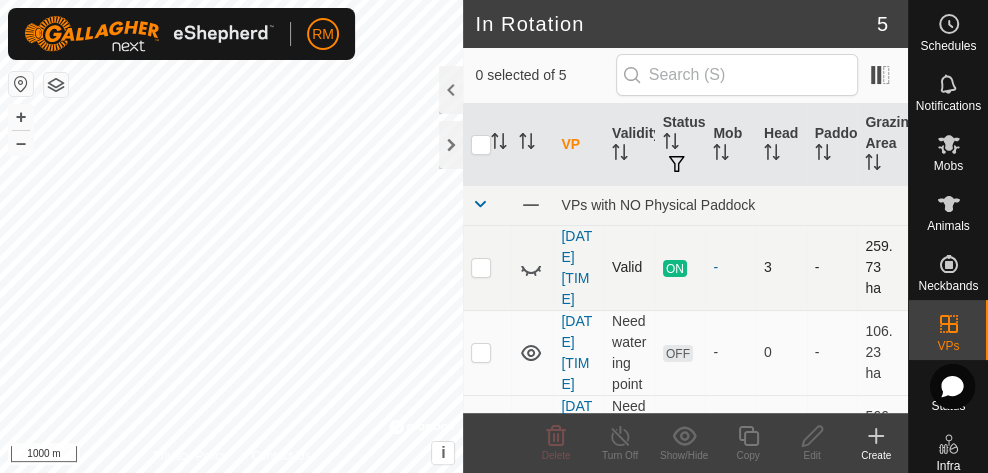 click at bounding box center (481, 267) 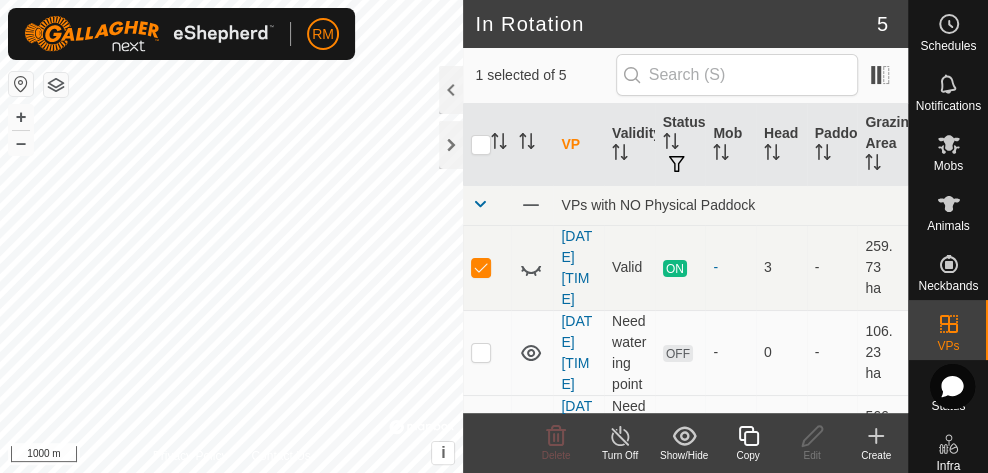 click 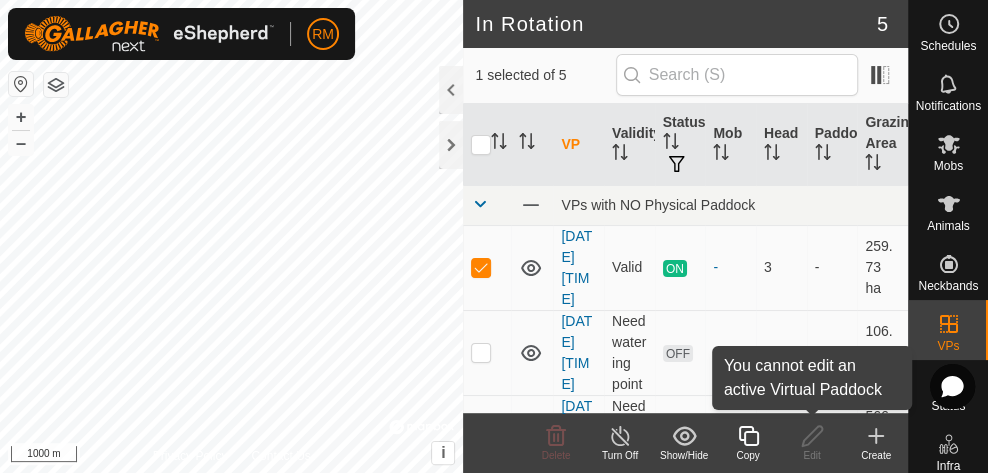 click 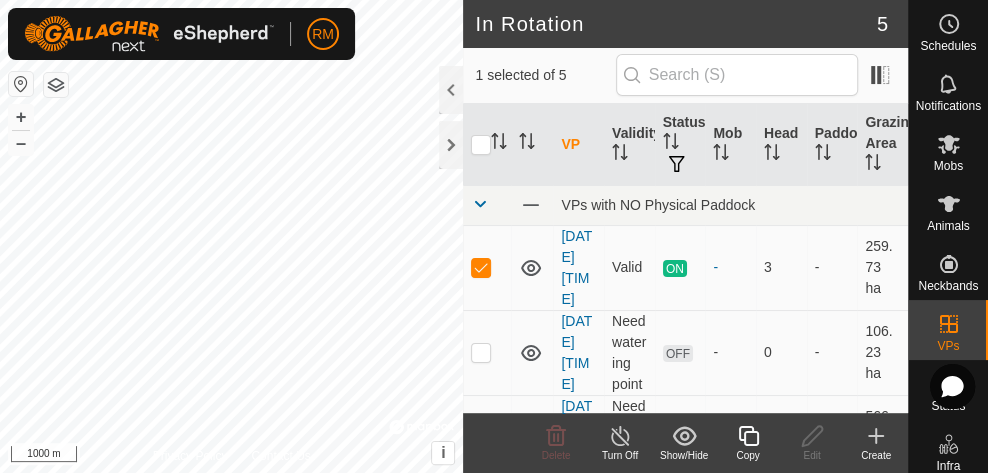 click 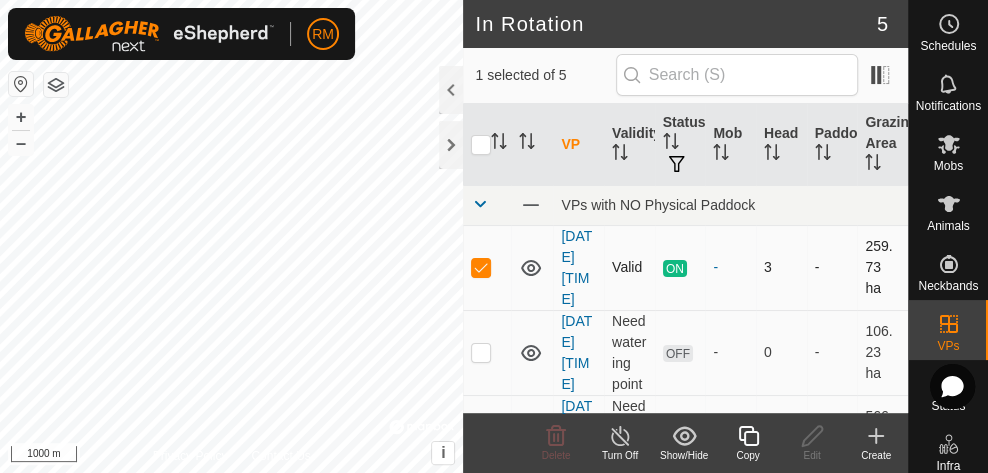 click at bounding box center (481, 267) 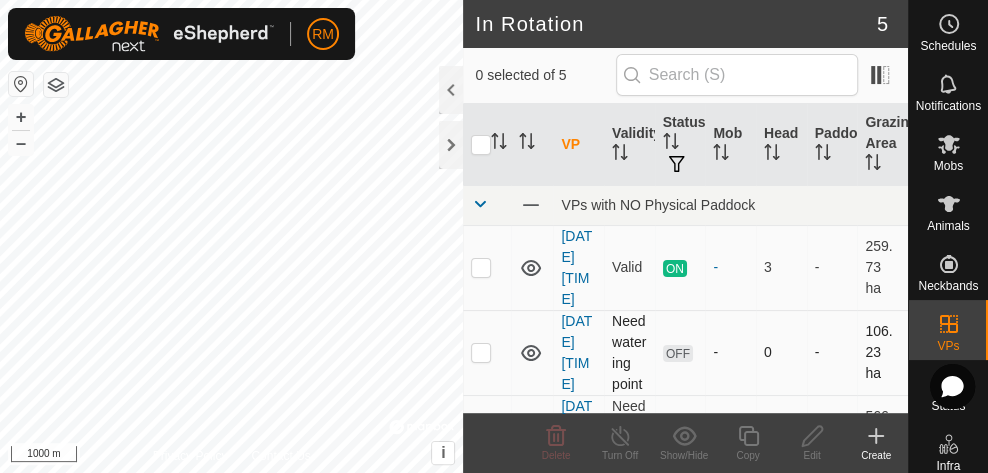 click at bounding box center [481, 352] 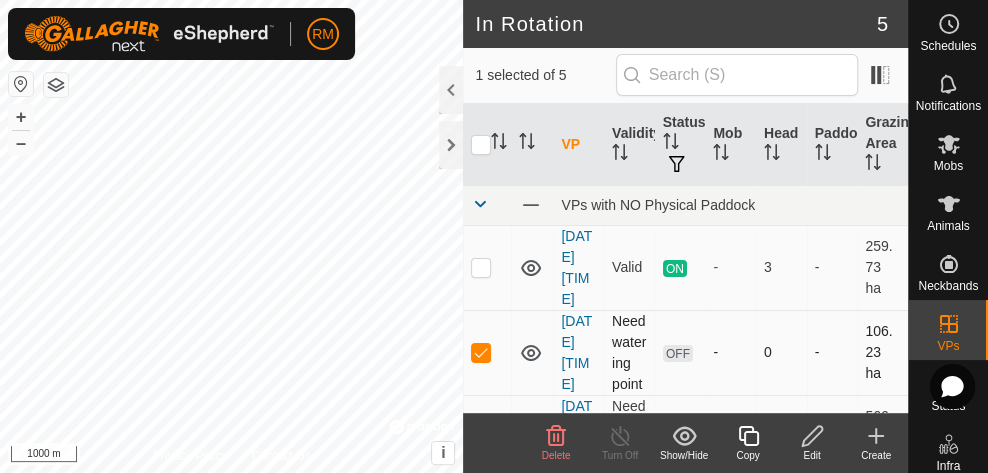 click at bounding box center (481, 352) 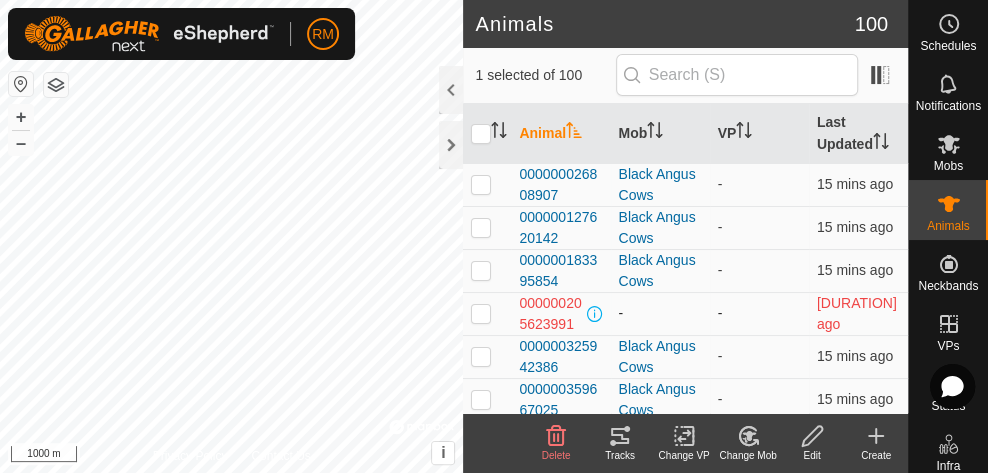 click at bounding box center [481, 313] 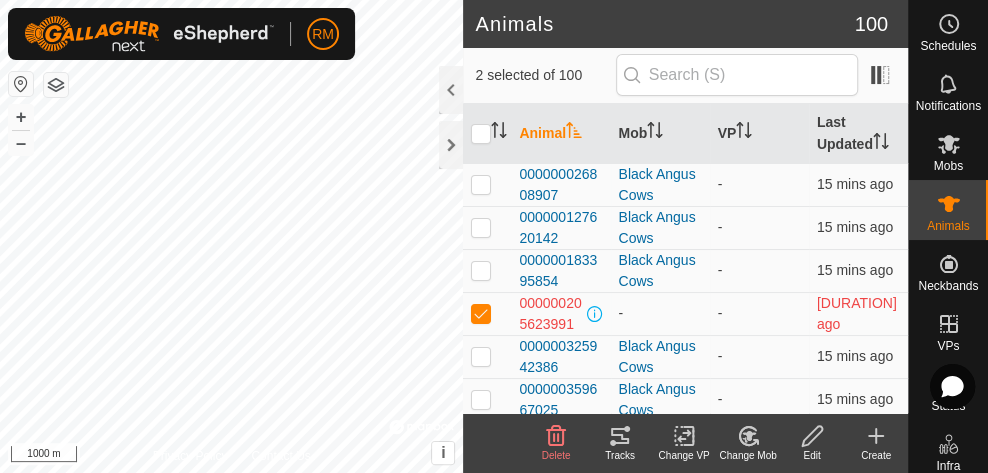click 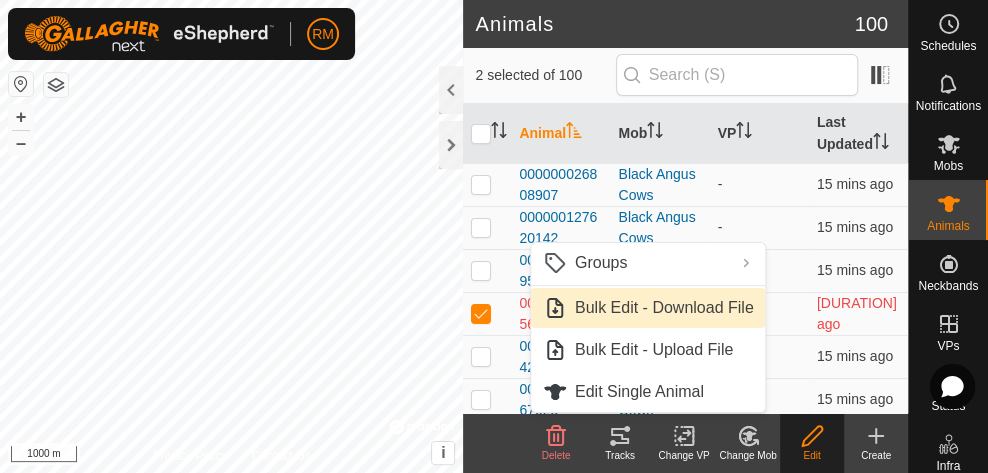 click at bounding box center (481, 313) 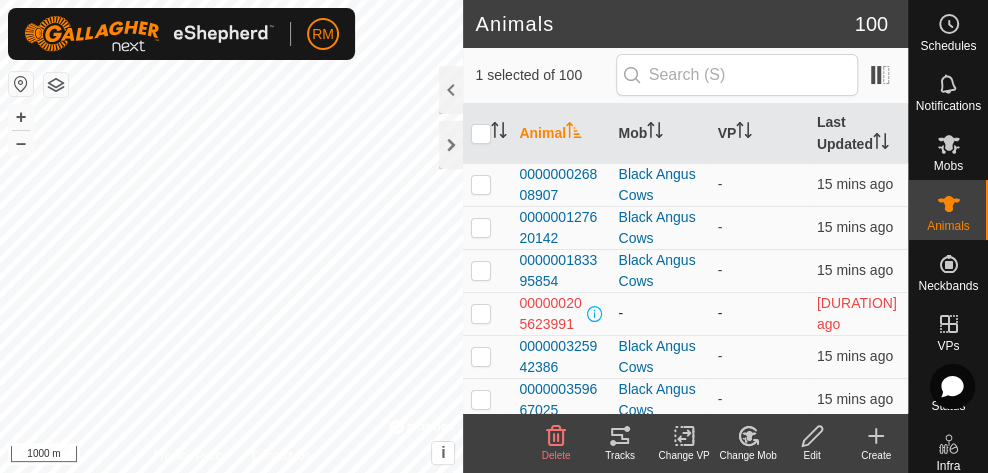 click at bounding box center [481, 313] 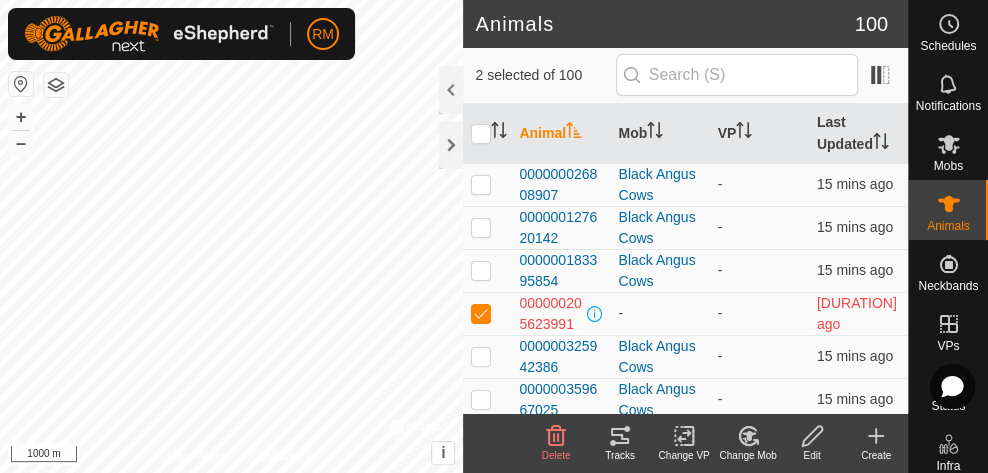 click on "Create" 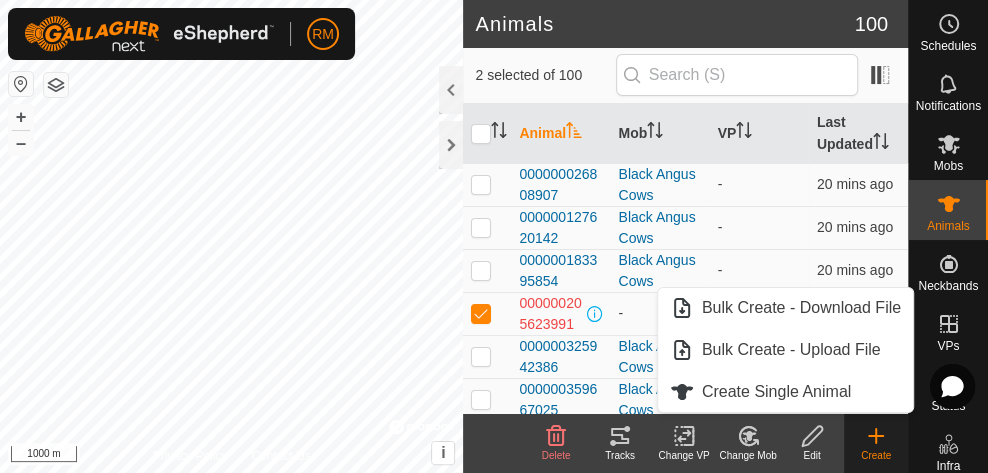 click 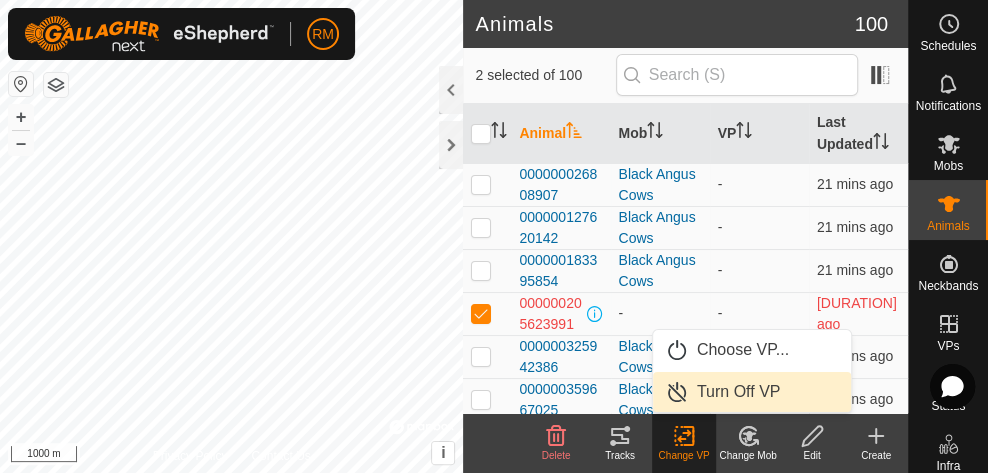 click on "Turn Off VP" at bounding box center [752, 392] 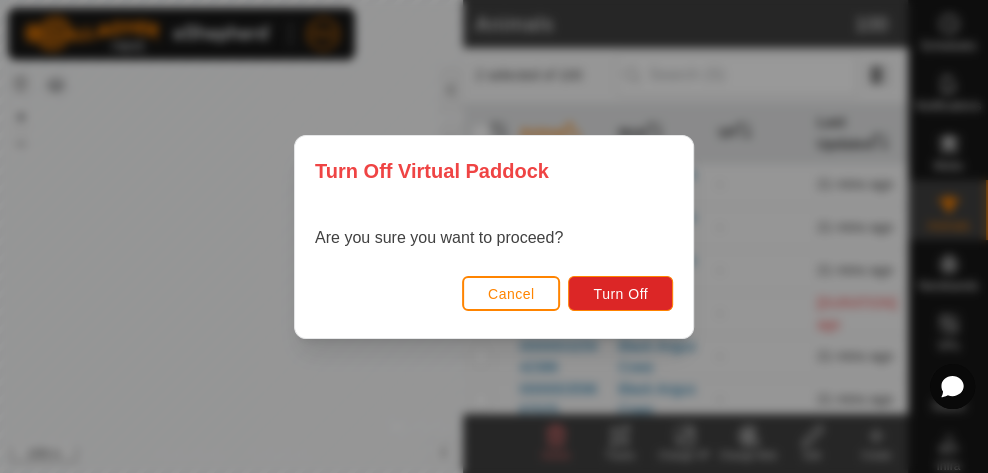 click on "Cancel" at bounding box center (511, 294) 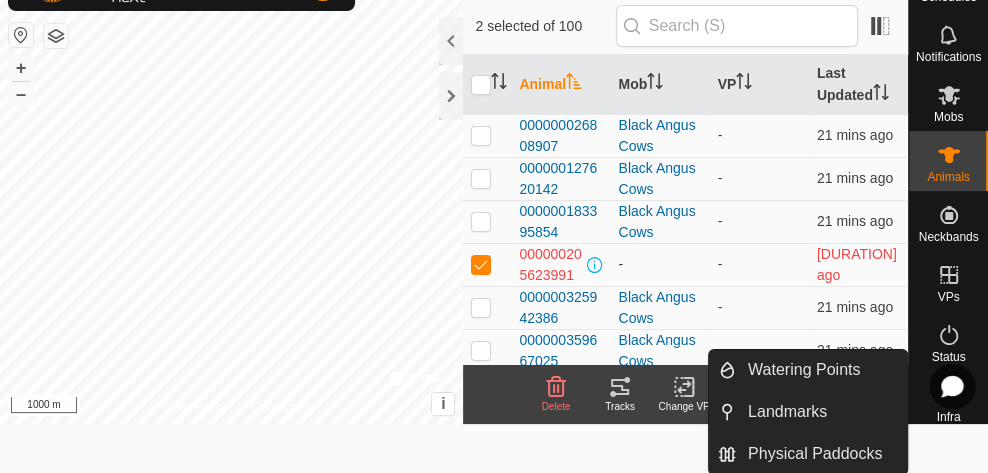 scroll, scrollTop: 0, scrollLeft: 0, axis: both 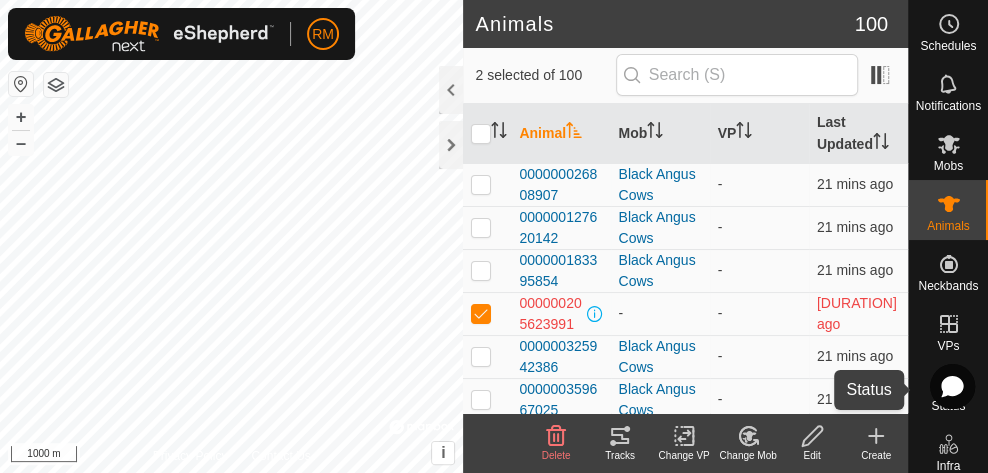 click on "Status" at bounding box center [948, 390] 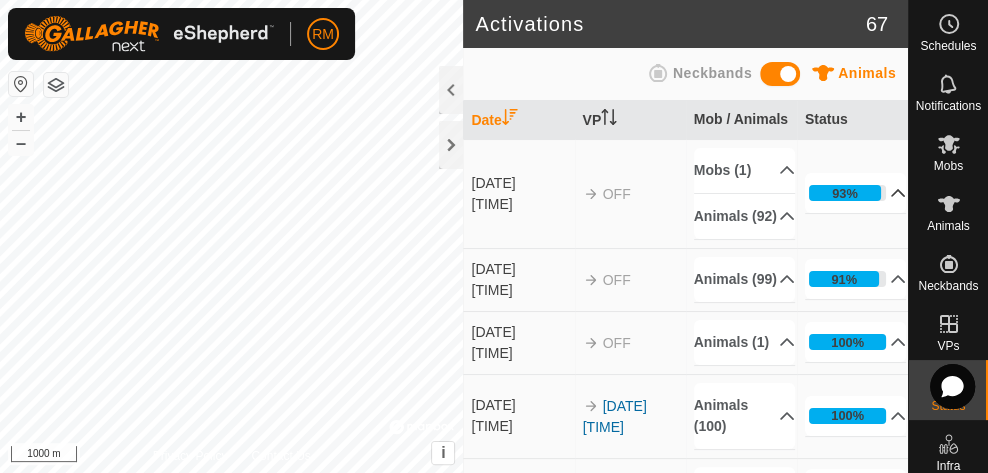 click on "93%" at bounding box center [856, 193] 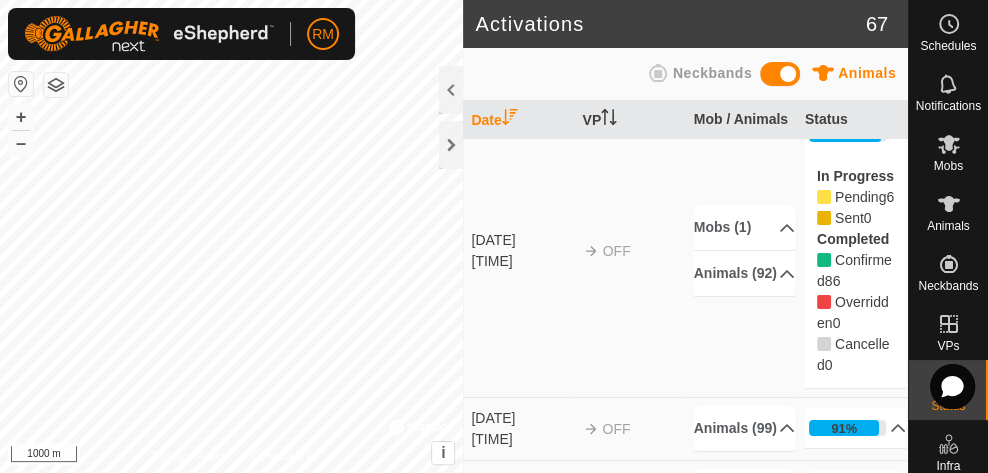 scroll, scrollTop: 0, scrollLeft: 0, axis: both 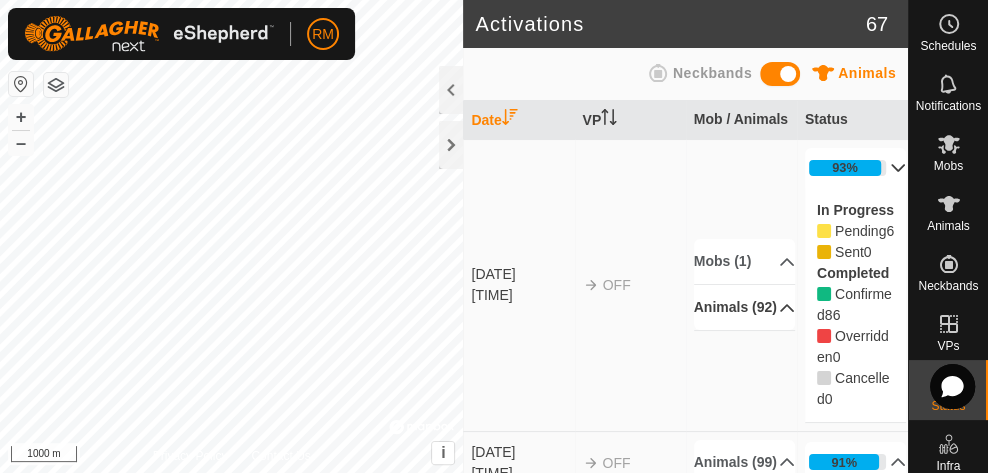 click on "Animals (92)" at bounding box center (745, 307) 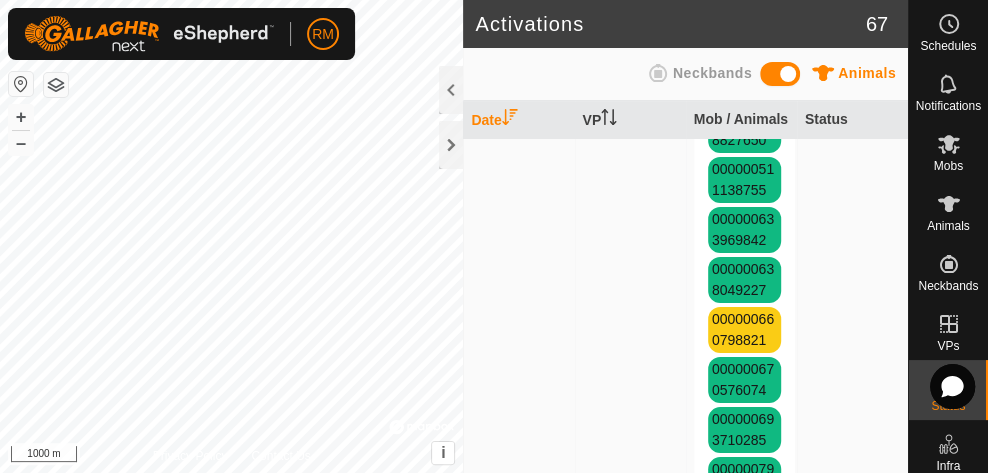 scroll, scrollTop: 397, scrollLeft: 0, axis: vertical 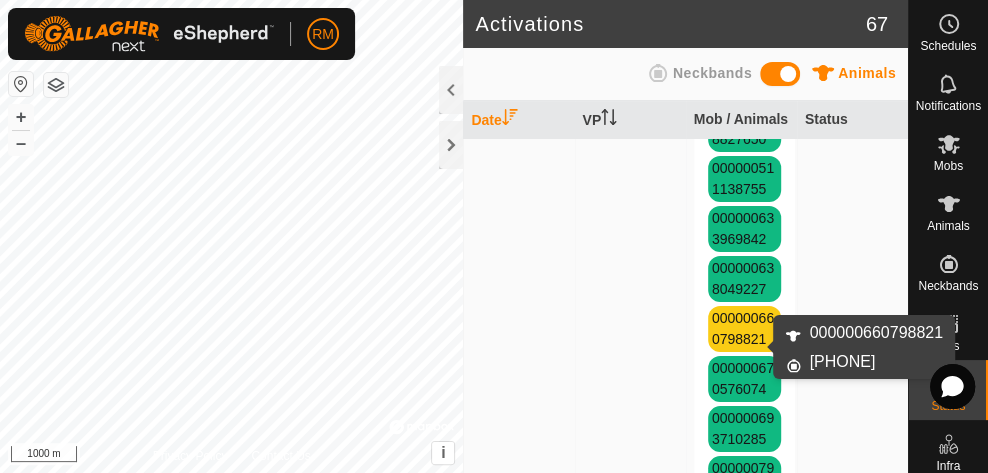 click on "000000660798821" at bounding box center (743, 328) 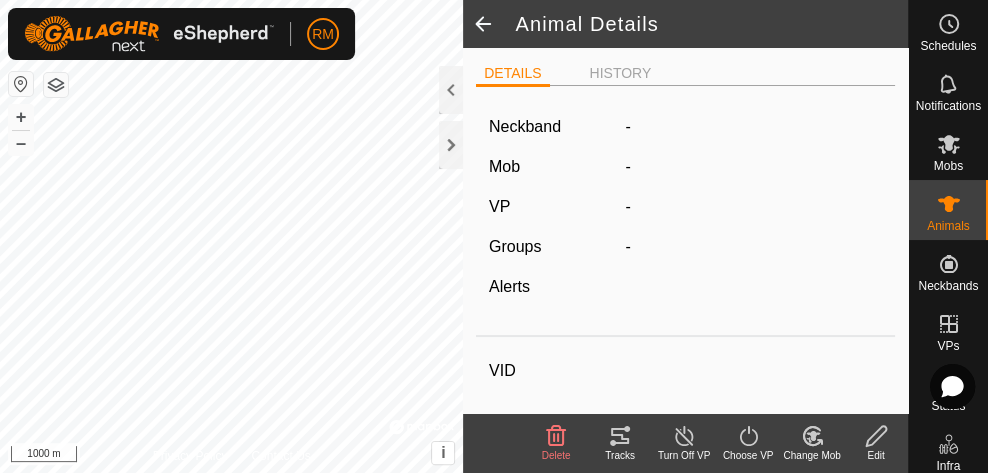 type on "-" 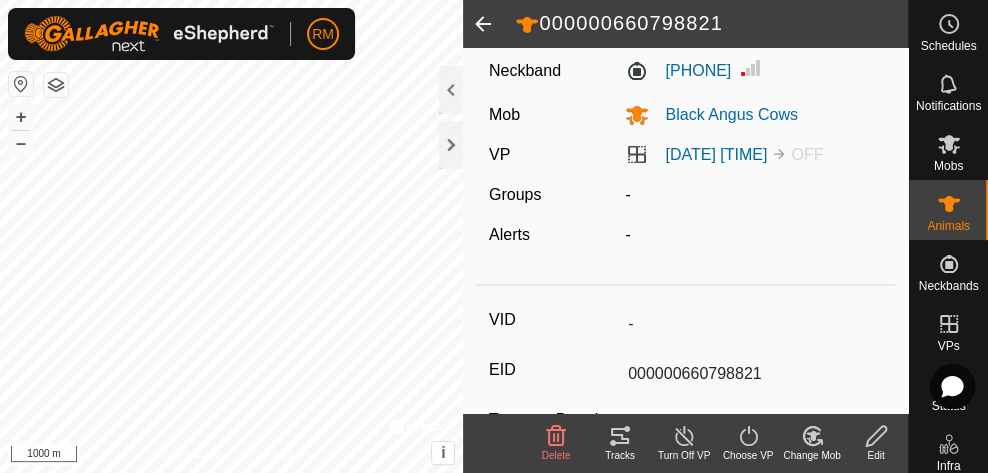 scroll, scrollTop: 0, scrollLeft: 0, axis: both 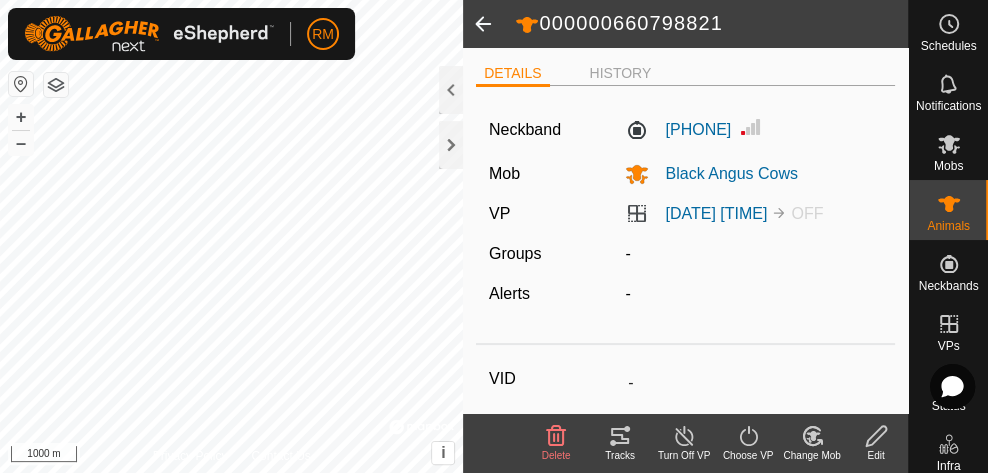 click 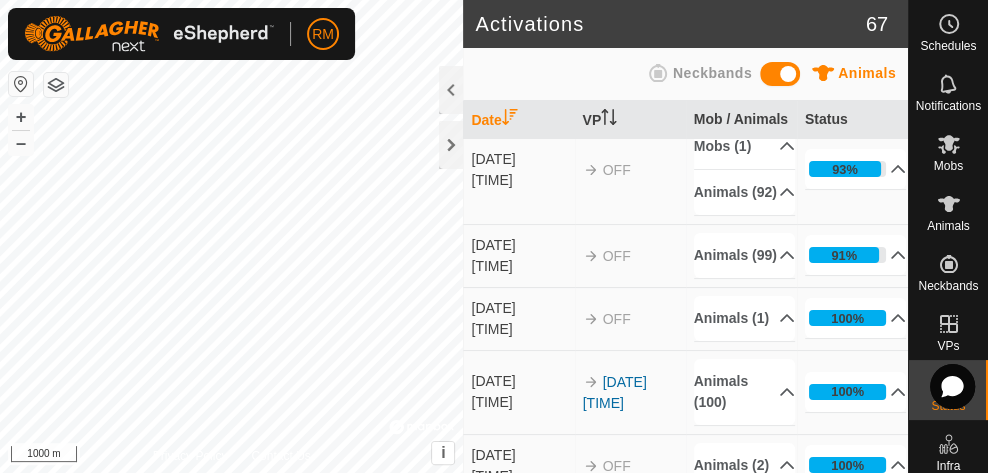 scroll, scrollTop: 0, scrollLeft: 0, axis: both 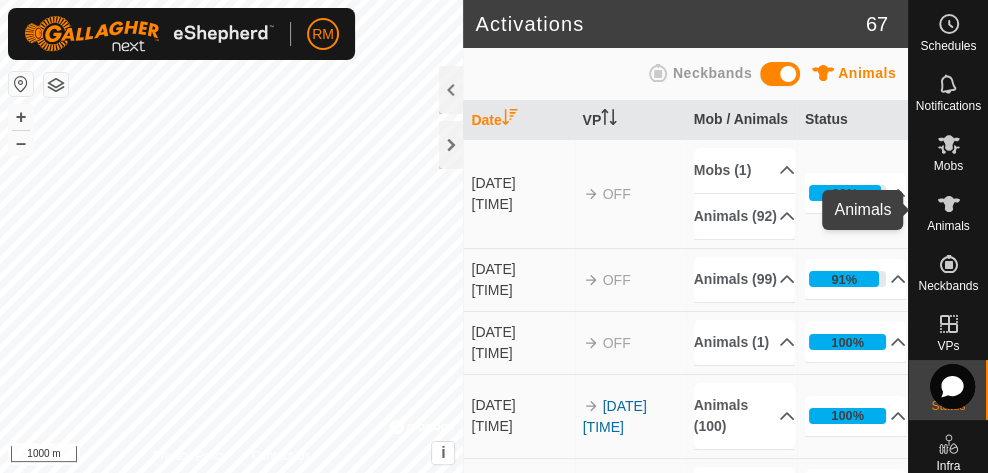 click 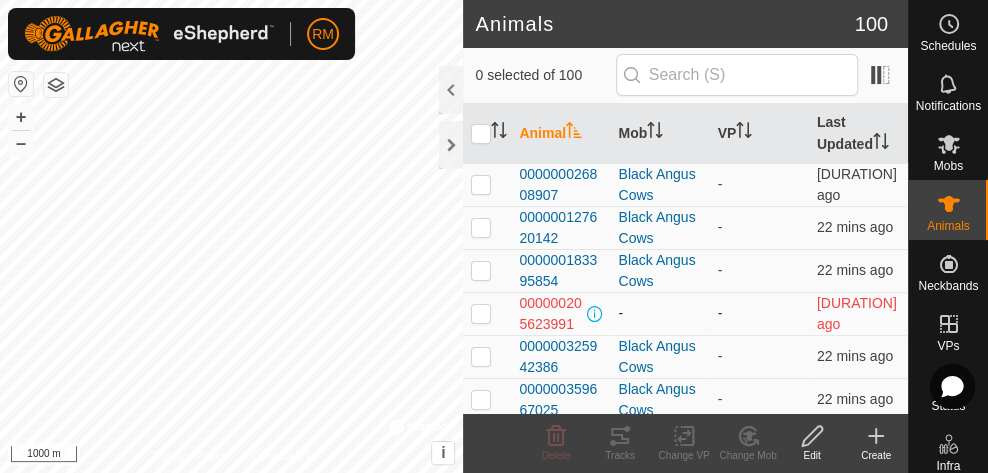 click at bounding box center [487, 313] 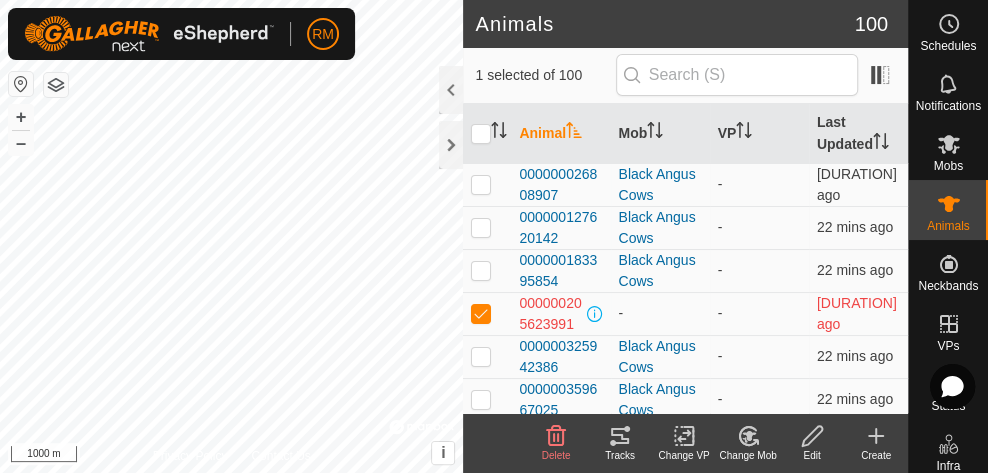 click on "Edit" 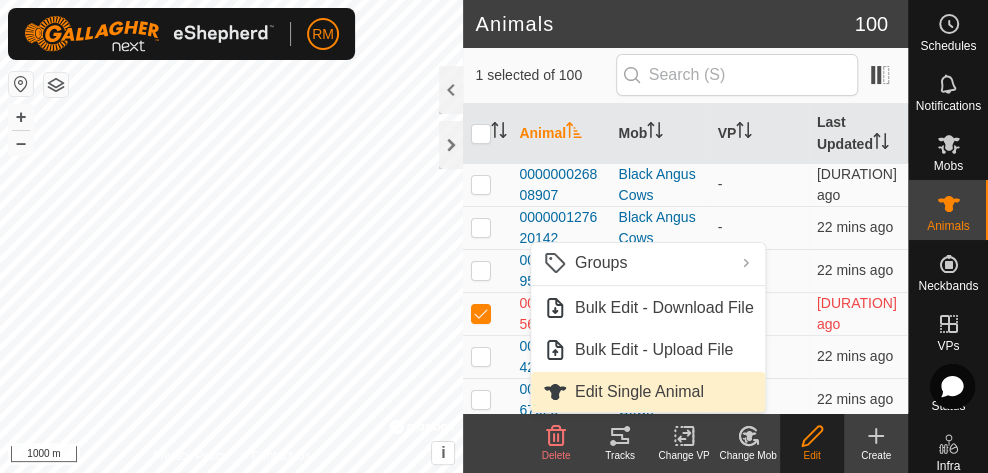 click on "Edit Single Animal" at bounding box center [648, 392] 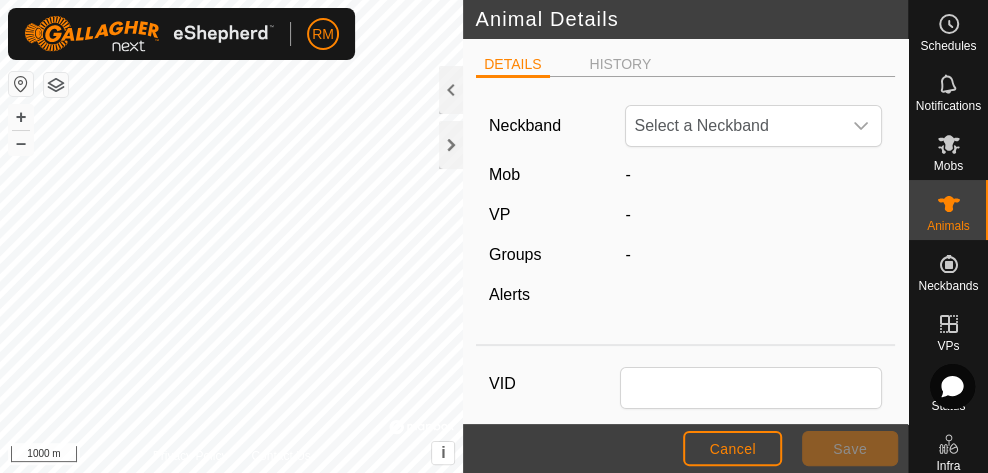type 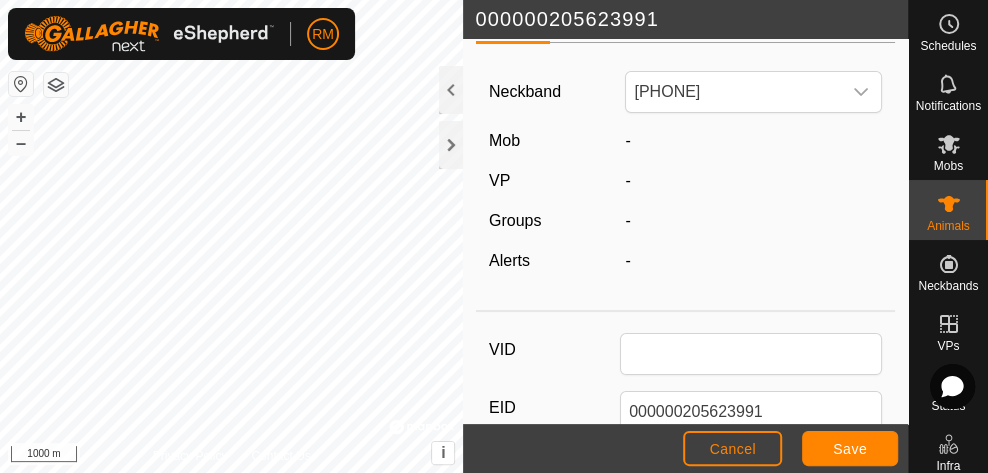 scroll, scrollTop: 0, scrollLeft: 0, axis: both 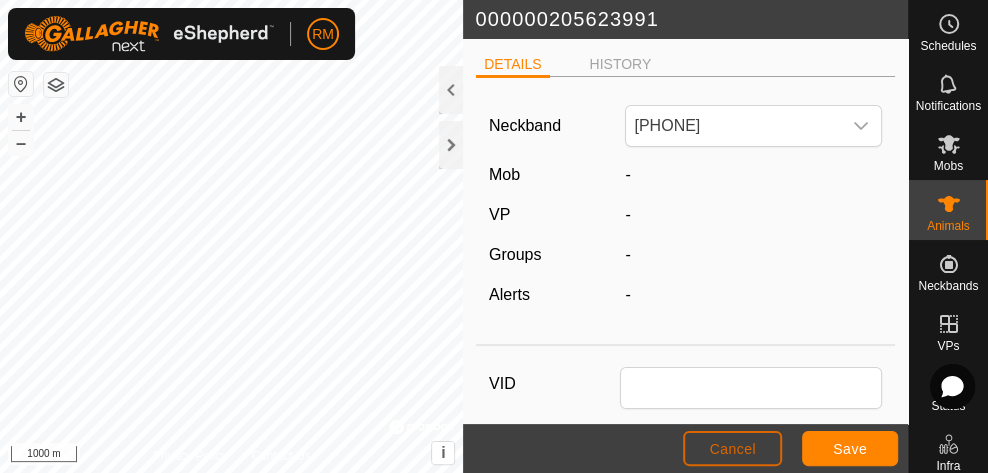 click on "Cancel" 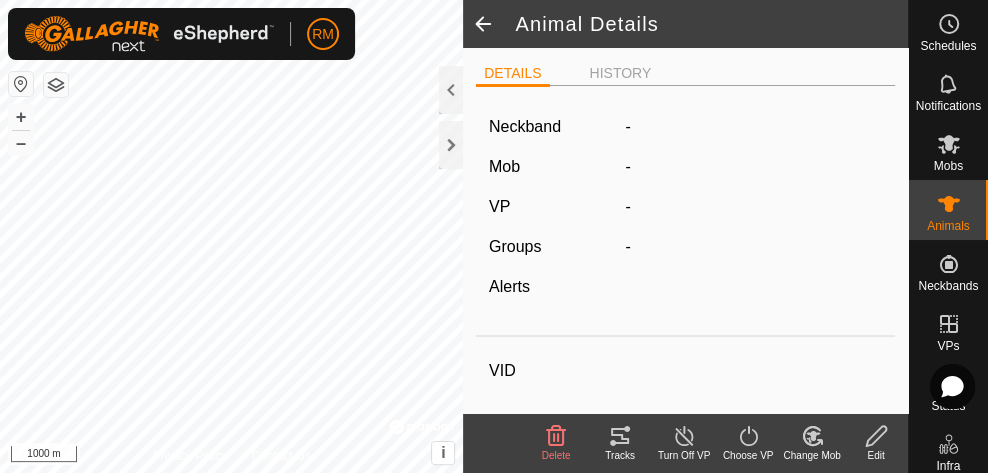 type on "-" 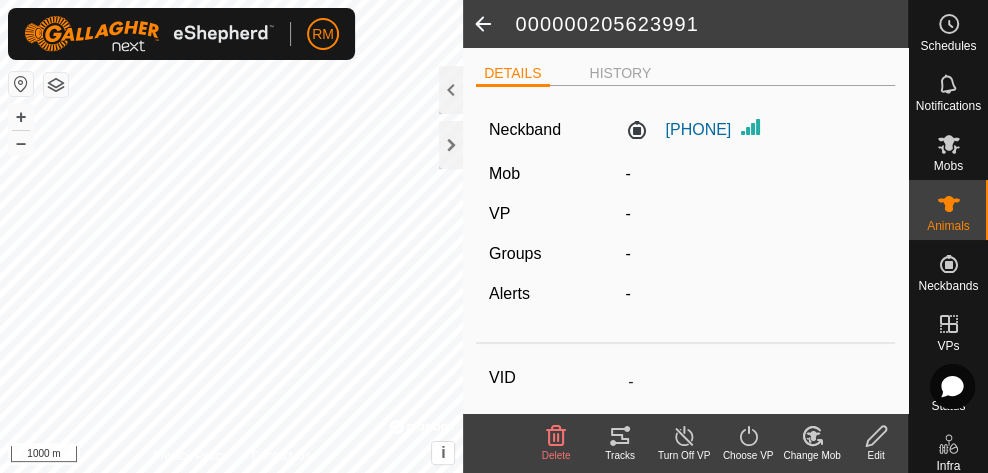 click 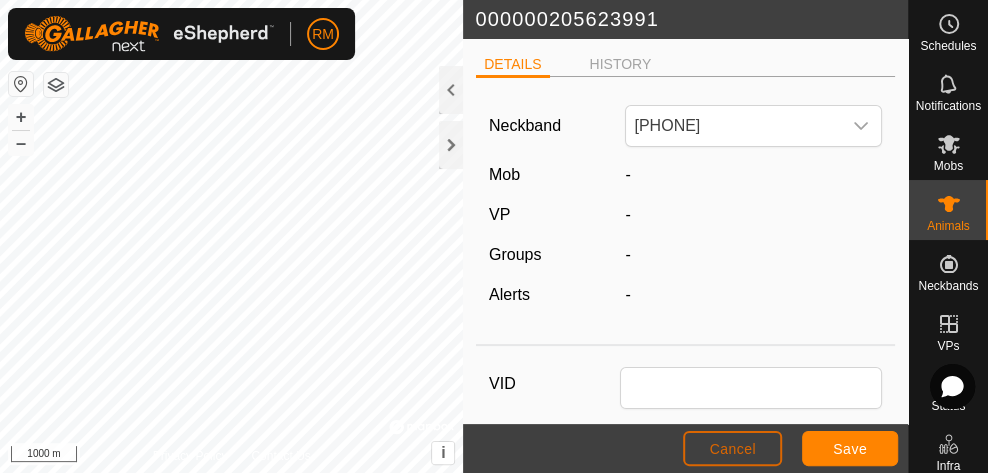 click on "Cancel" 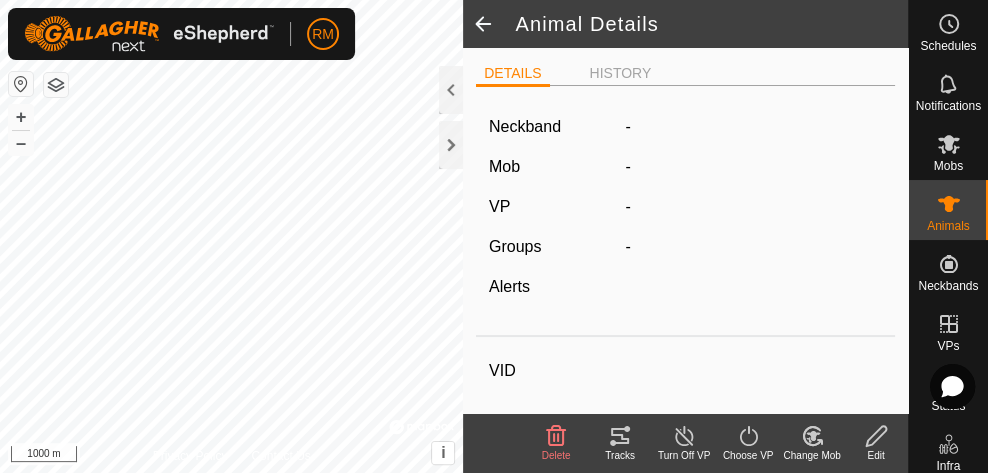 type on "-" 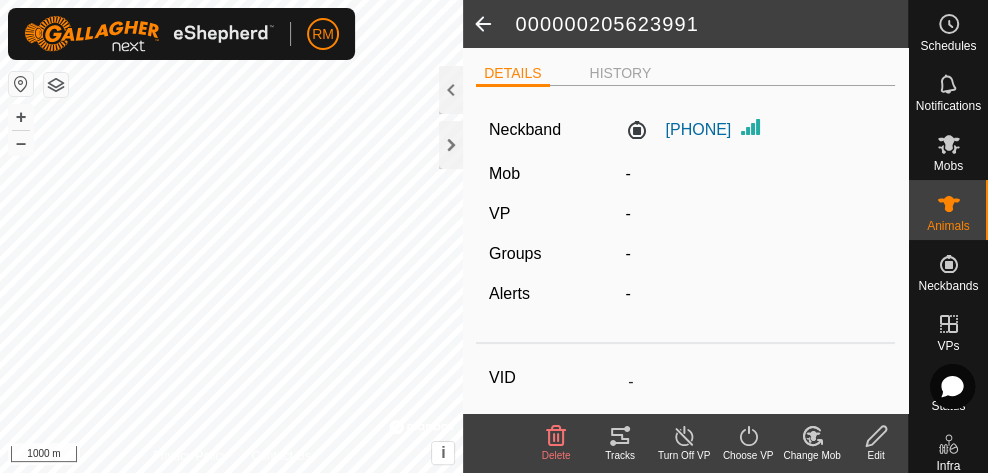click 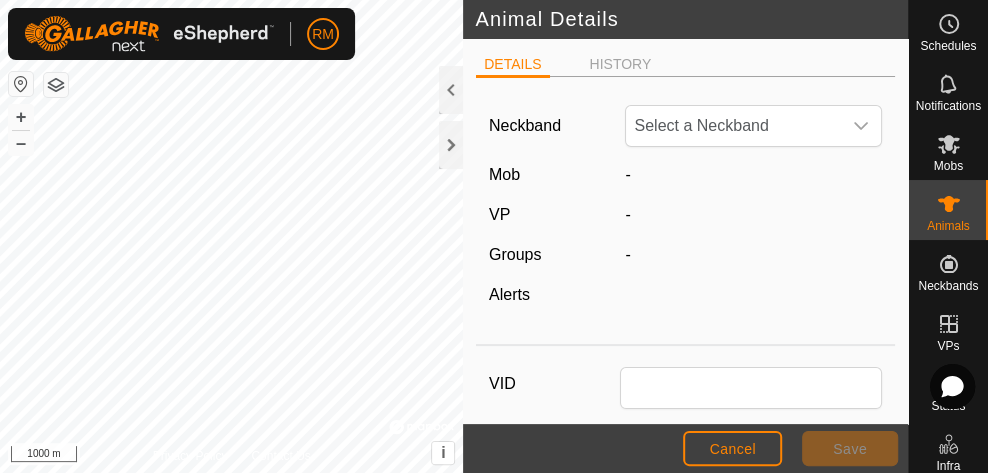 type 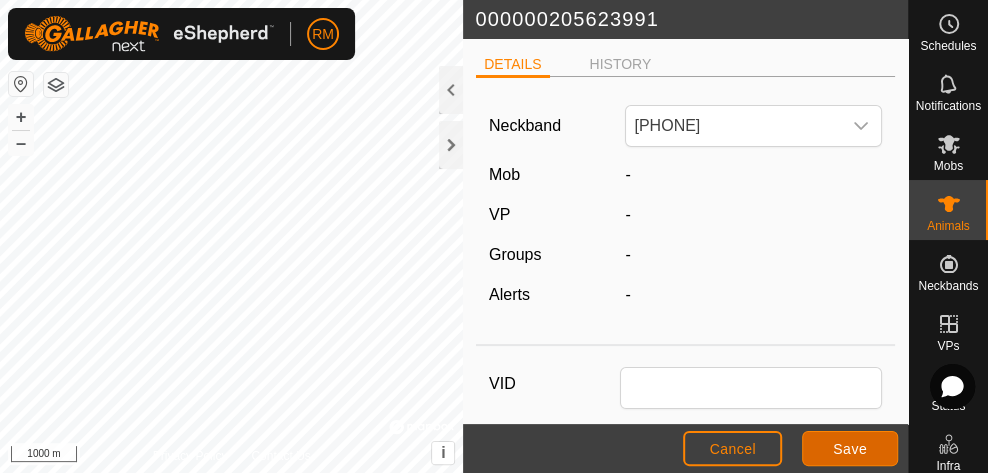 click on "Save" 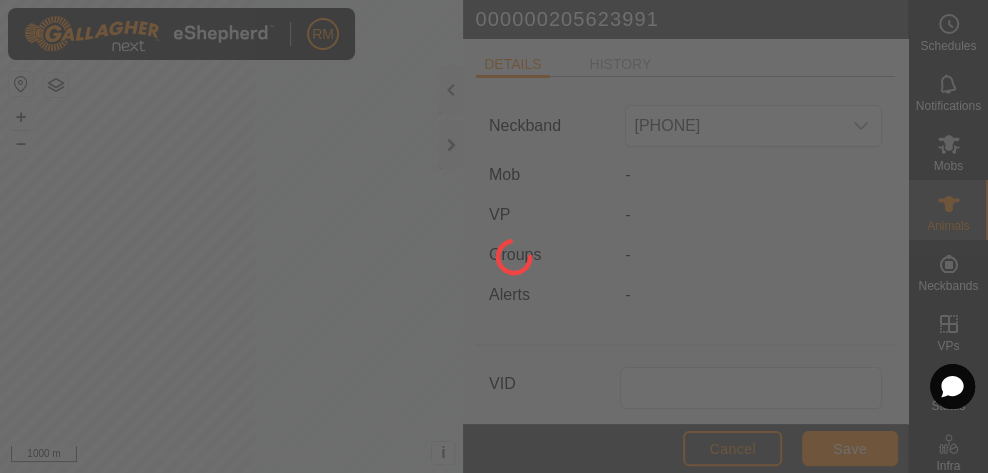 type on "-" 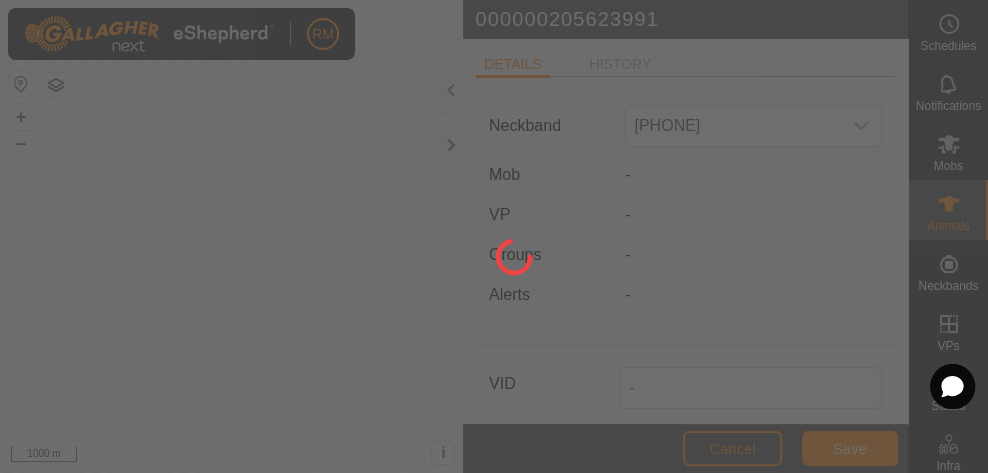 type on "-" 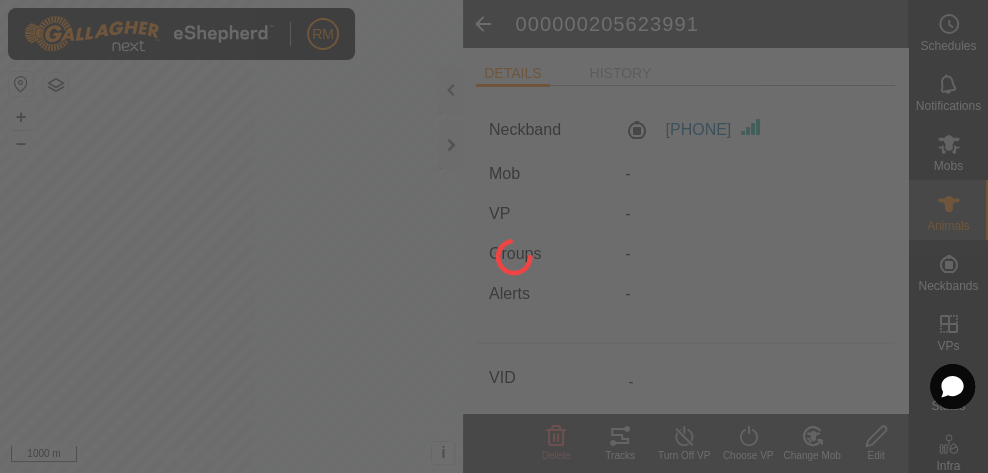 type on "0 kg" 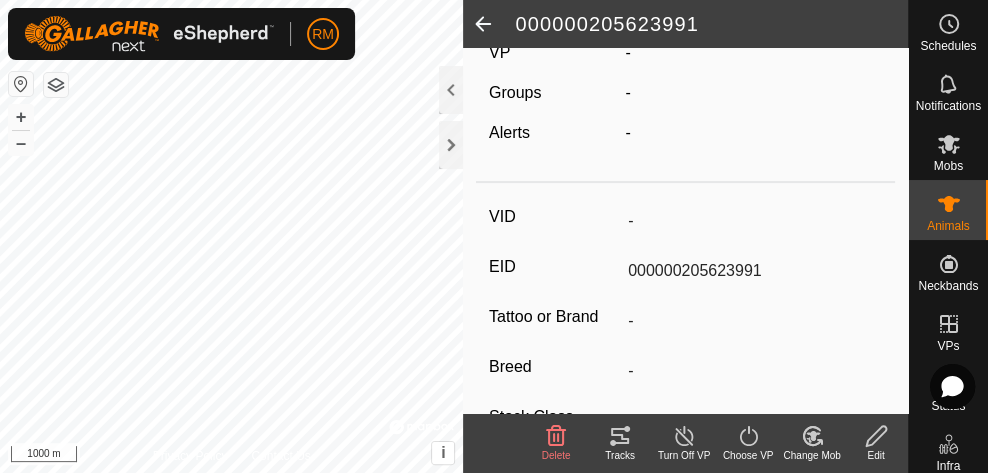 scroll, scrollTop: 0, scrollLeft: 0, axis: both 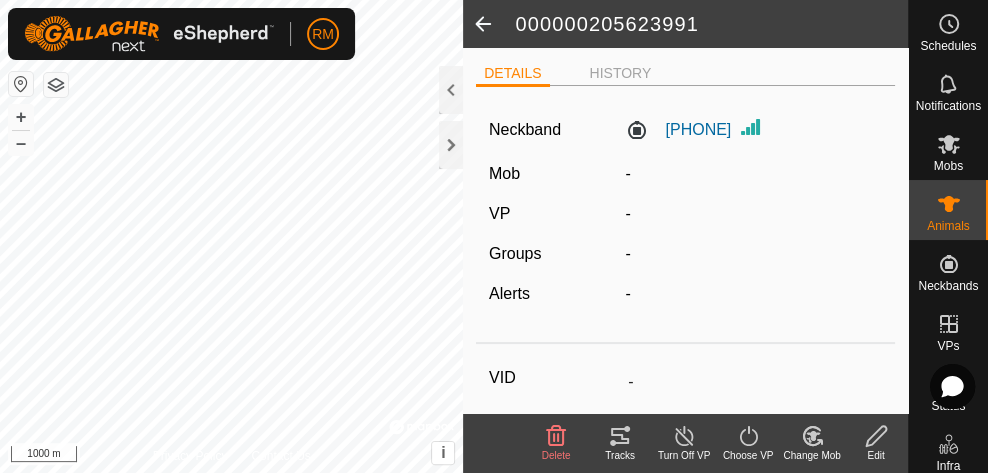 click 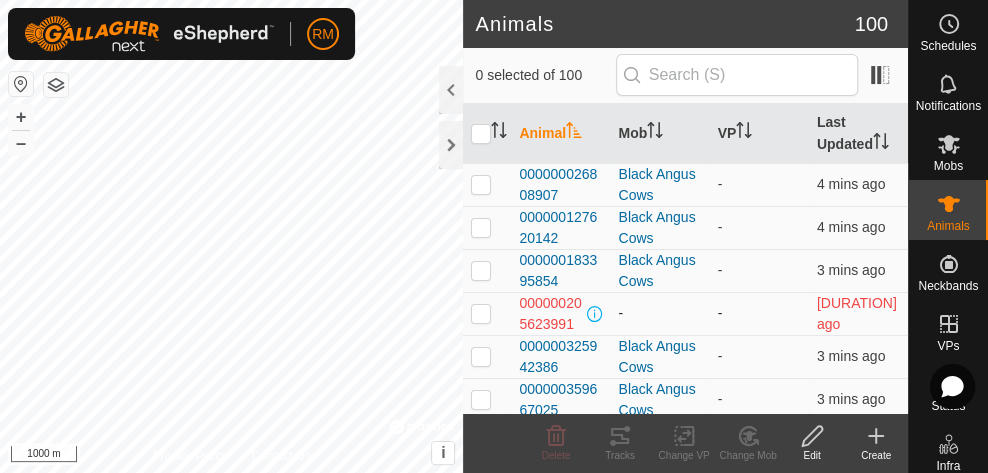 click at bounding box center (481, 313) 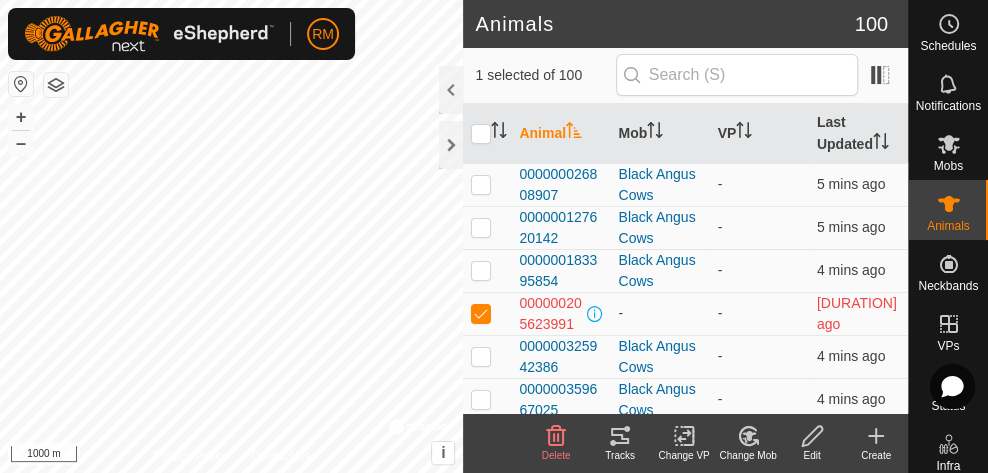 click on "Change Mob" 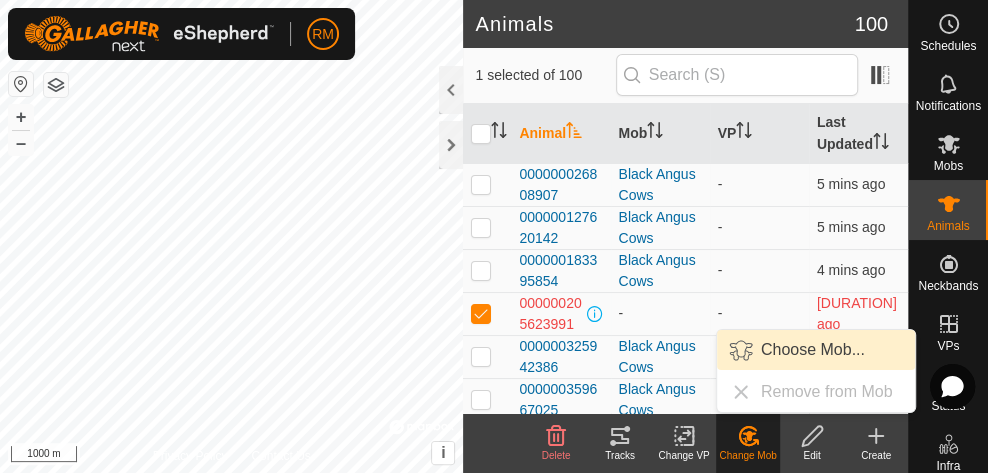 click on "Choose Mob..." at bounding box center [813, 350] 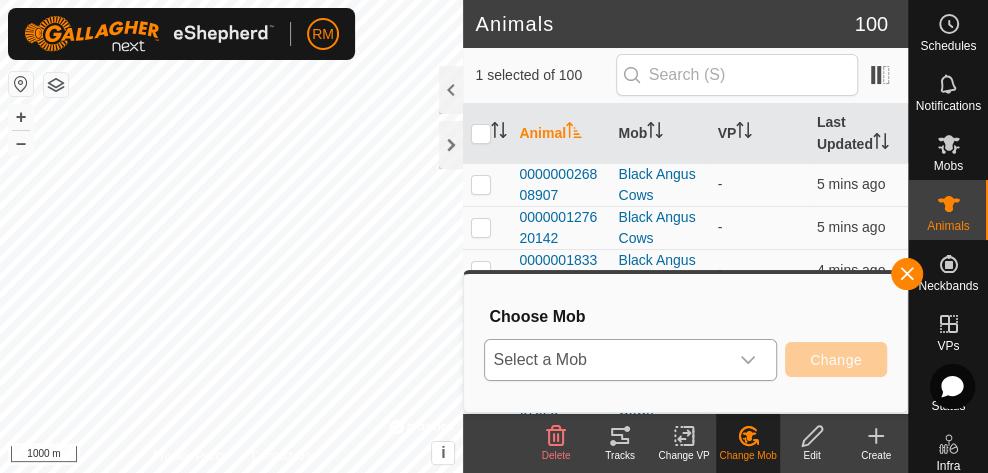 click 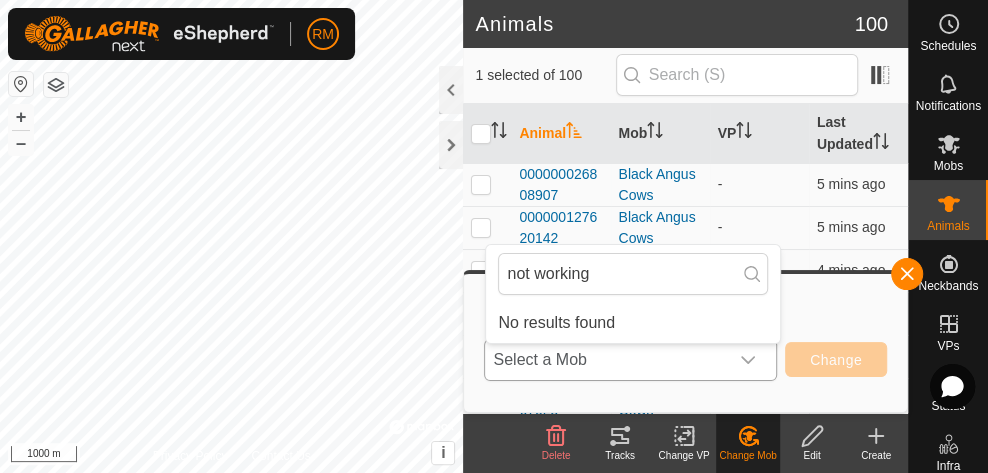 type on "not working" 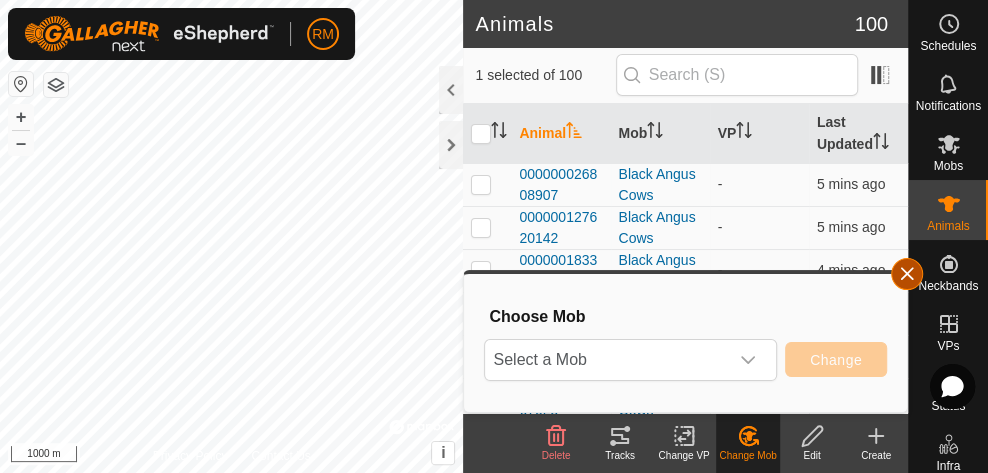 click at bounding box center [907, 274] 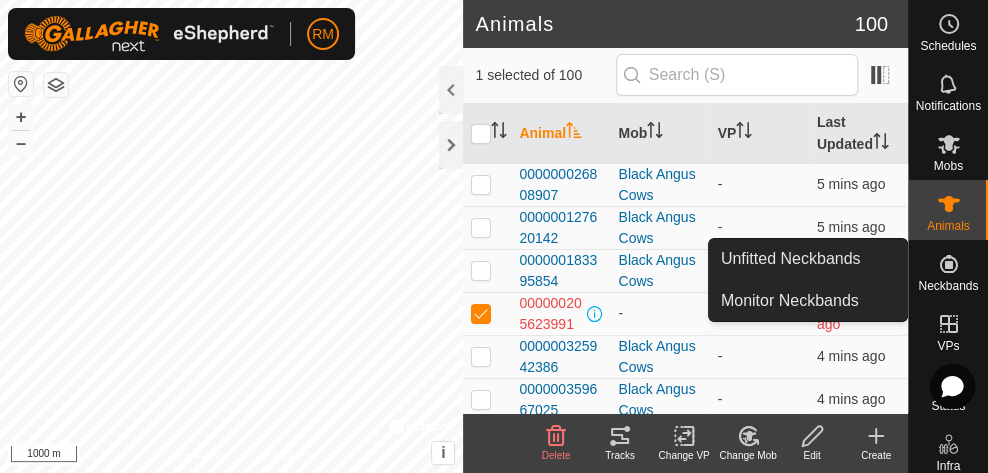 click on "Neckbands" at bounding box center (948, 286) 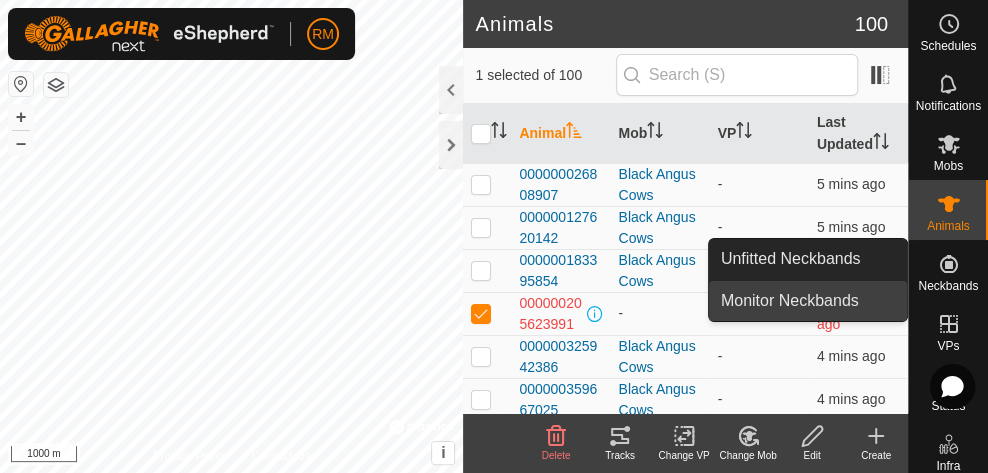 click on "Monitor Neckbands" at bounding box center [808, 301] 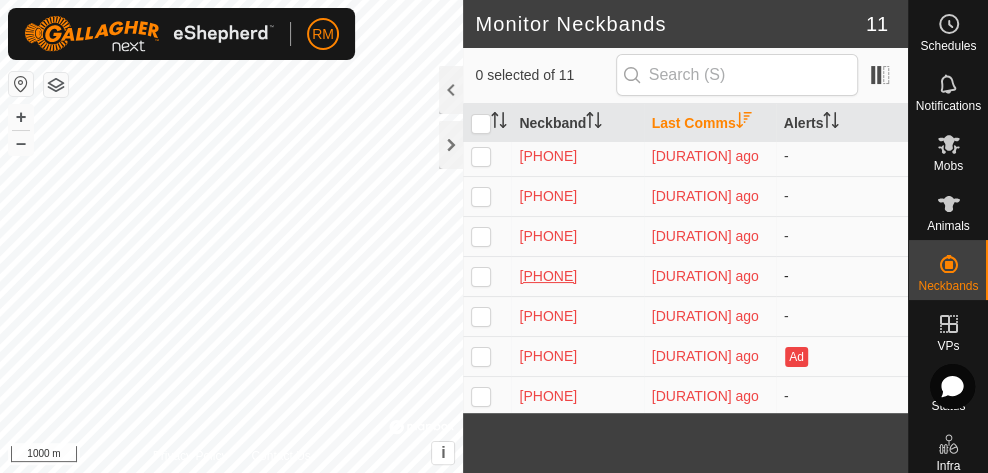 scroll, scrollTop: 0, scrollLeft: 0, axis: both 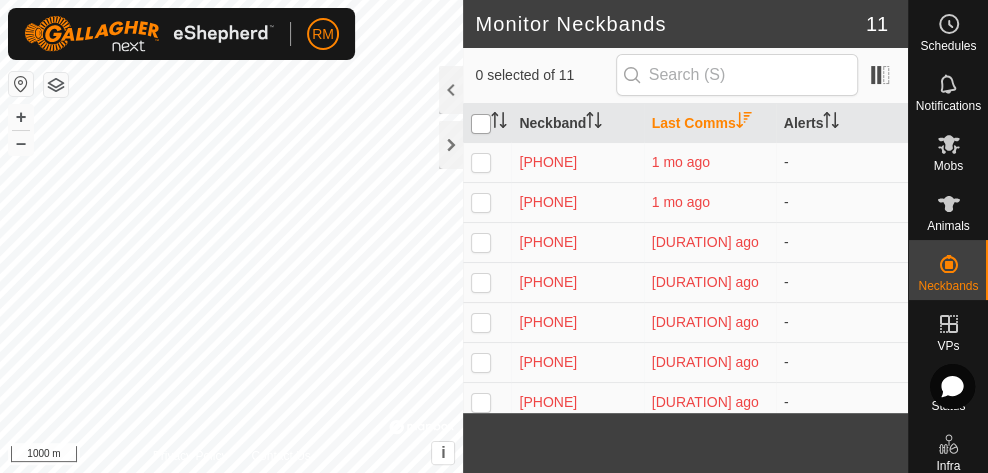 click at bounding box center (481, 124) 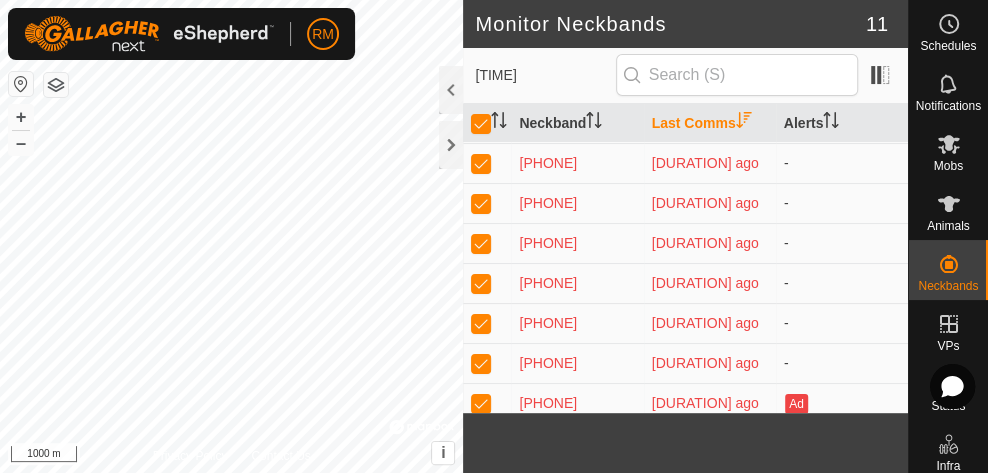 scroll, scrollTop: 166, scrollLeft: 0, axis: vertical 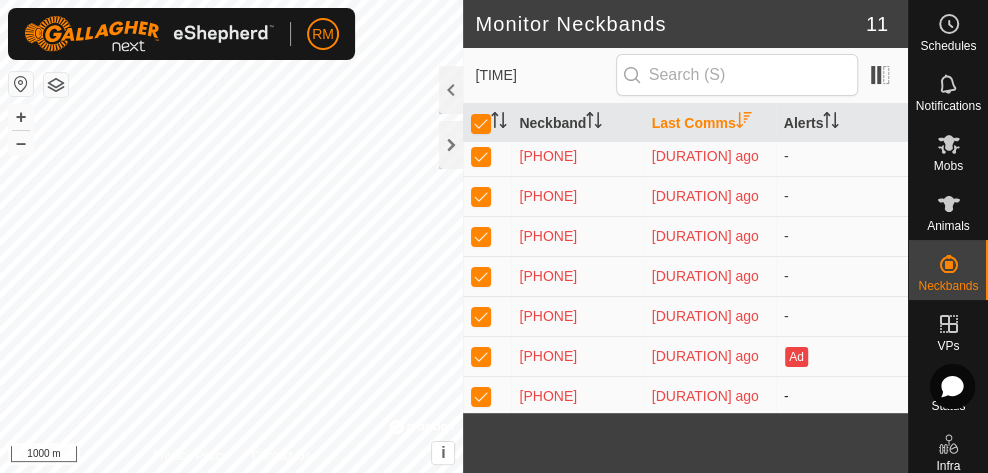 click at bounding box center (481, 396) 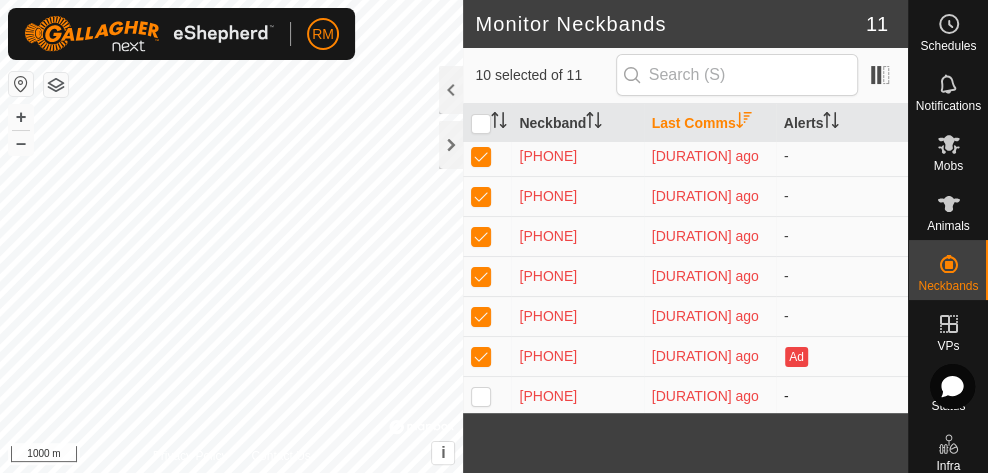 click at bounding box center (481, 396) 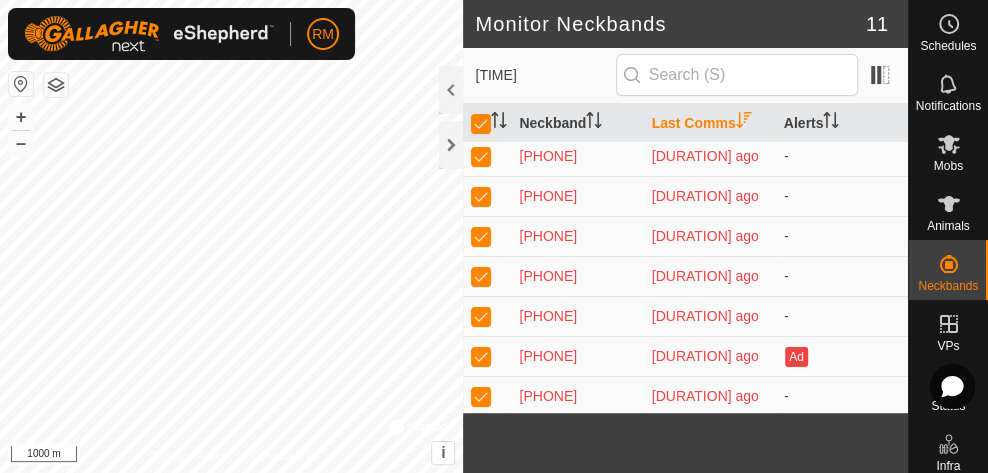 click at bounding box center (481, 356) 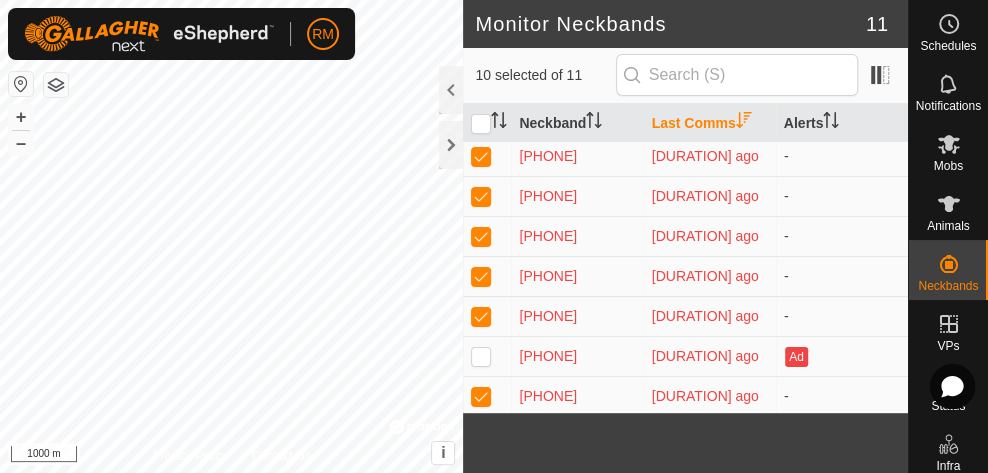 click at bounding box center (481, 356) 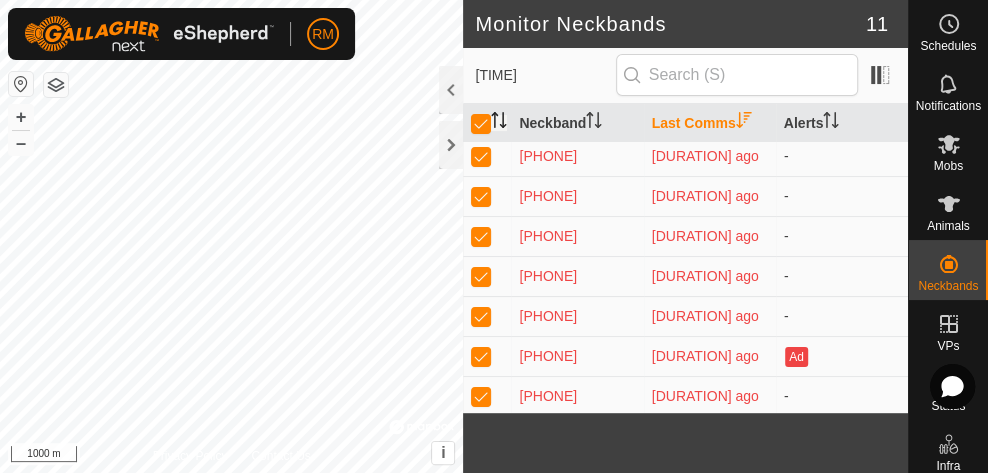 click 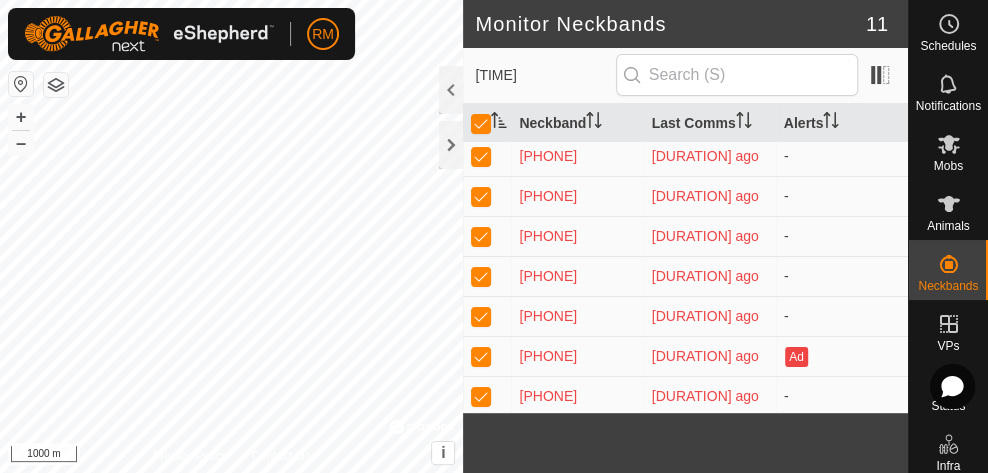 scroll, scrollTop: 0, scrollLeft: 0, axis: both 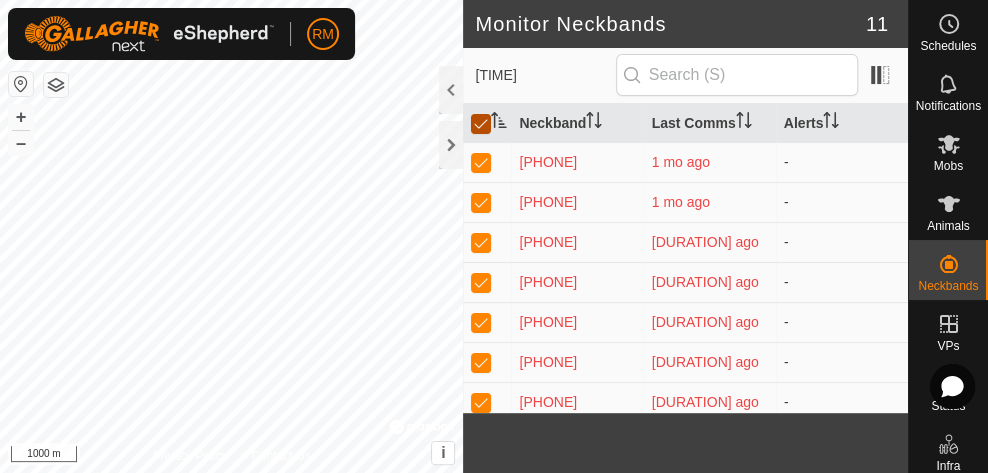 click at bounding box center [481, 124] 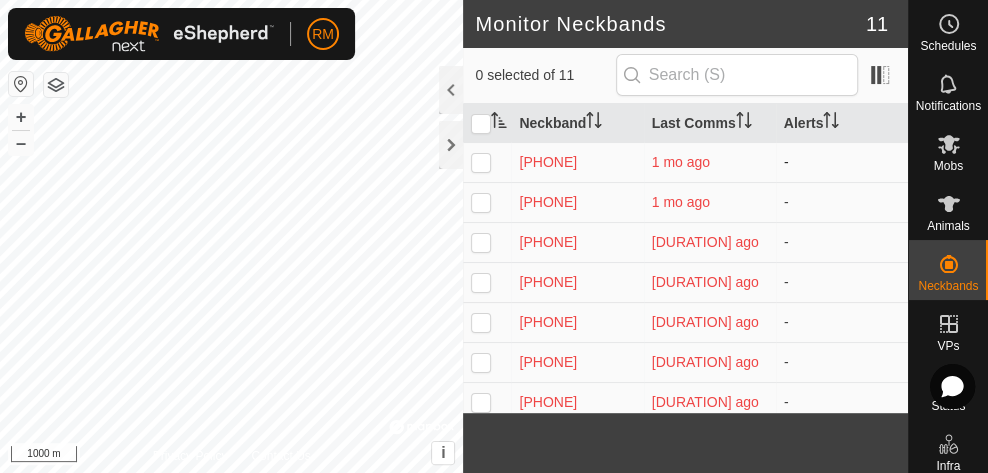 click at bounding box center [481, 162] 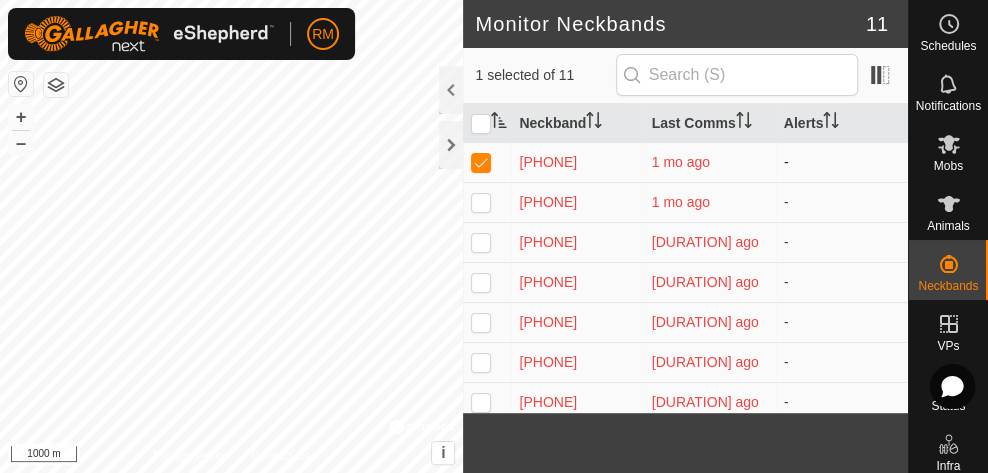 click at bounding box center (481, 162) 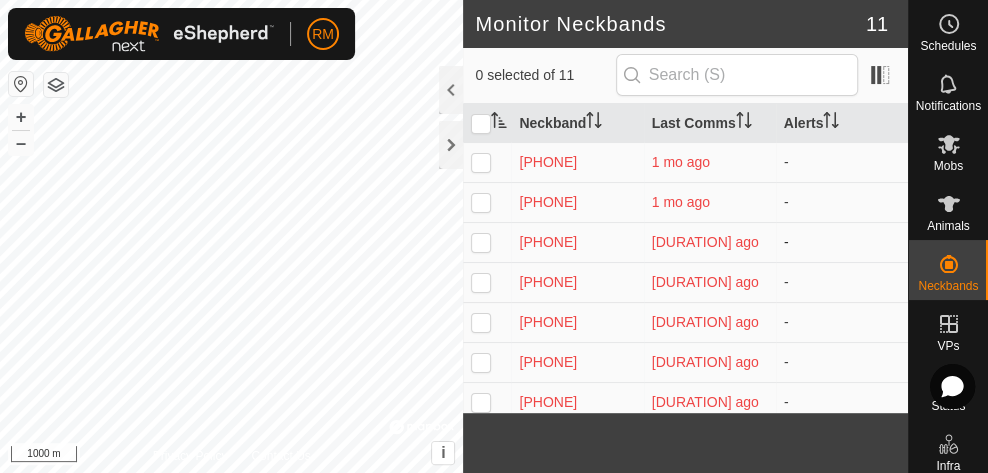 click at bounding box center [481, 242] 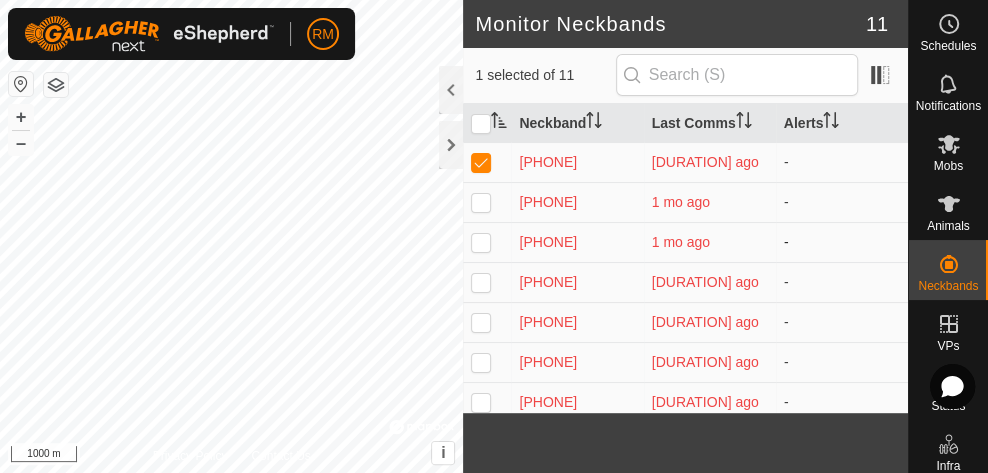 click at bounding box center [481, 242] 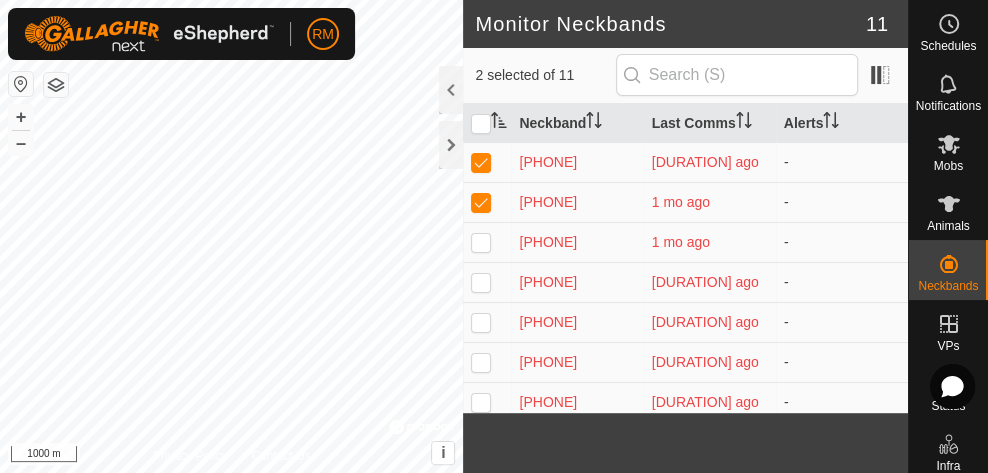 click at bounding box center [481, 242] 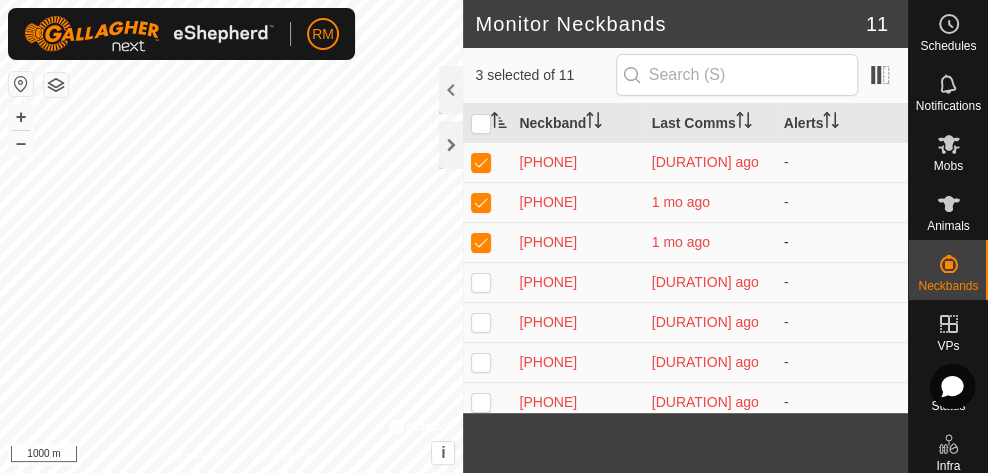click at bounding box center [481, 242] 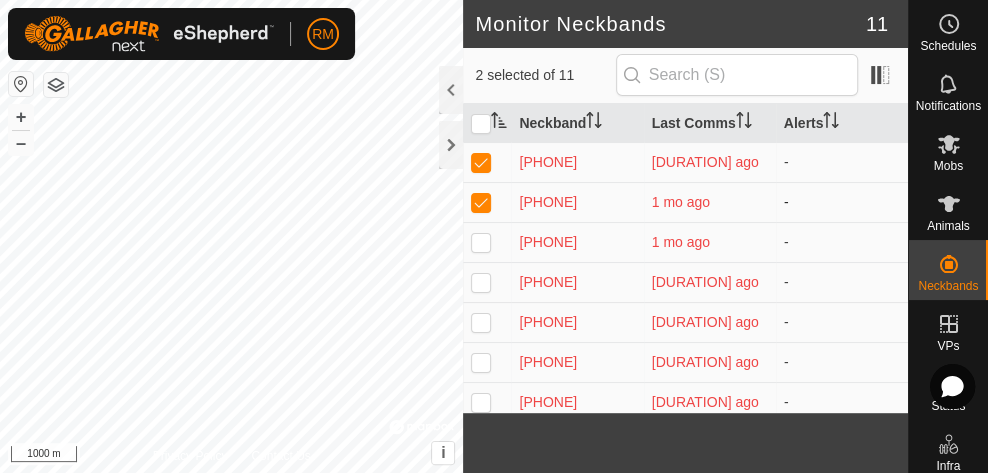 click at bounding box center (481, 202) 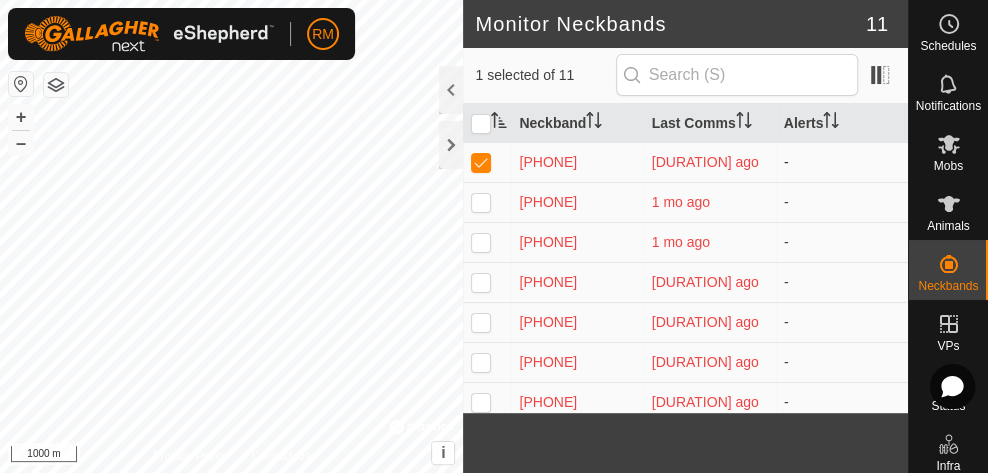 click at bounding box center [481, 162] 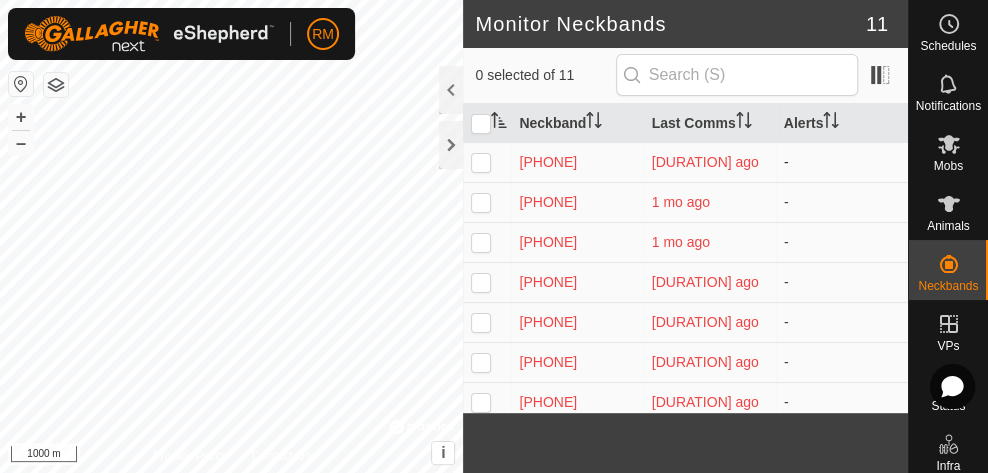 click at bounding box center (481, 162) 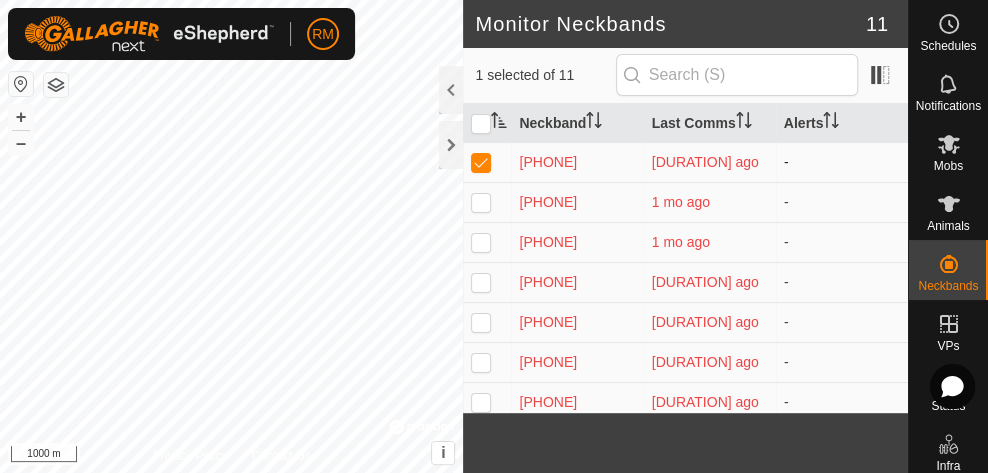 click at bounding box center (481, 162) 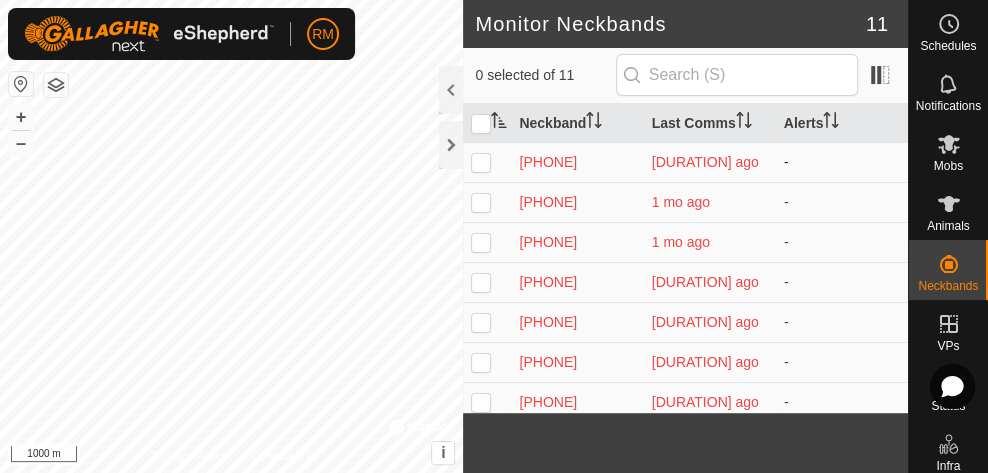 click at bounding box center (481, 162) 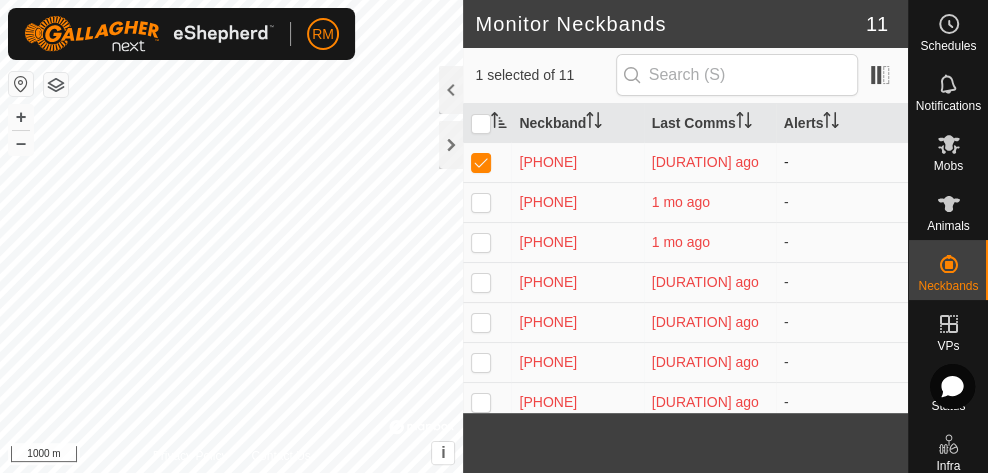 click at bounding box center [481, 162] 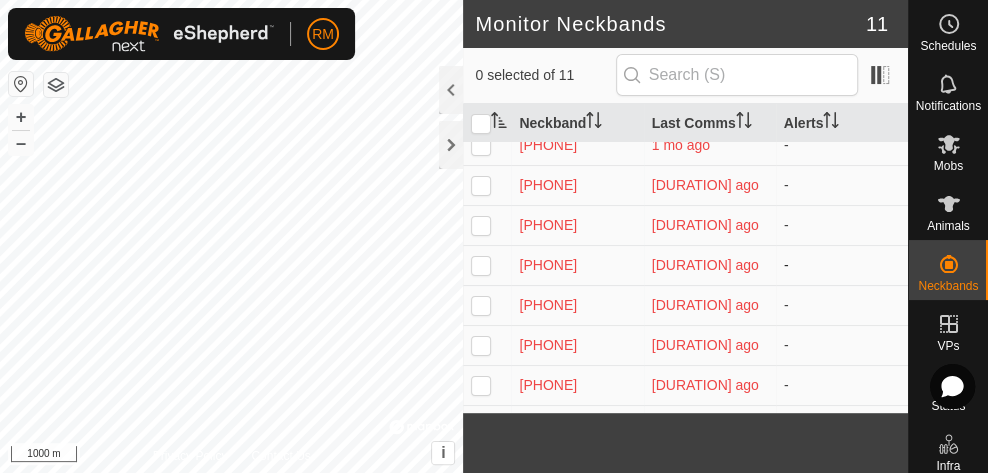 scroll, scrollTop: 101, scrollLeft: 0, axis: vertical 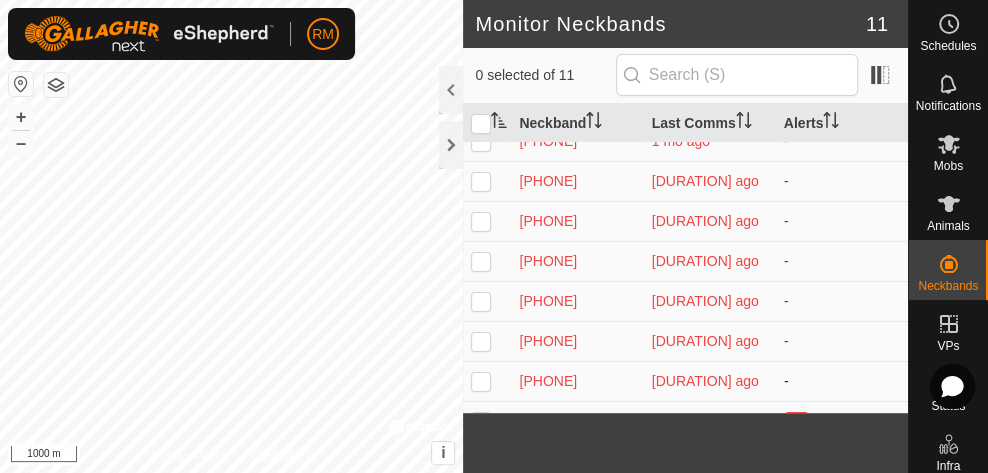 click at bounding box center [481, 381] 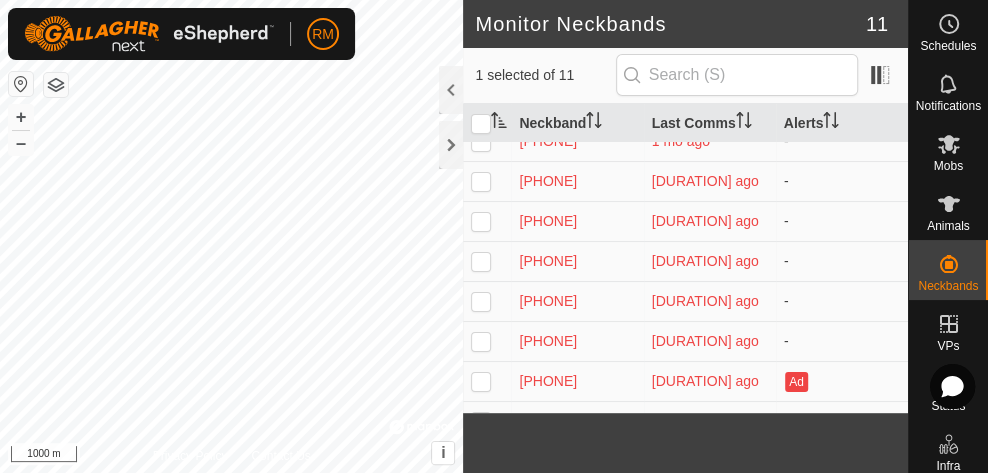 scroll, scrollTop: 166, scrollLeft: 0, axis: vertical 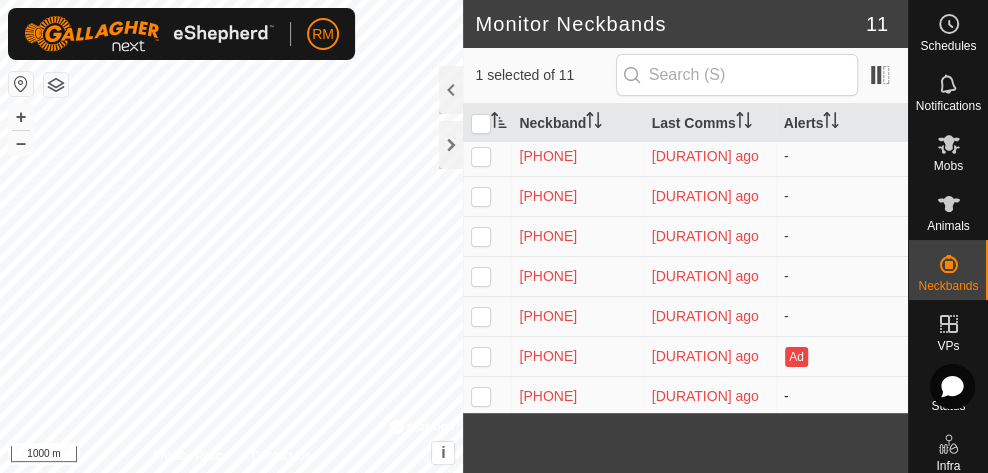 click at bounding box center [481, 396] 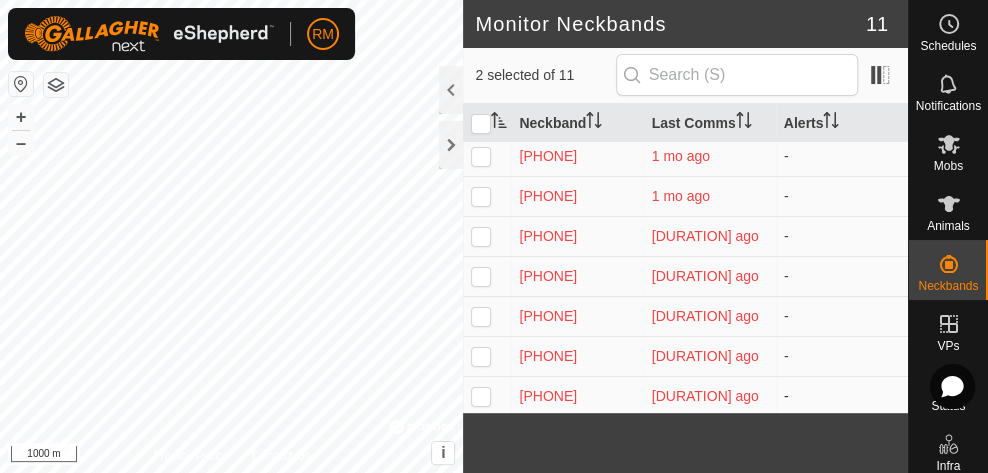 click at bounding box center (481, 396) 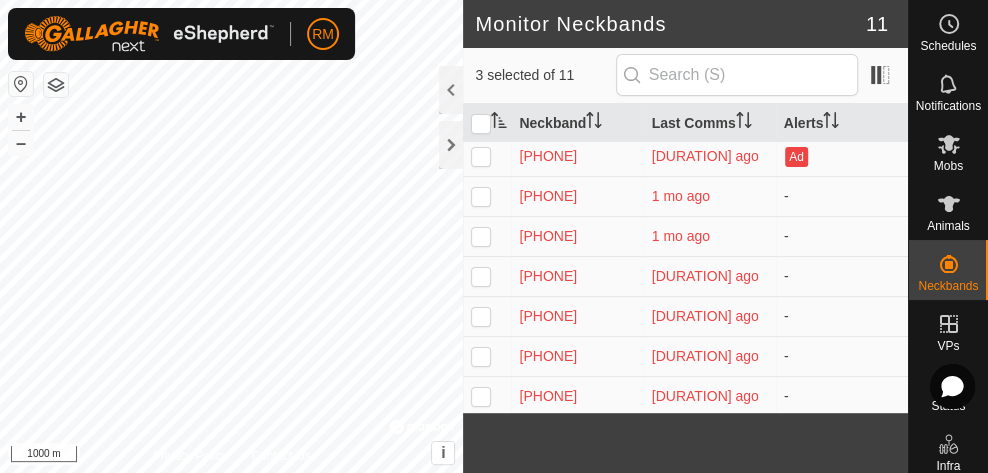 click at bounding box center (481, 396) 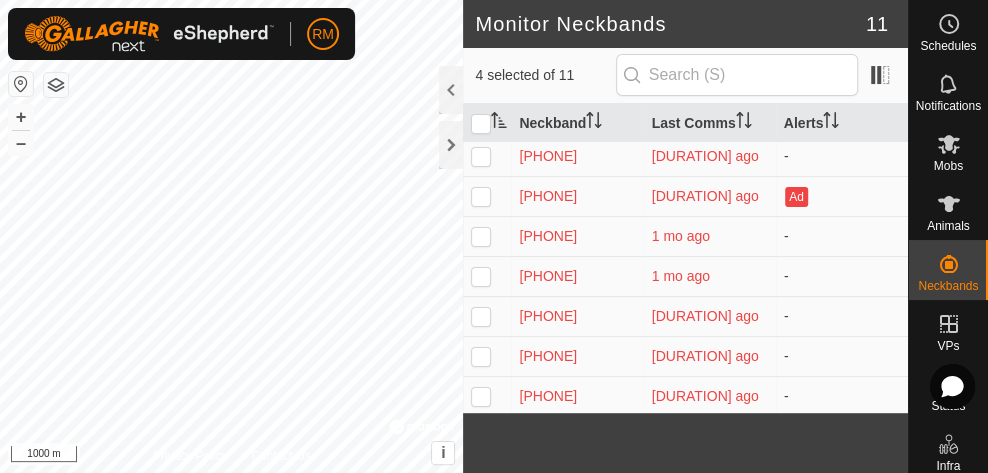 click at bounding box center [481, 396] 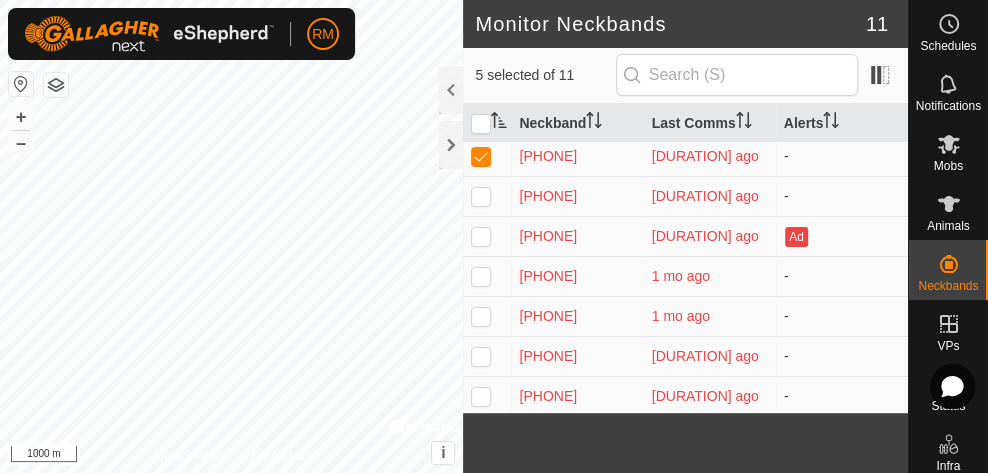 click at bounding box center (481, 396) 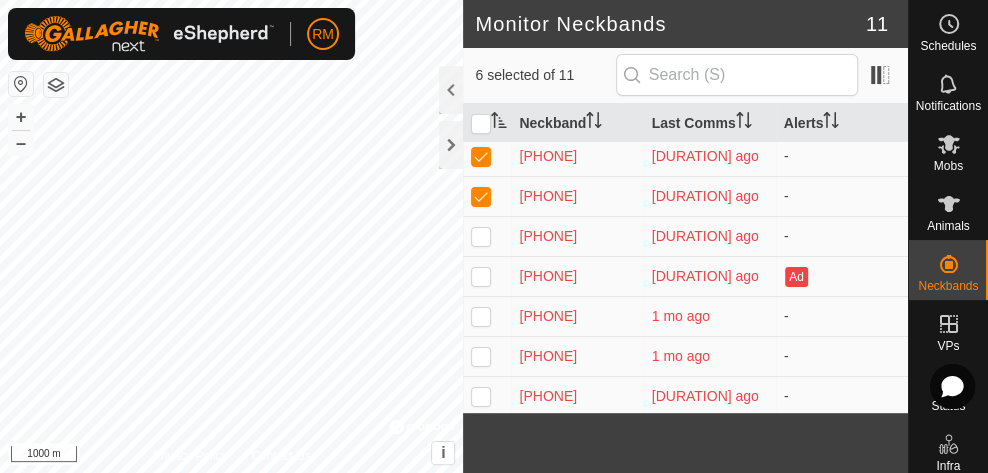 click at bounding box center [481, 396] 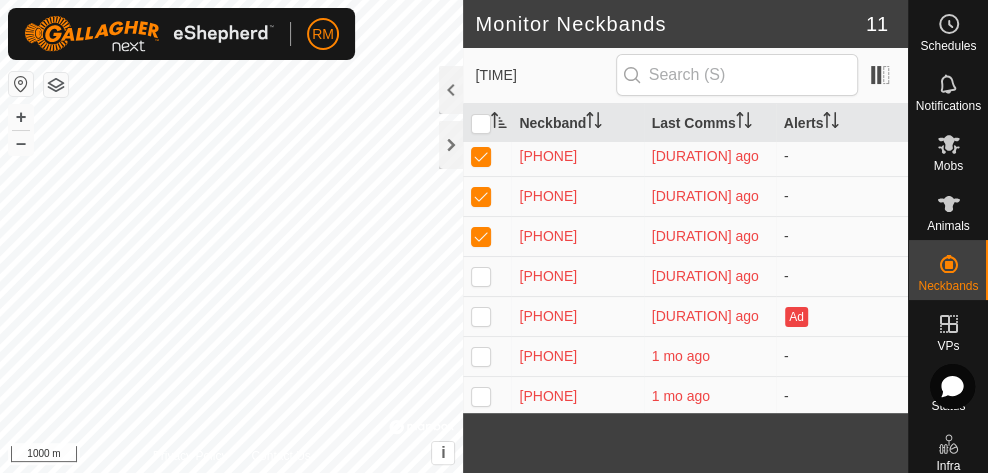 click at bounding box center [481, 396] 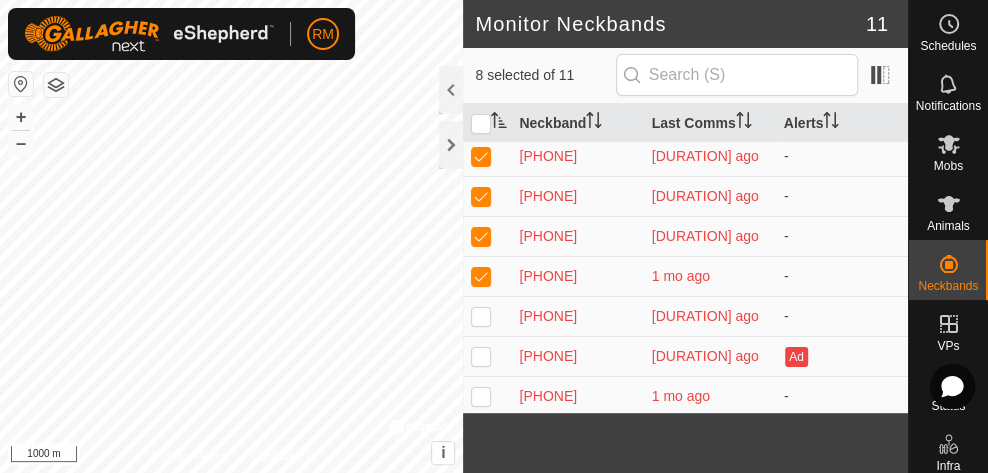 click at bounding box center (481, 396) 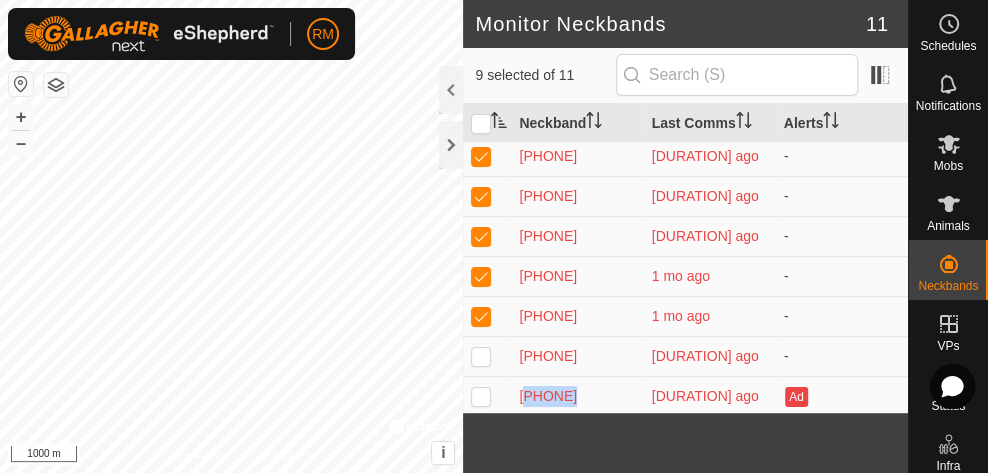 click at bounding box center (481, 396) 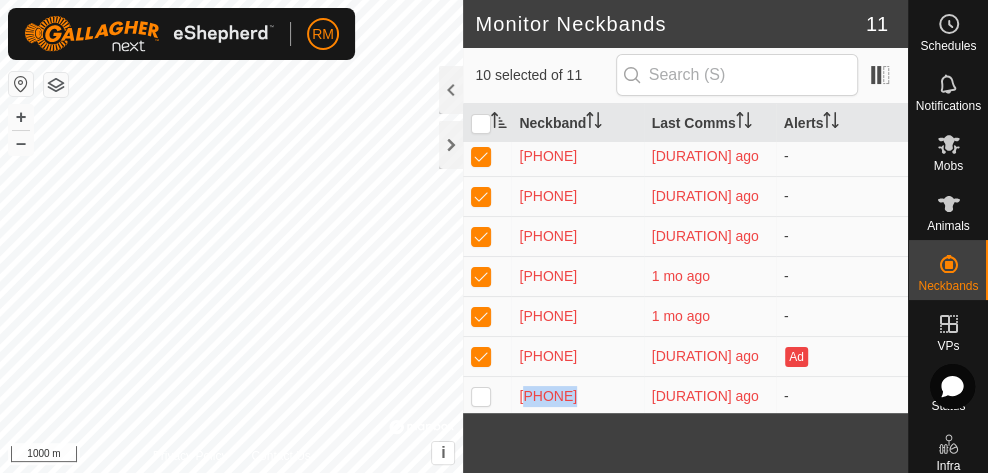click at bounding box center [481, 396] 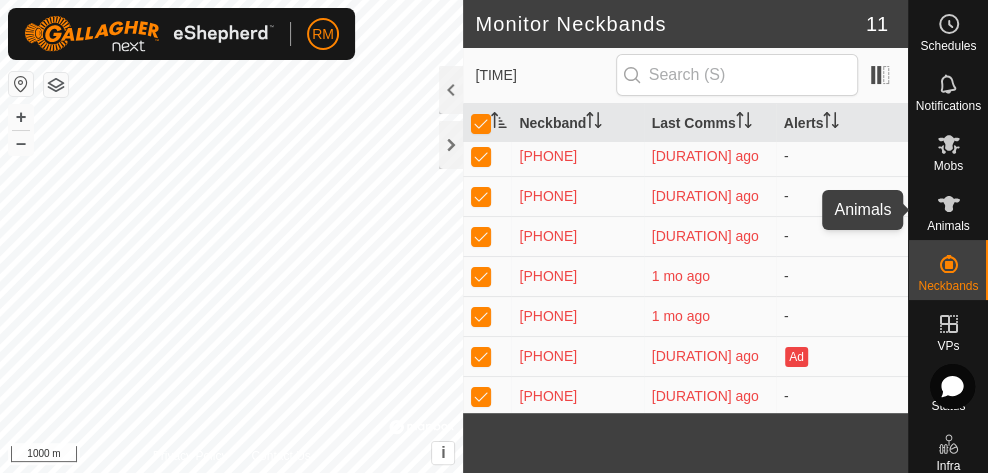 click on "Animals" at bounding box center [948, 226] 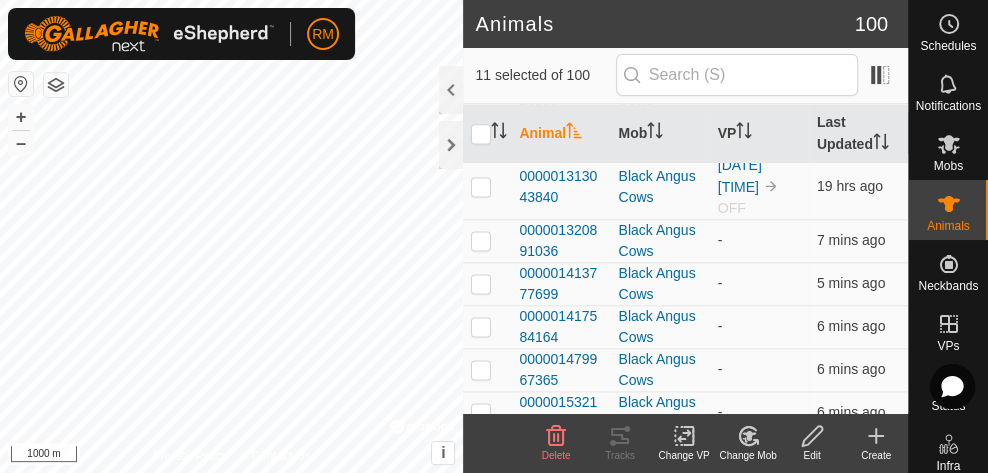 scroll, scrollTop: 1352, scrollLeft: 0, axis: vertical 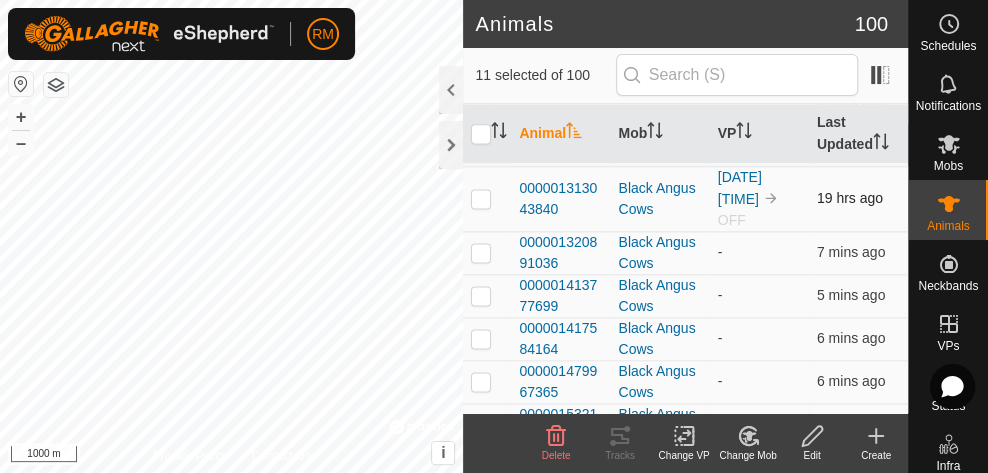 click at bounding box center [481, 198] 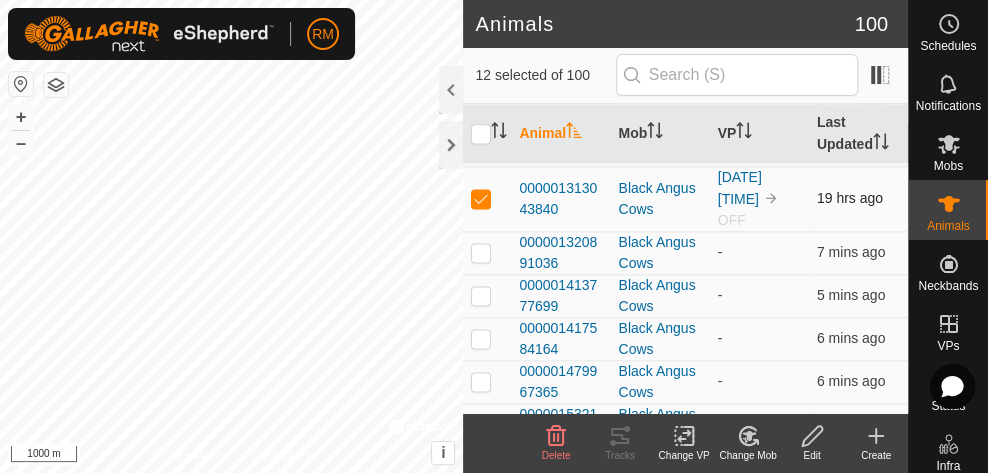 click at bounding box center [481, 198] 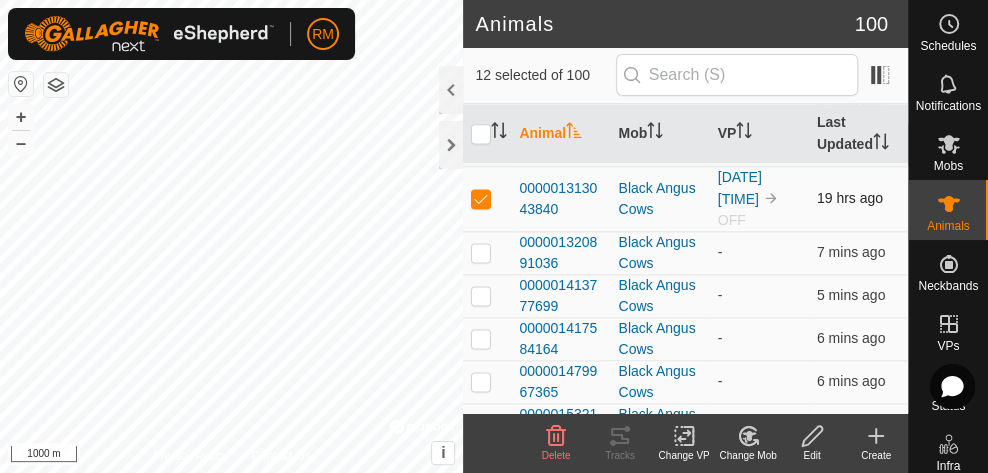 checkbox on "false" 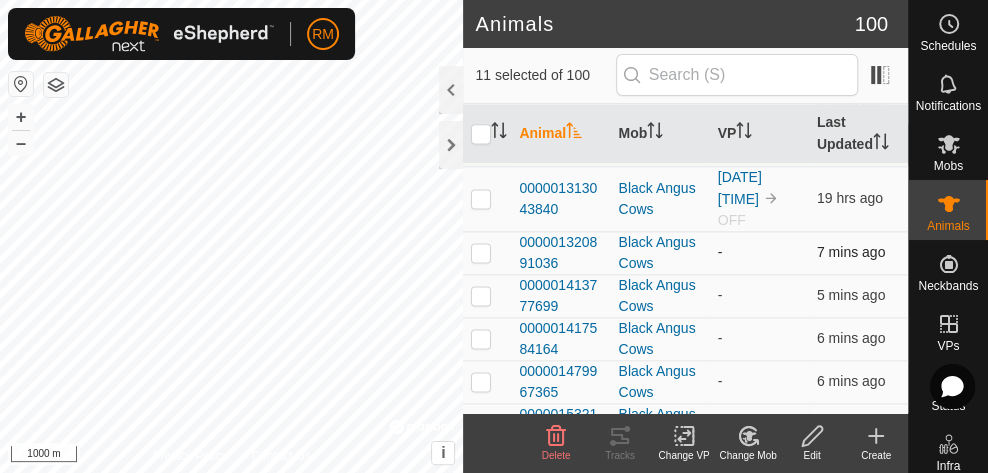 click at bounding box center (481, 252) 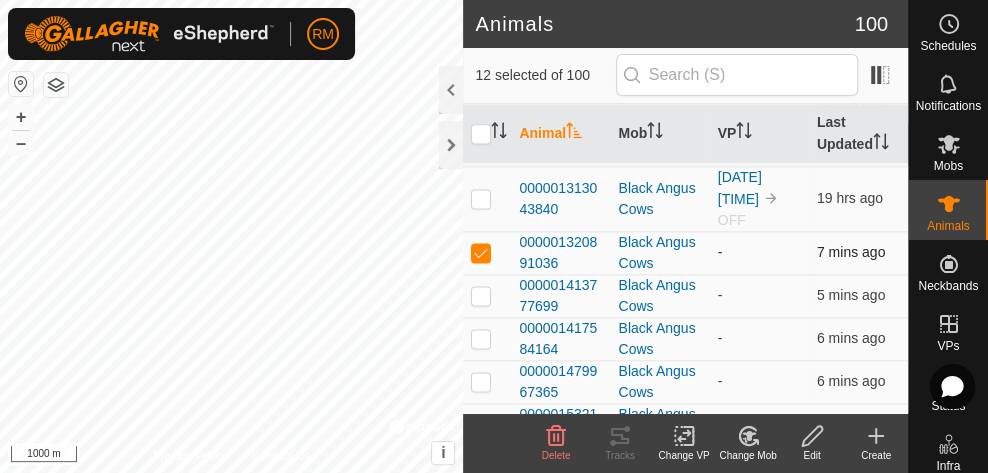 click at bounding box center [481, 252] 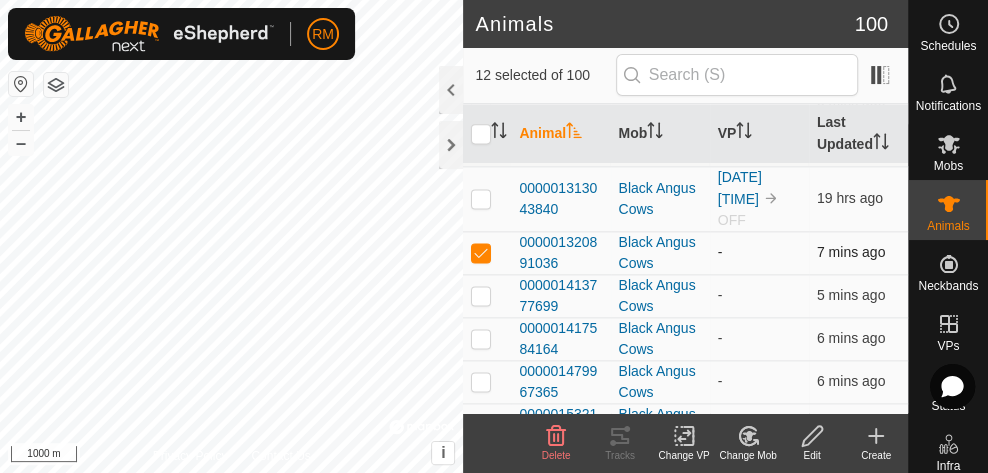 checkbox on "false" 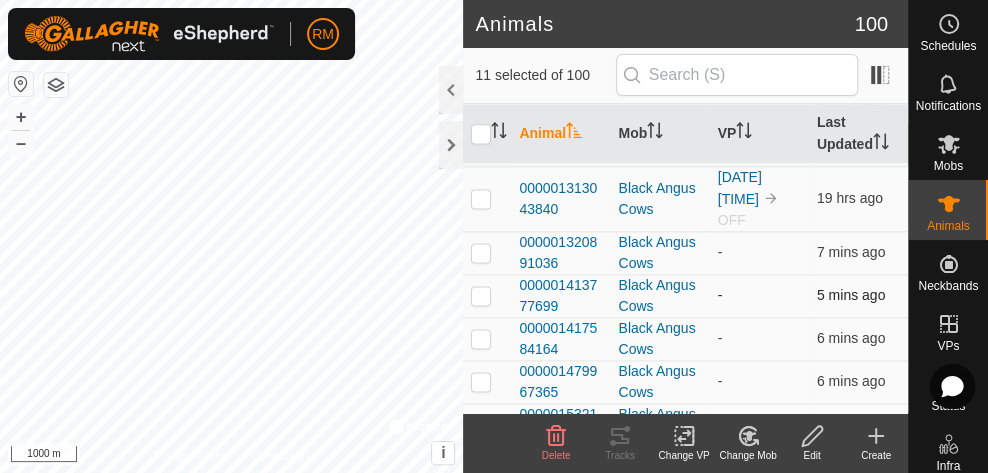 click at bounding box center [481, 295] 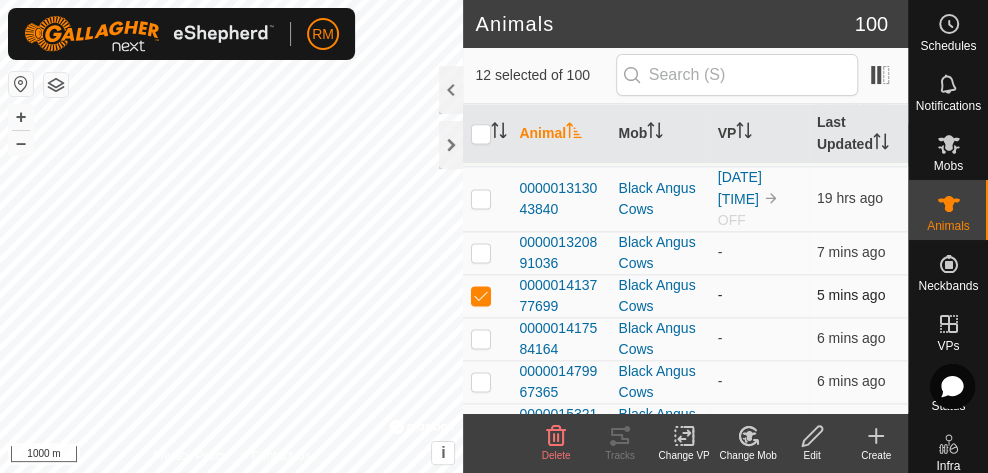 click at bounding box center [481, 295] 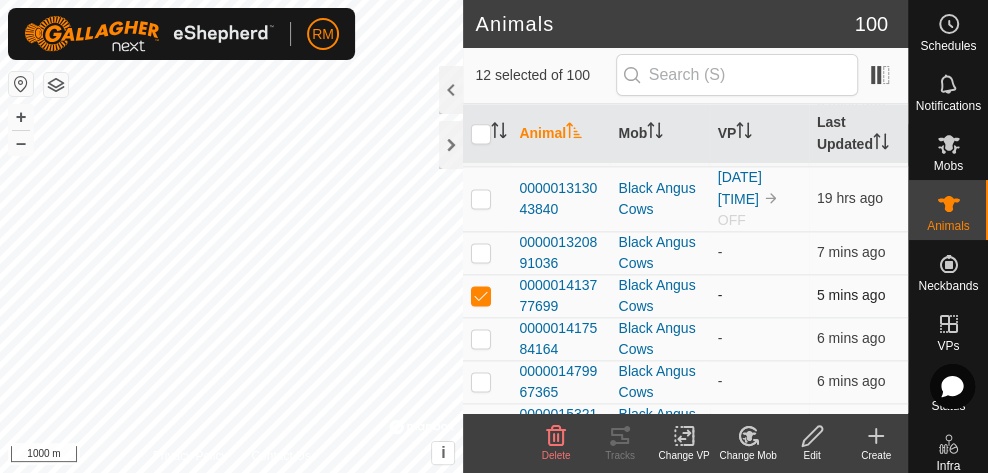 checkbox on "false" 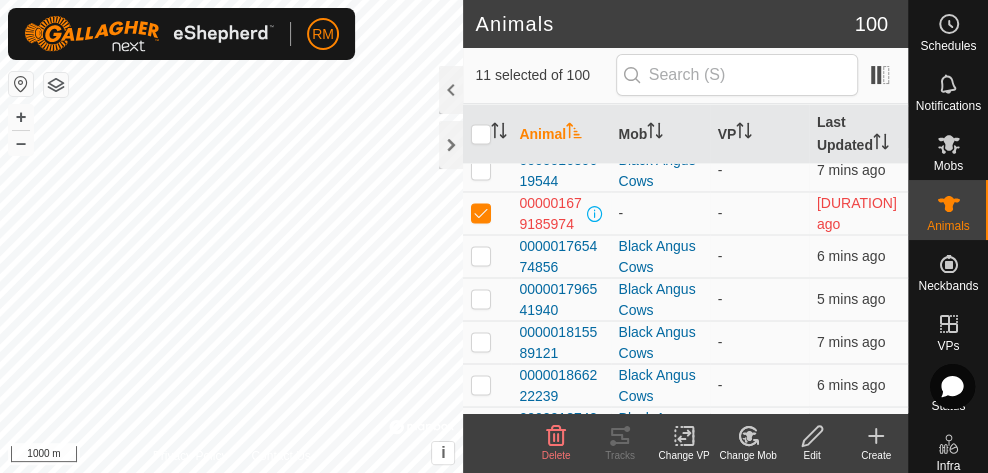 scroll, scrollTop: 1823, scrollLeft: 0, axis: vertical 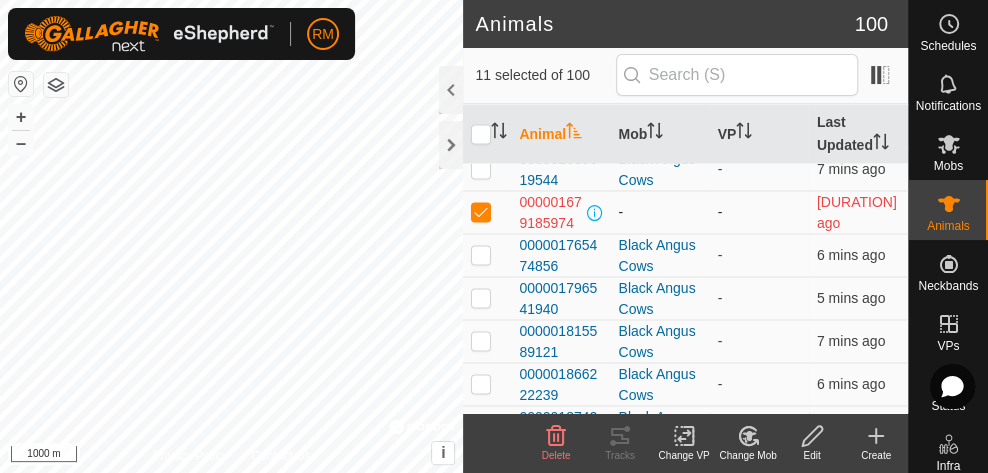 click at bounding box center [481, 211] 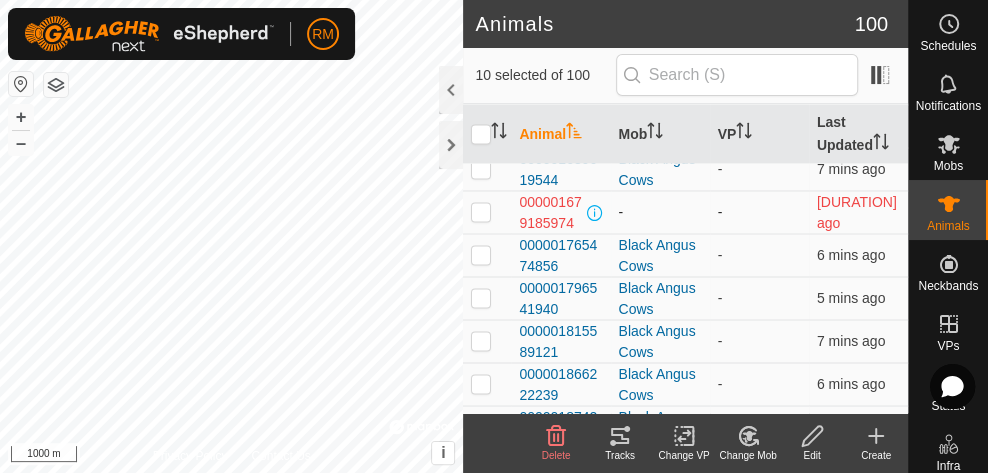 click at bounding box center [481, 211] 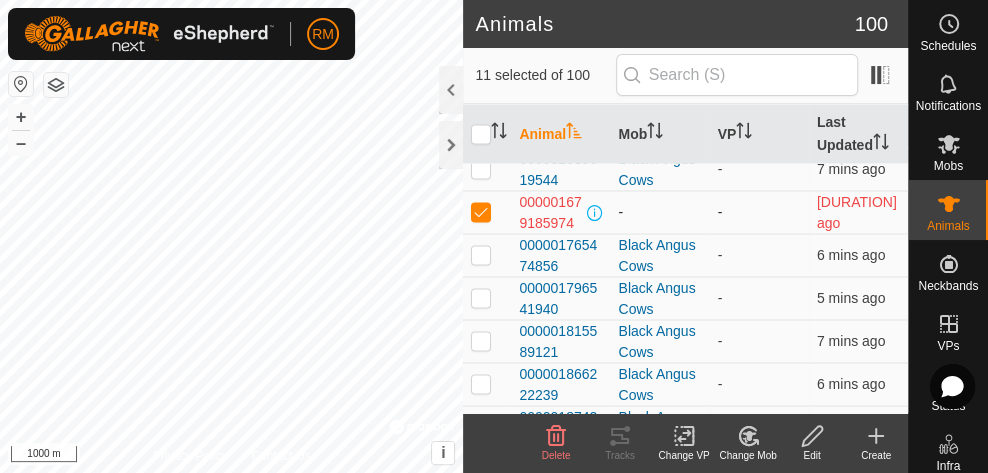 click at bounding box center (481, 211) 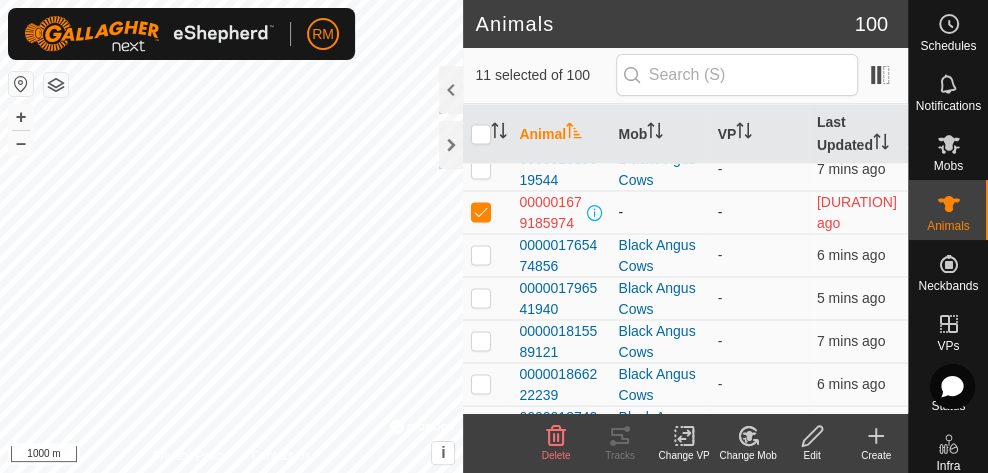 checkbox on "false" 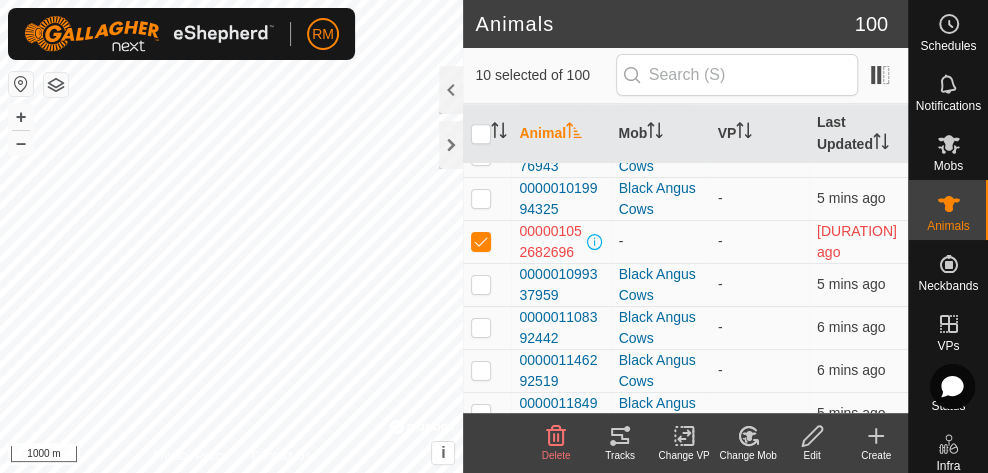 scroll, scrollTop: 1042, scrollLeft: 0, axis: vertical 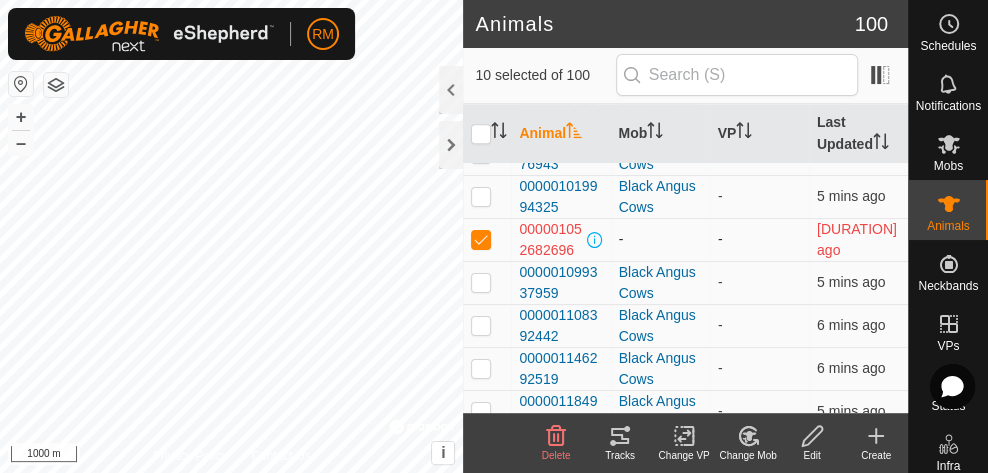 click at bounding box center (481, 239) 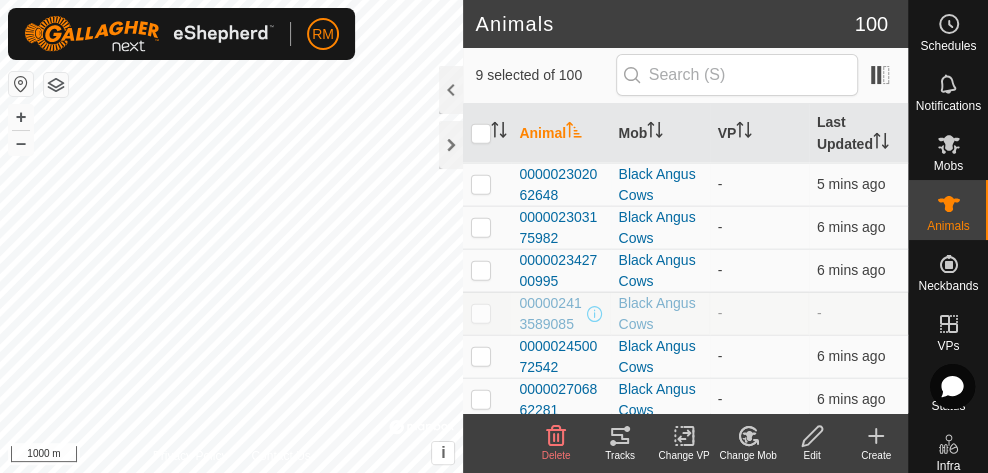 scroll, scrollTop: 2421, scrollLeft: 0, axis: vertical 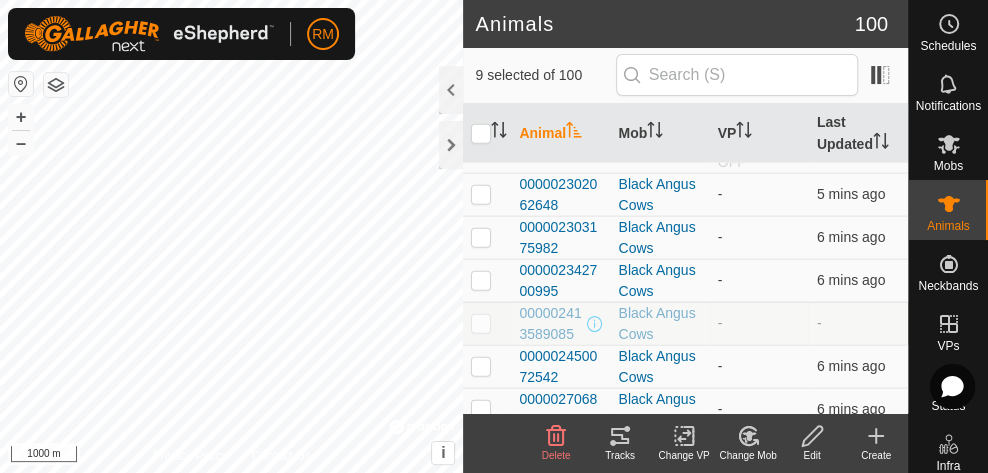 click at bounding box center [481, 140] 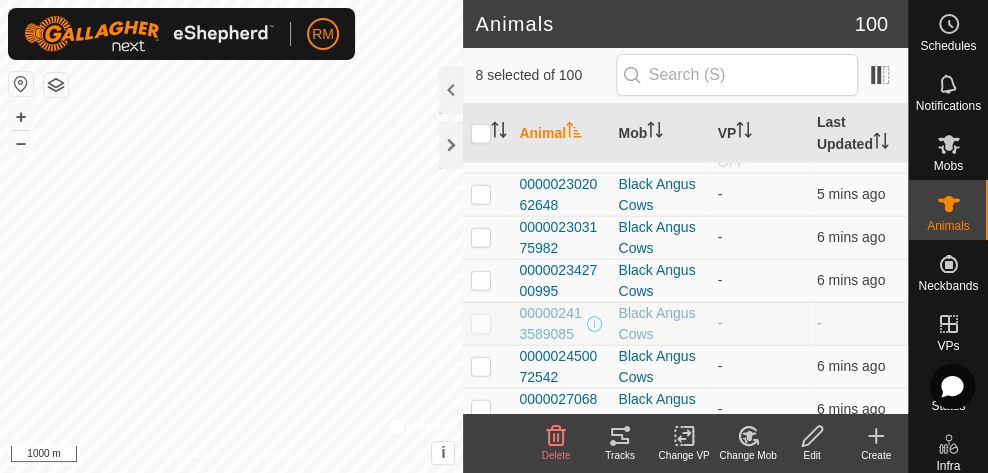 click at bounding box center (481, 140) 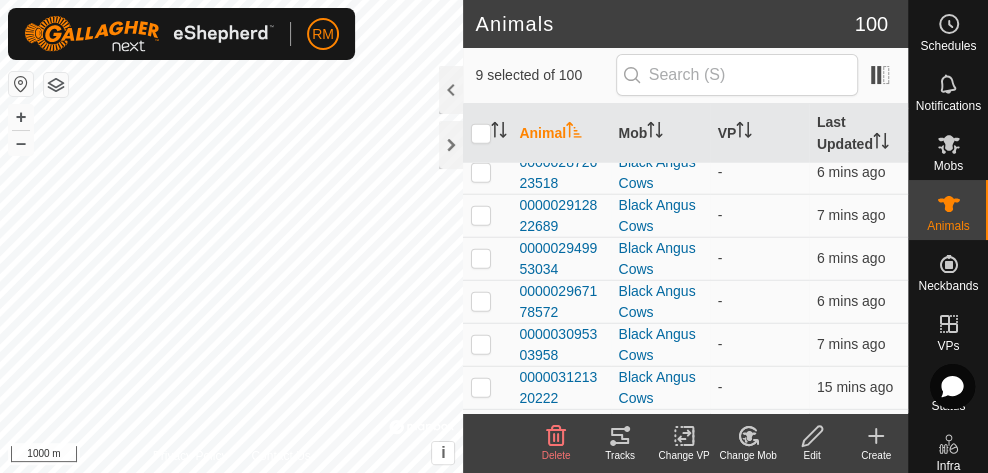 scroll, scrollTop: 2829, scrollLeft: 0, axis: vertical 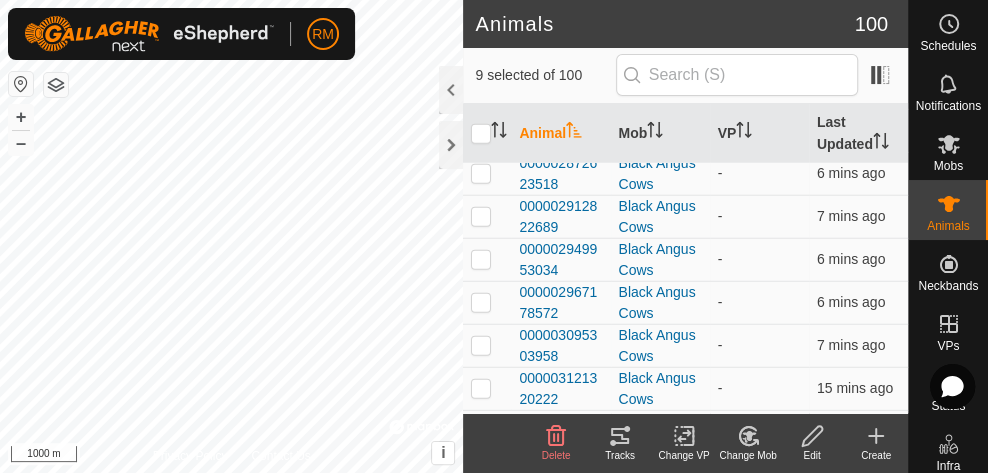 click at bounding box center [481, 87] 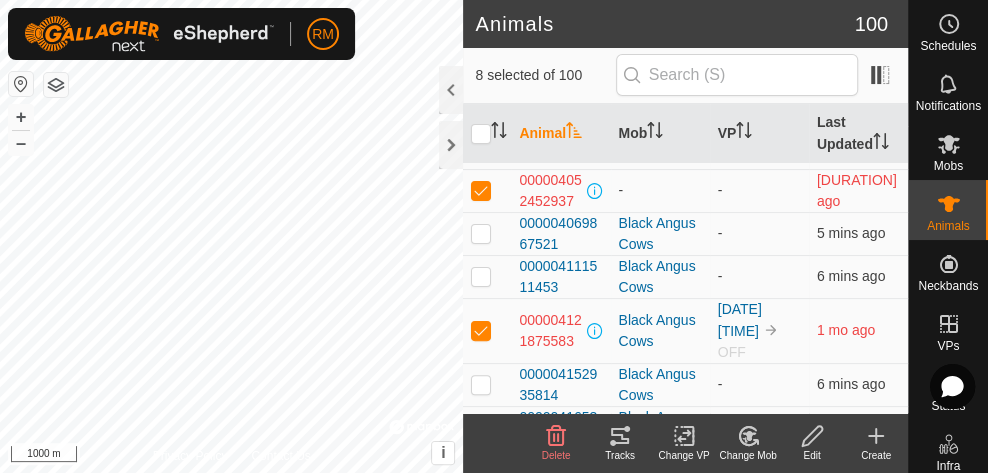 scroll, scrollTop: 3932, scrollLeft: 0, axis: vertical 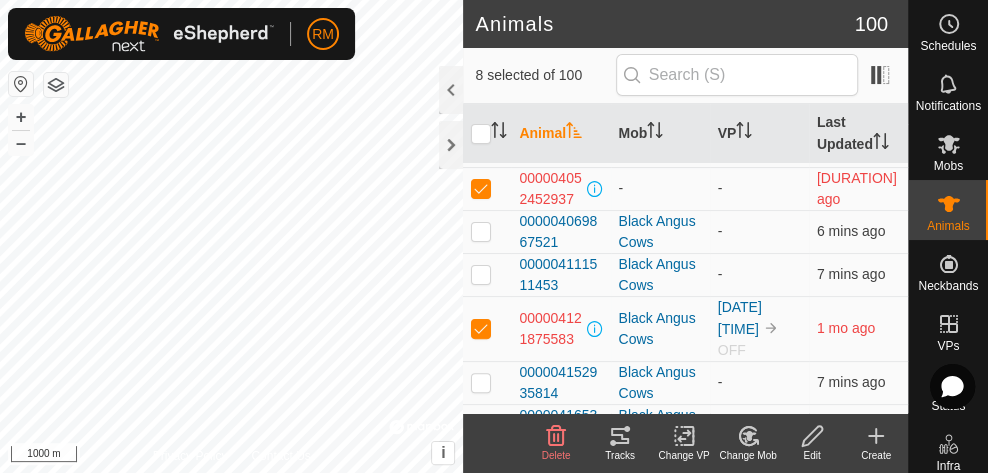 click at bounding box center [481, 102] 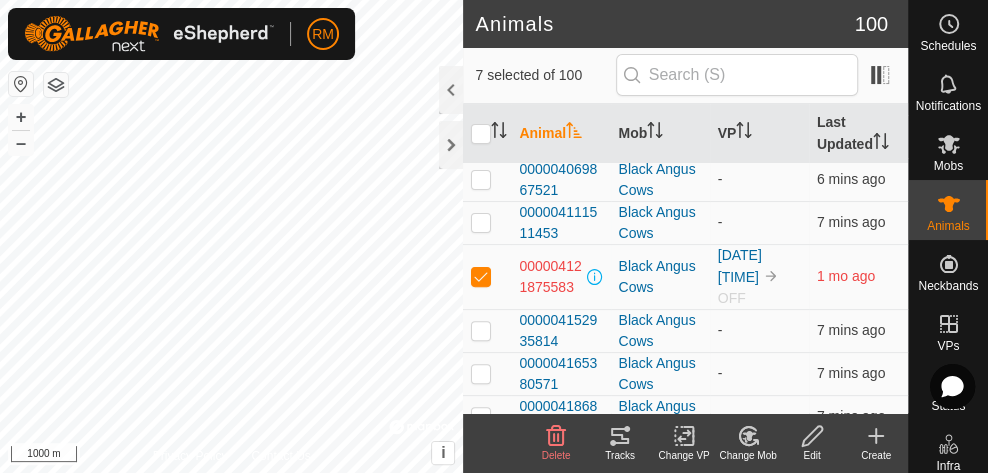 scroll, scrollTop: 3984, scrollLeft: 0, axis: vertical 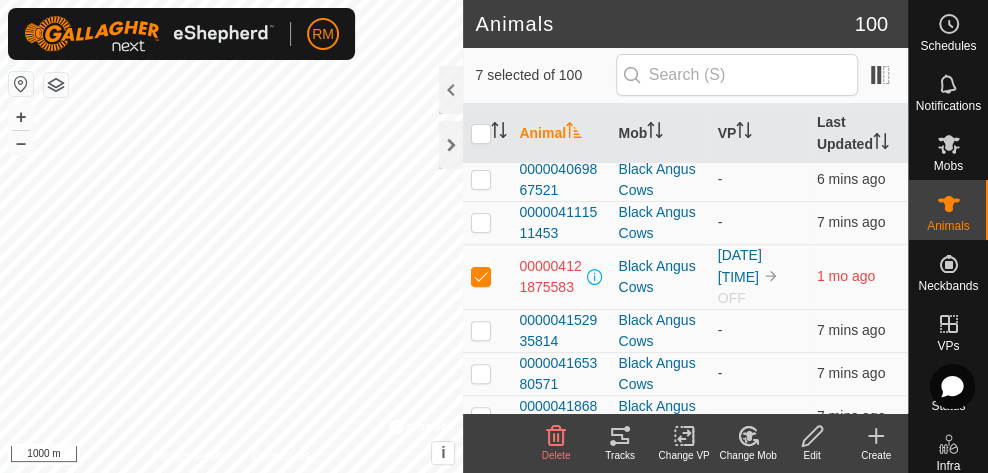 click at bounding box center (481, 136) 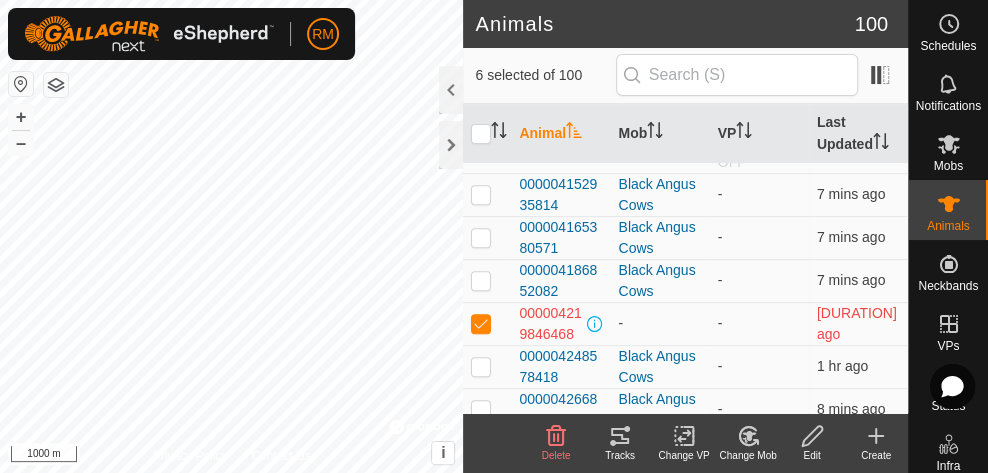scroll, scrollTop: 4126, scrollLeft: 0, axis: vertical 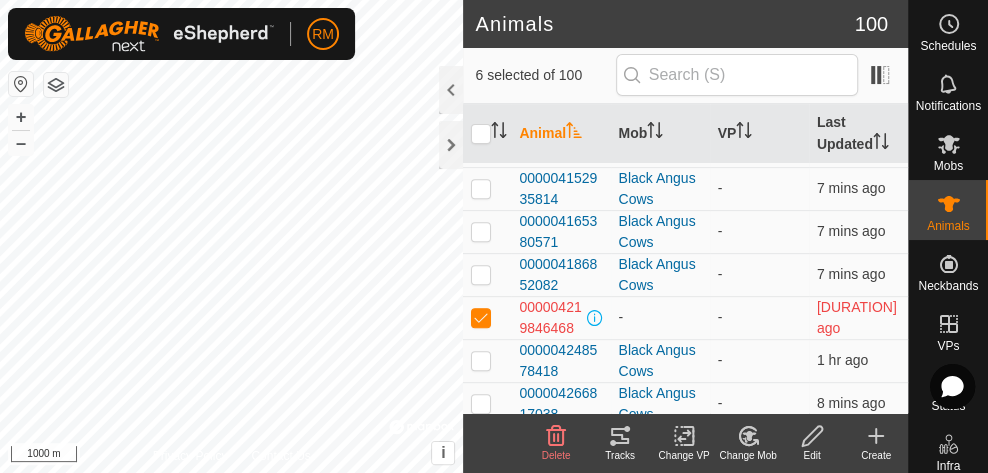 click at bounding box center (481, 134) 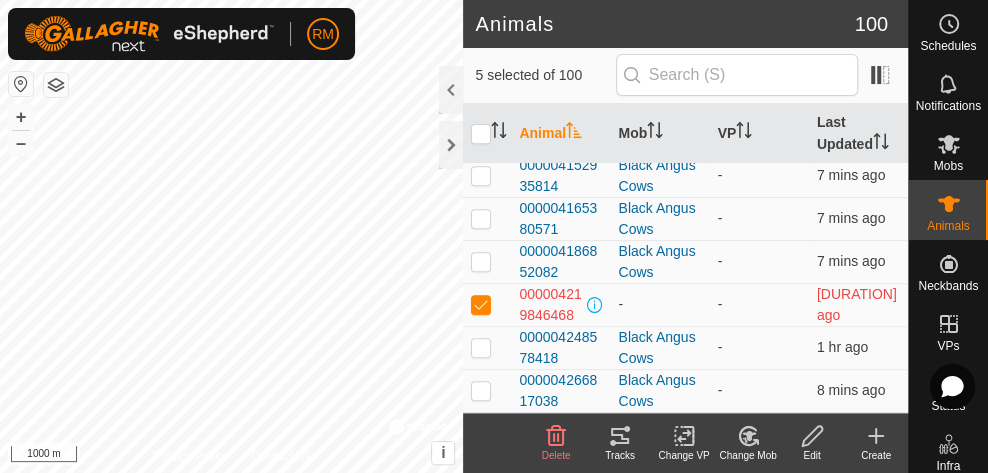 scroll, scrollTop: 4297, scrollLeft: 0, axis: vertical 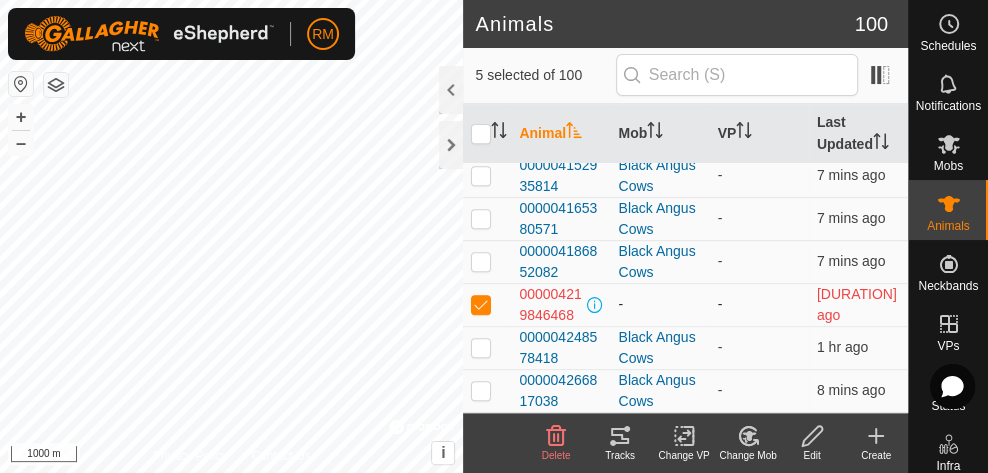 click at bounding box center (481, 304) 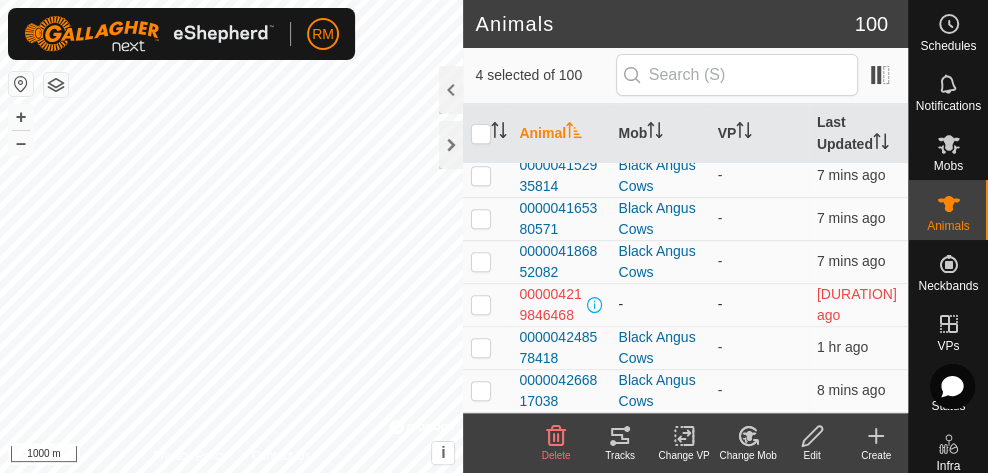 scroll, scrollTop: 4259, scrollLeft: 0, axis: vertical 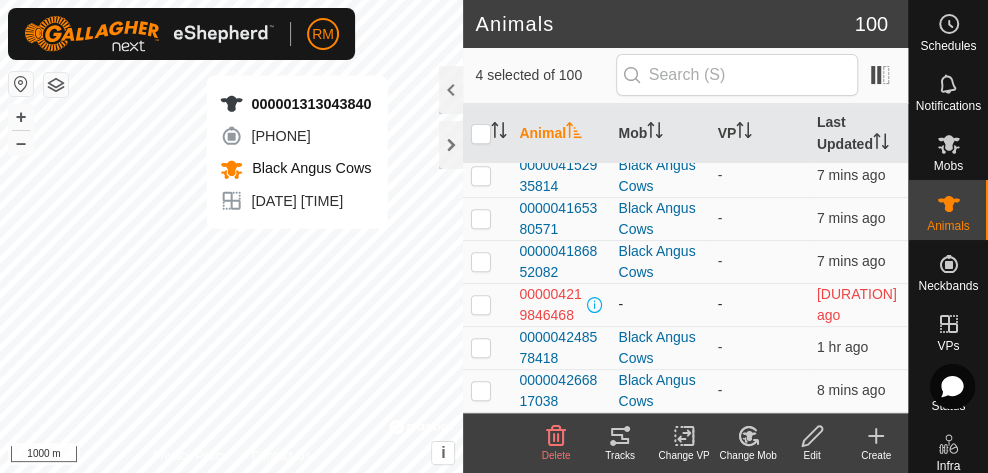 checkbox on "false" 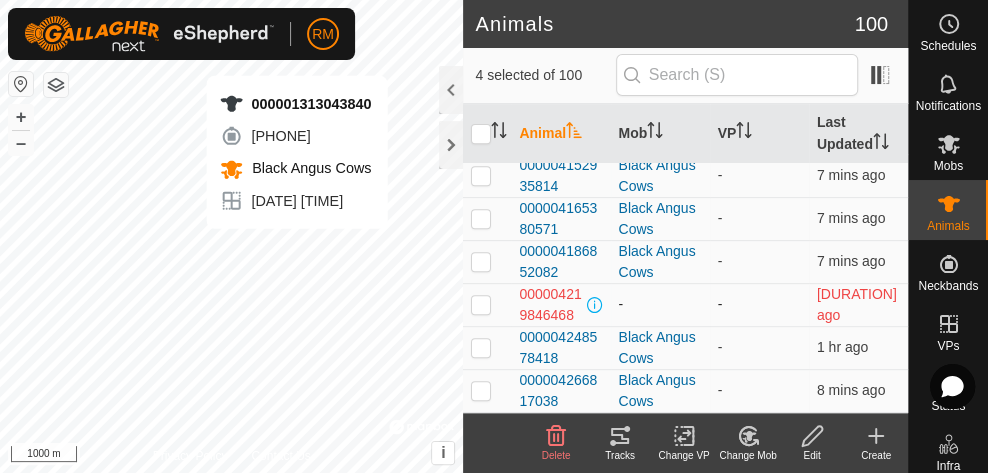 checkbox on "false" 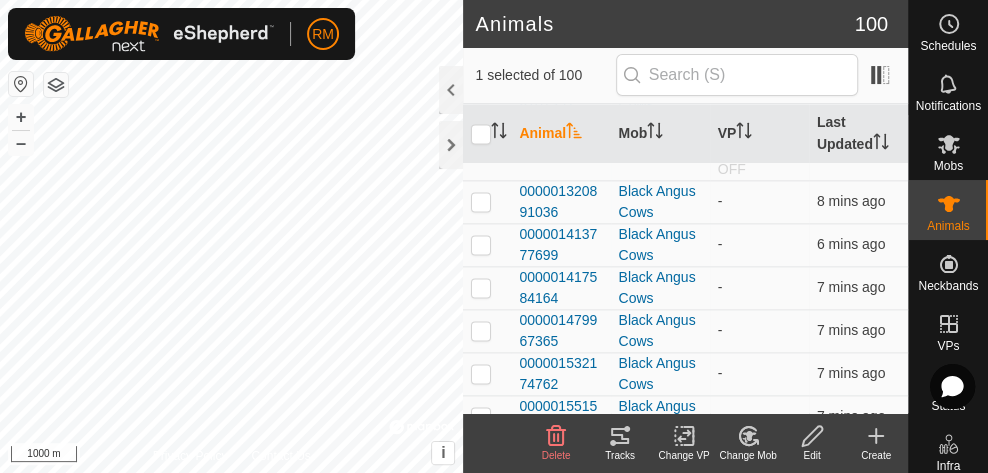 scroll, scrollTop: 1401, scrollLeft: 0, axis: vertical 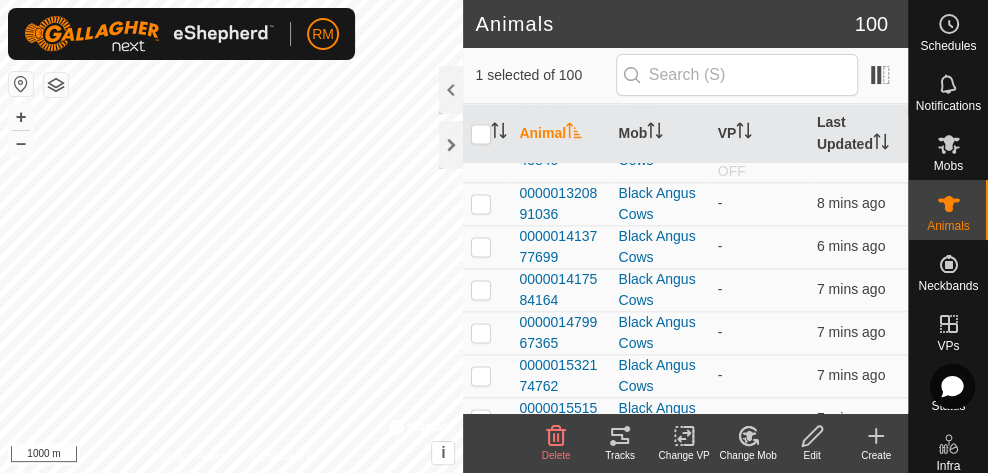 click on "000001313043840" at bounding box center [560, 150] 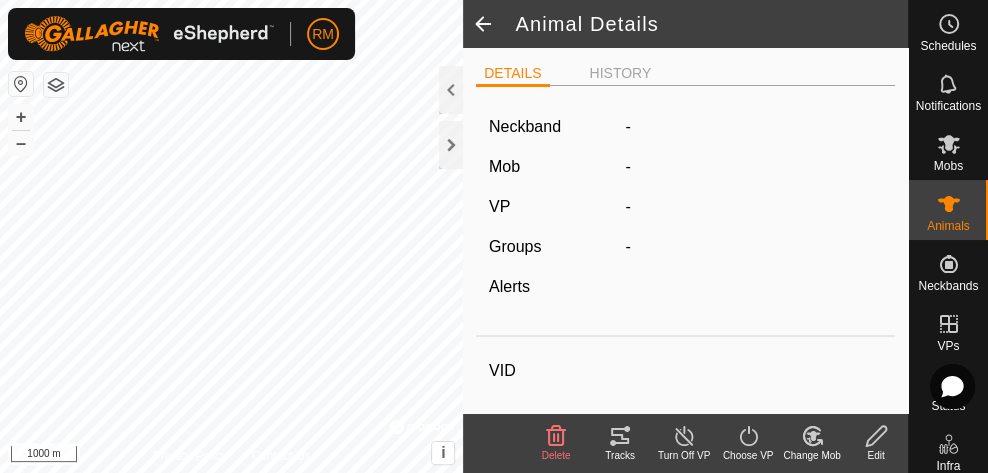 type on "-" 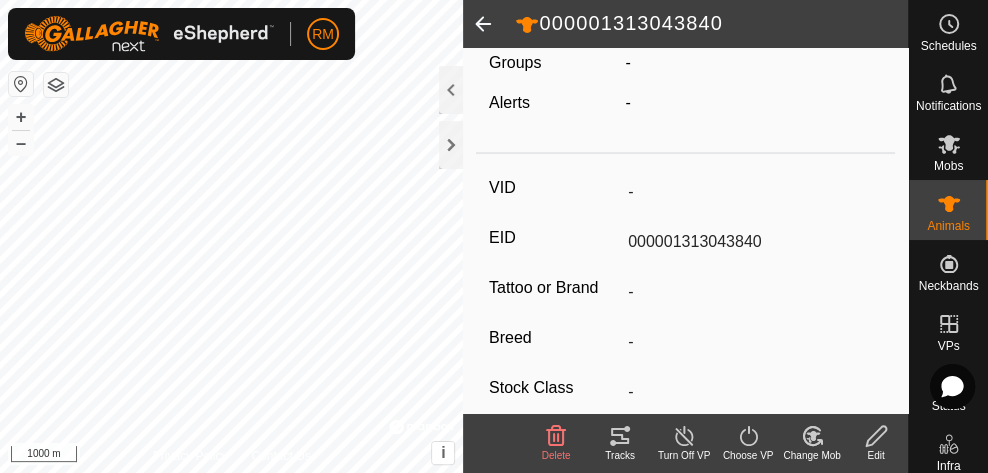 scroll, scrollTop: 0, scrollLeft: 0, axis: both 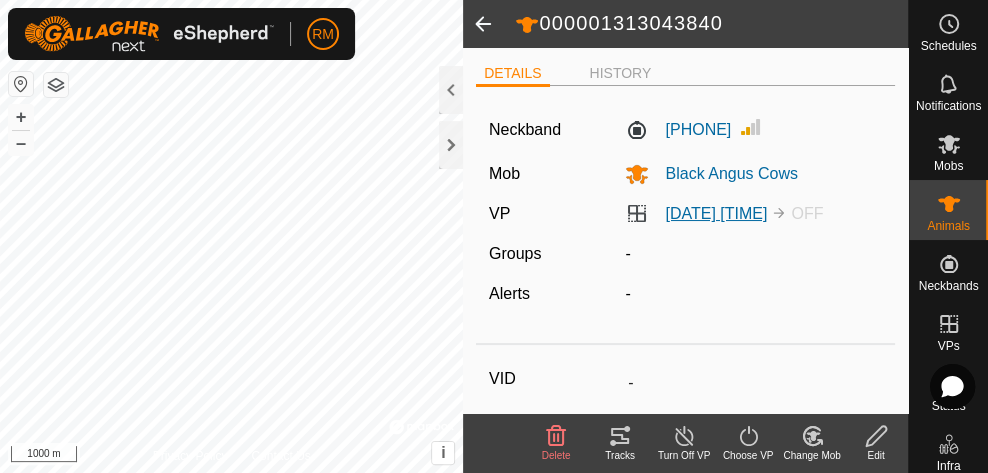 click on "[DATE] [TIME]" 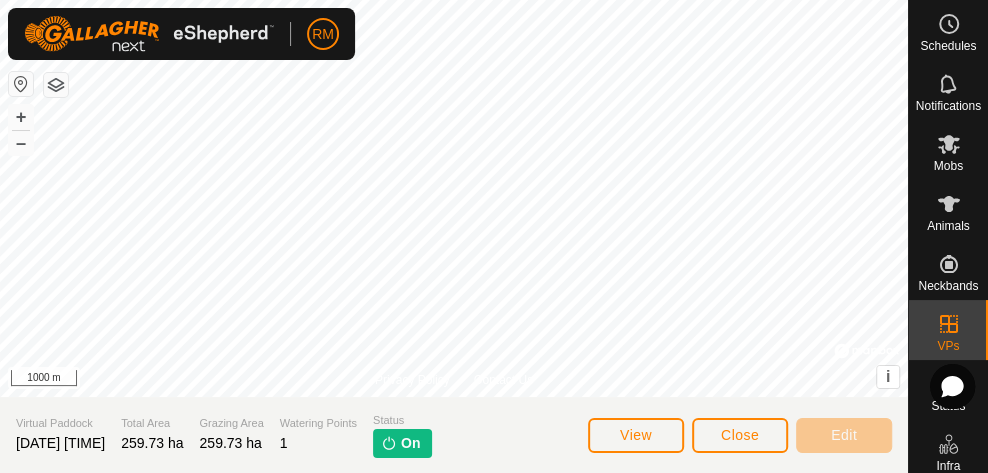 click on "On" 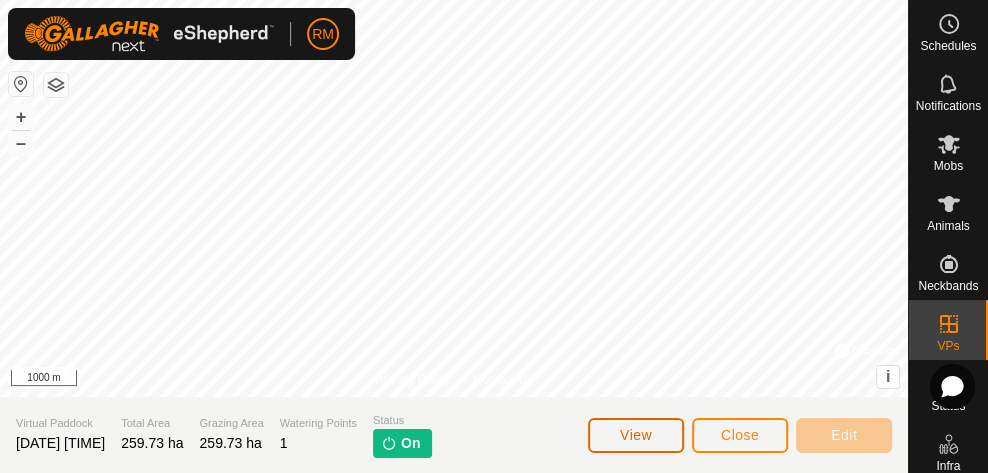 click on "View" 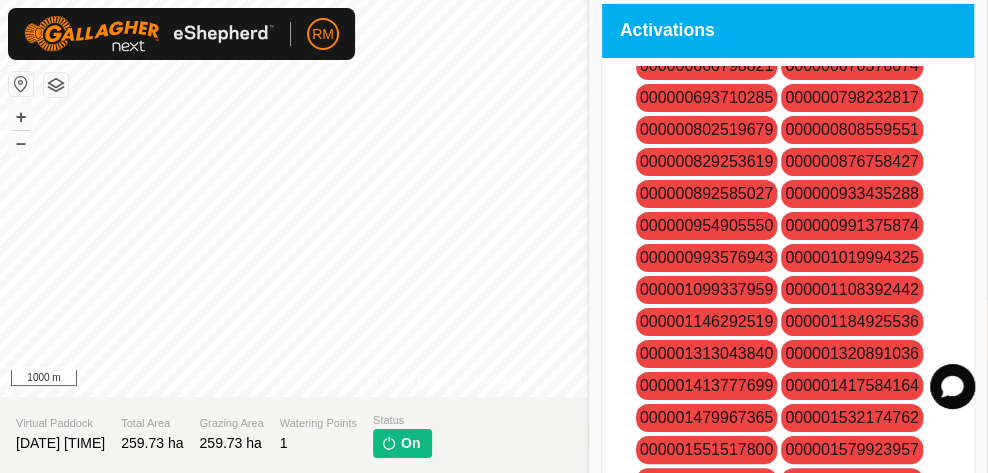 scroll, scrollTop: 0, scrollLeft: 0, axis: both 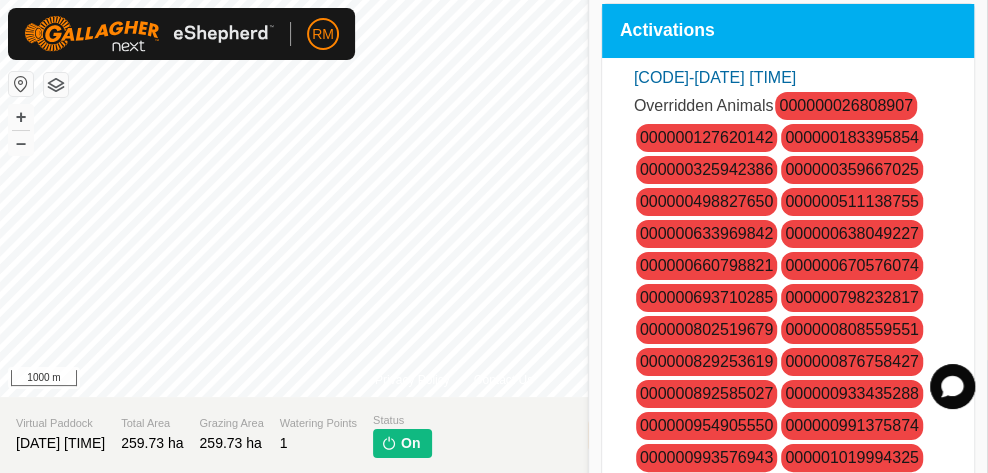 click on "Virtual Paddock 2025-06-01 105345 Total Area 259.73 ha Grazing Area 259.73 ha Watering Points 1 Status On View Close Edit" 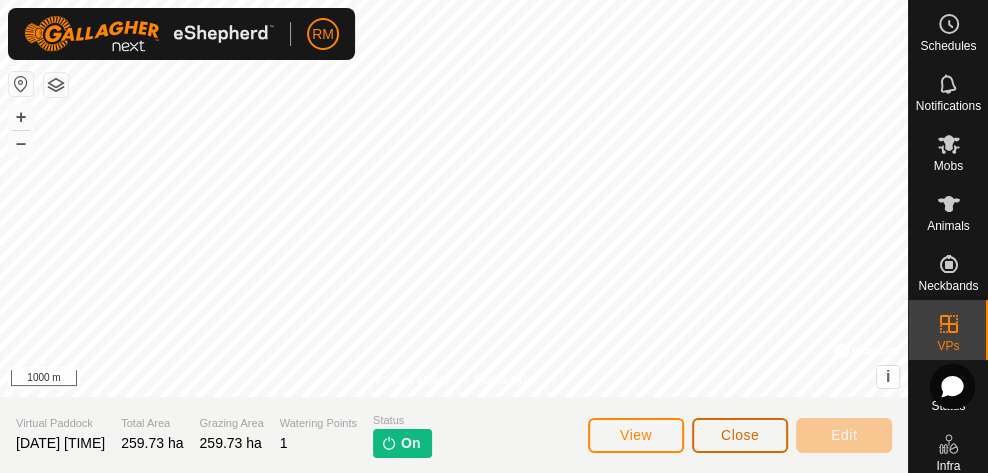 click on "Close" 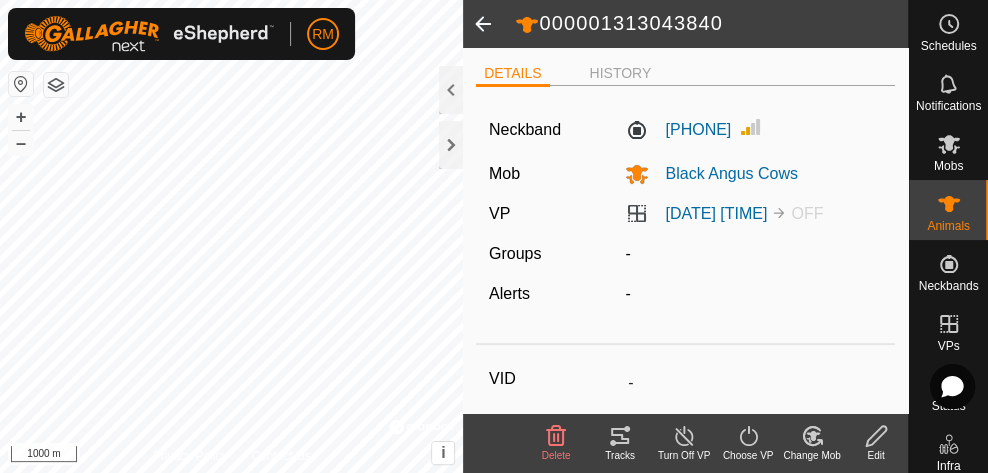 click 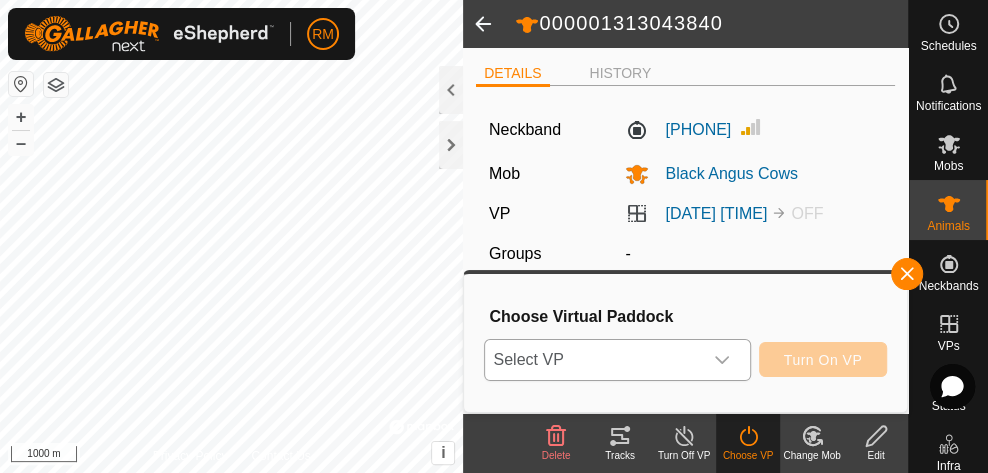 click 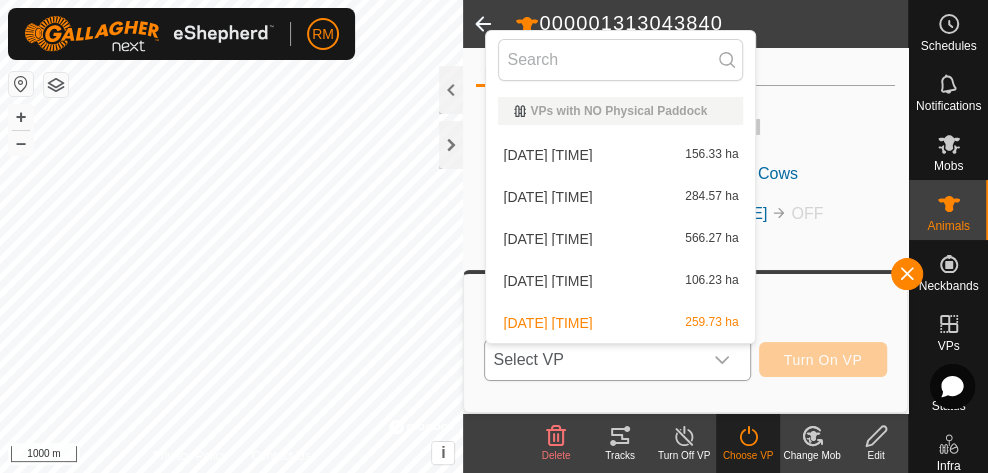 click at bounding box center (722, 360) 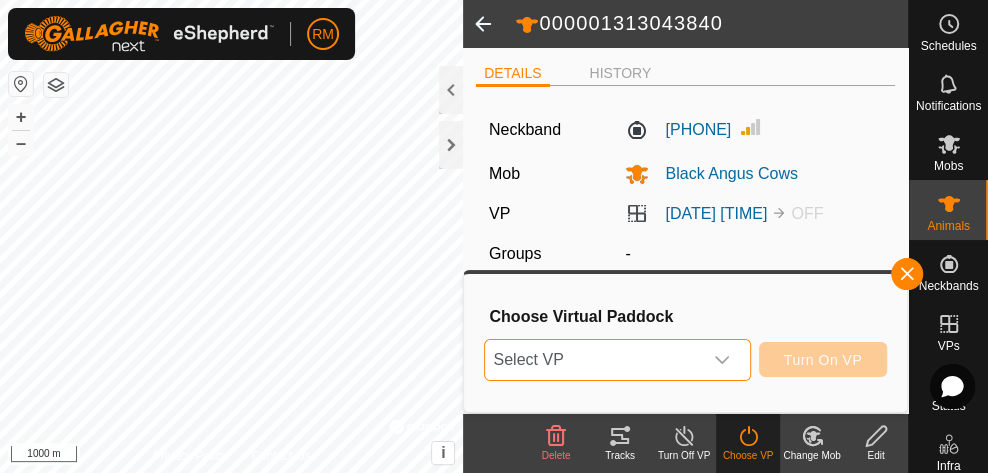 click on "Choose Virtual Paddock" at bounding box center [688, 316] 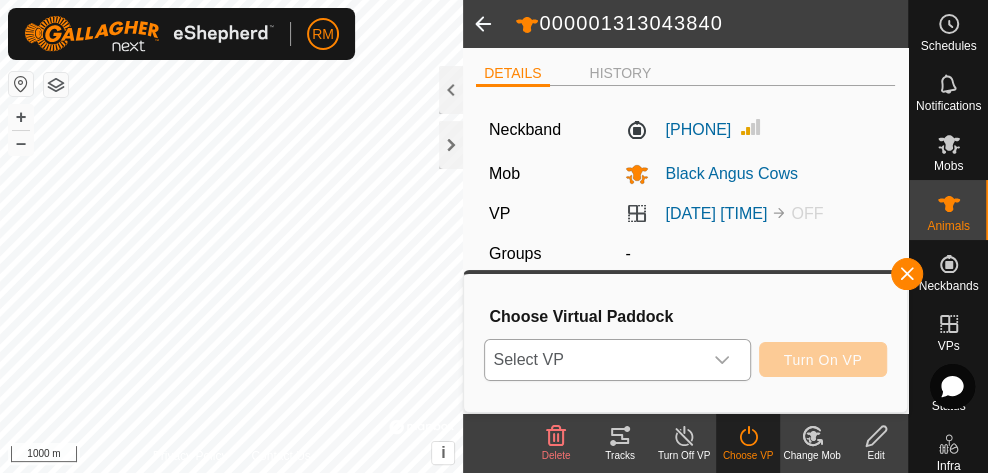 click 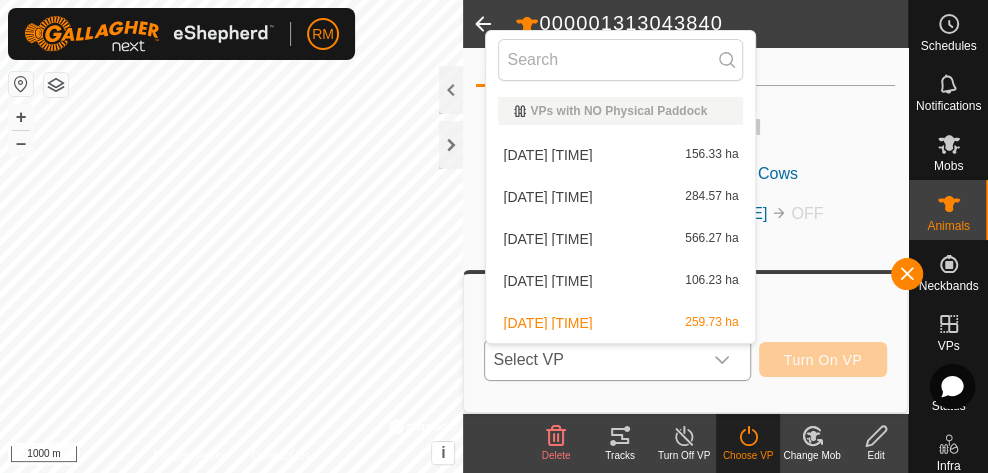click on "259.73 ha" at bounding box center (711, 323) 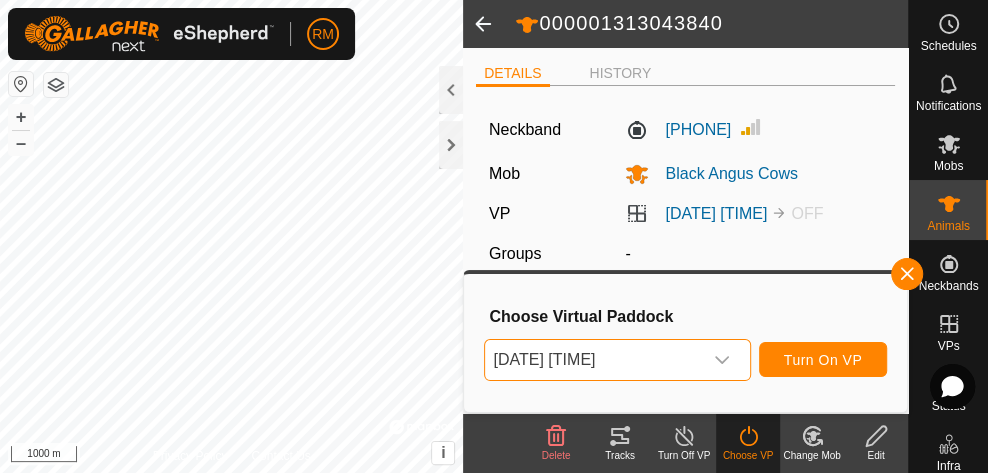 click 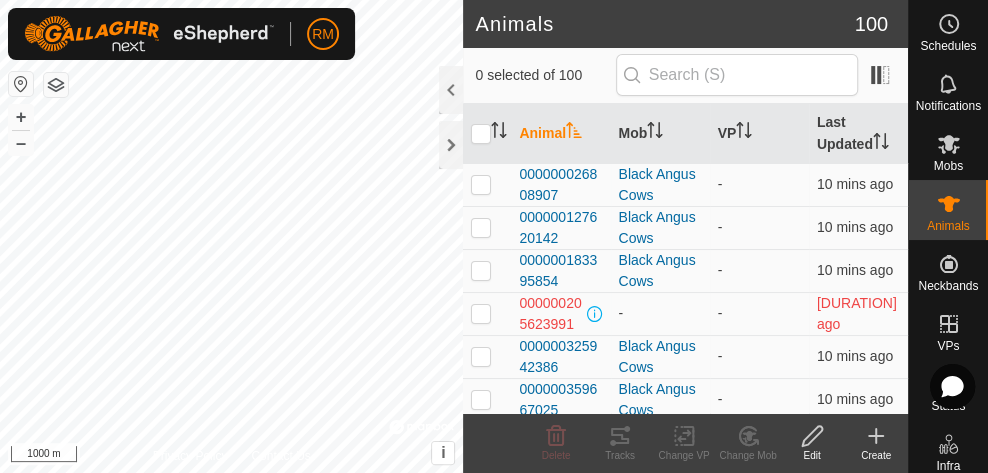 click 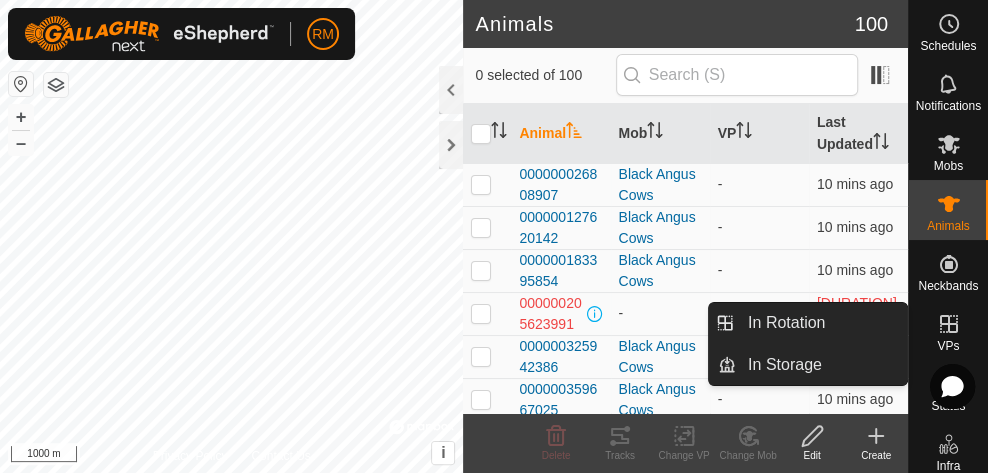 click 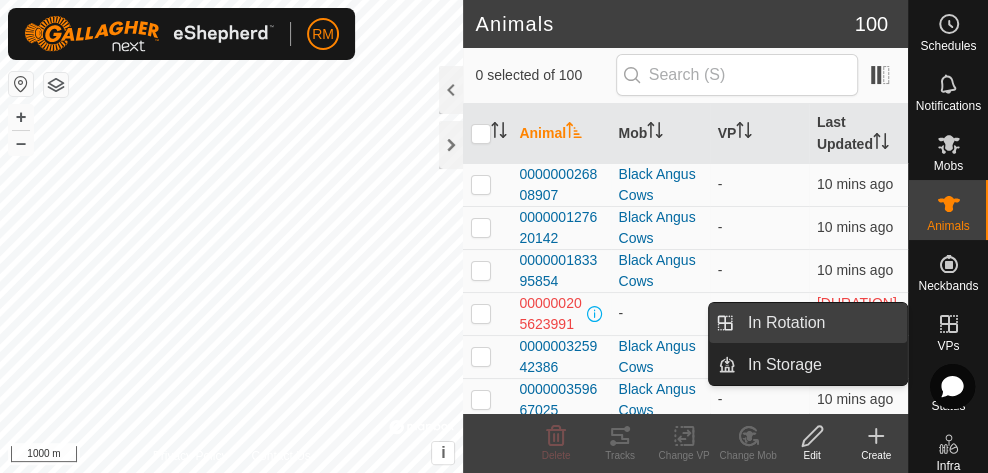click on "In Rotation" at bounding box center (821, 323) 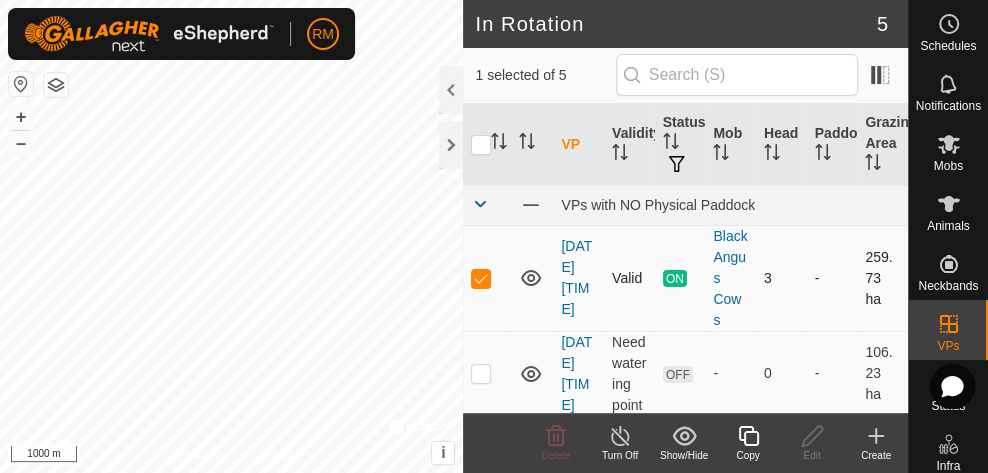 click at bounding box center [487, 278] 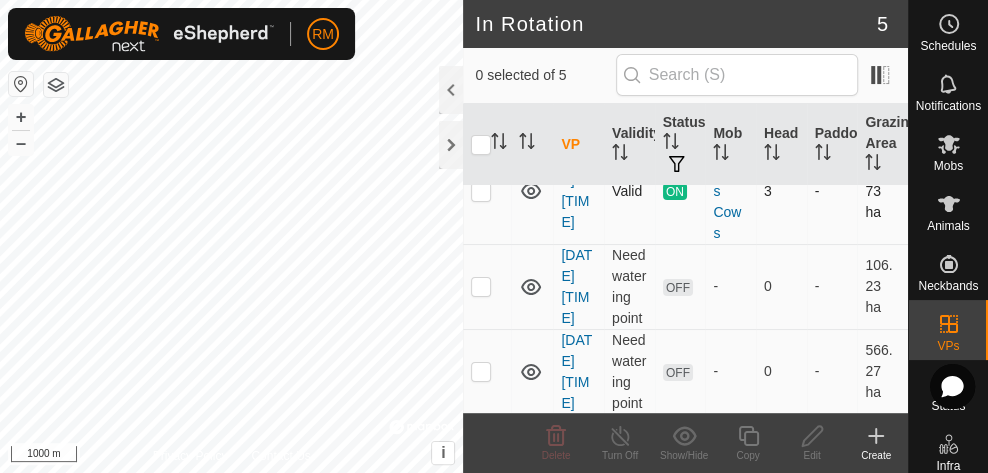scroll, scrollTop: 0, scrollLeft: 0, axis: both 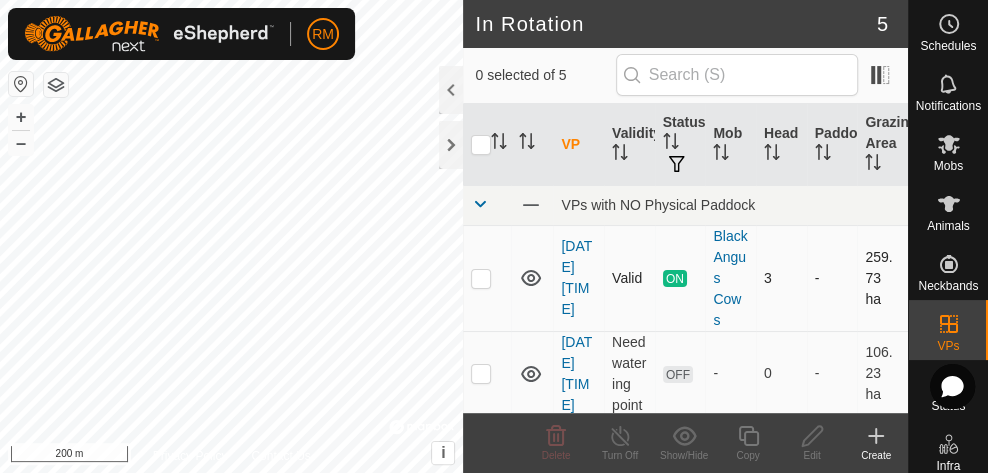 click on "3" at bounding box center [781, 278] 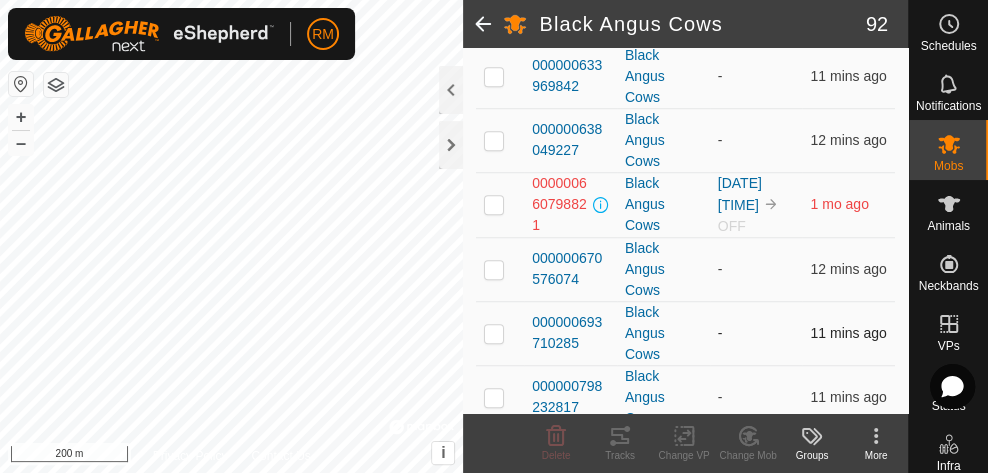 scroll, scrollTop: 728, scrollLeft: 0, axis: vertical 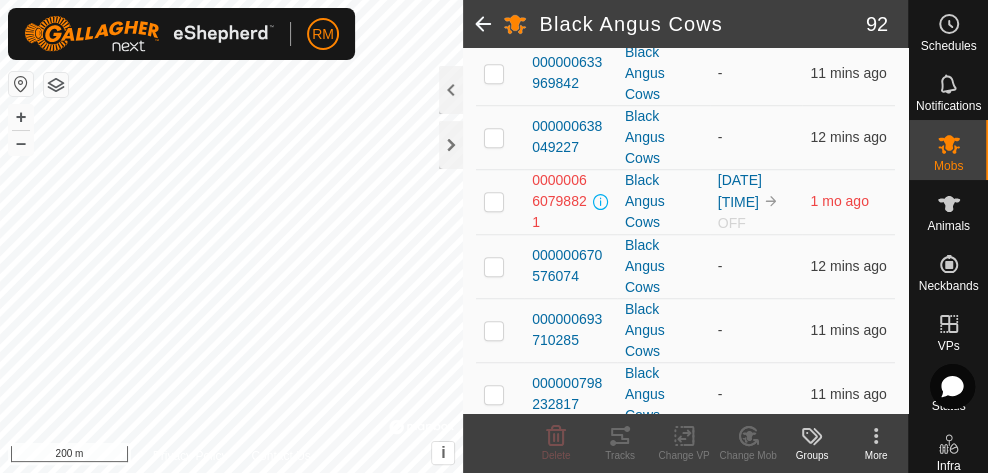 click at bounding box center (494, 201) 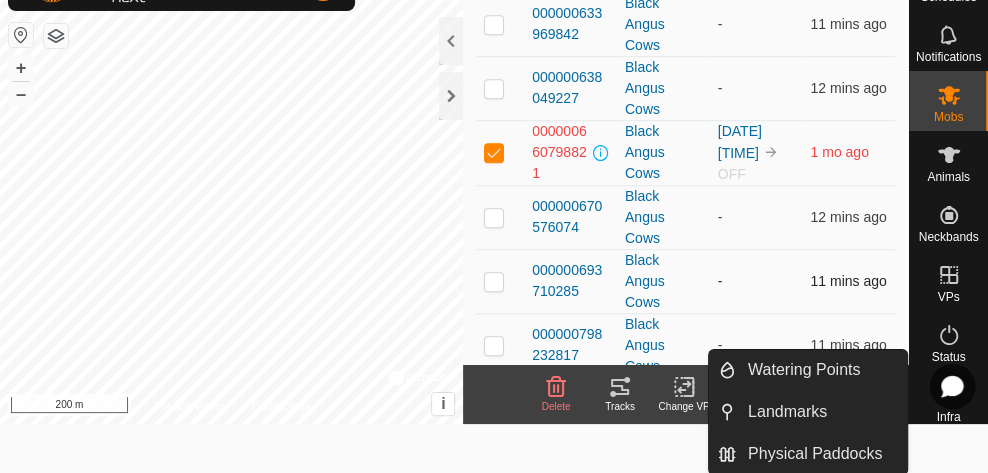 scroll, scrollTop: 0, scrollLeft: 0, axis: both 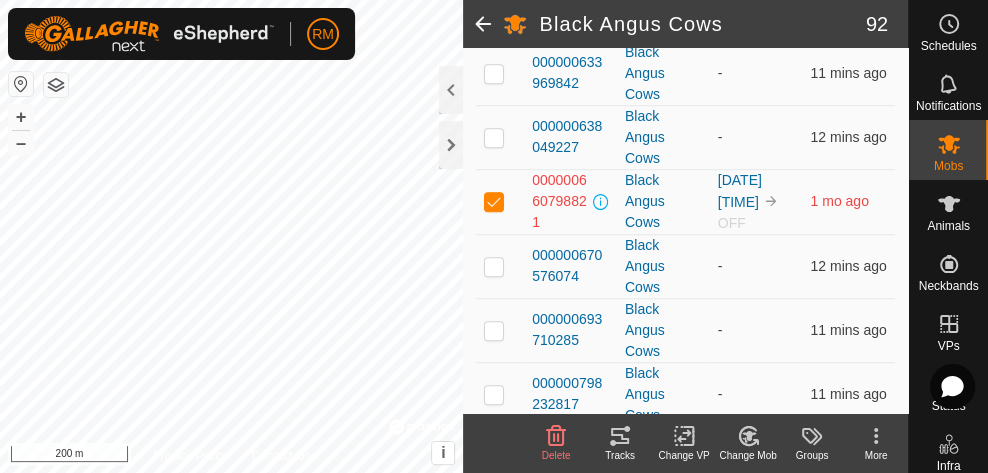 click 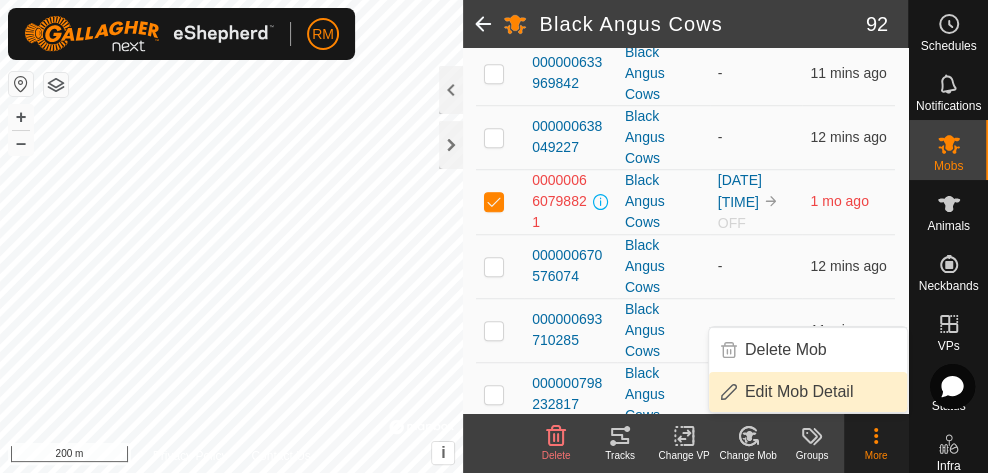 click on "Edit Mob Detail" at bounding box center (808, 392) 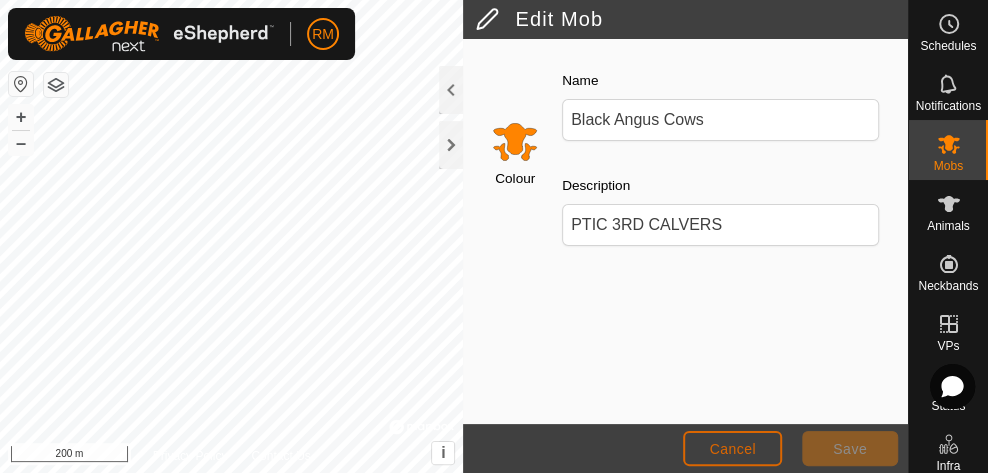 click on "Cancel" 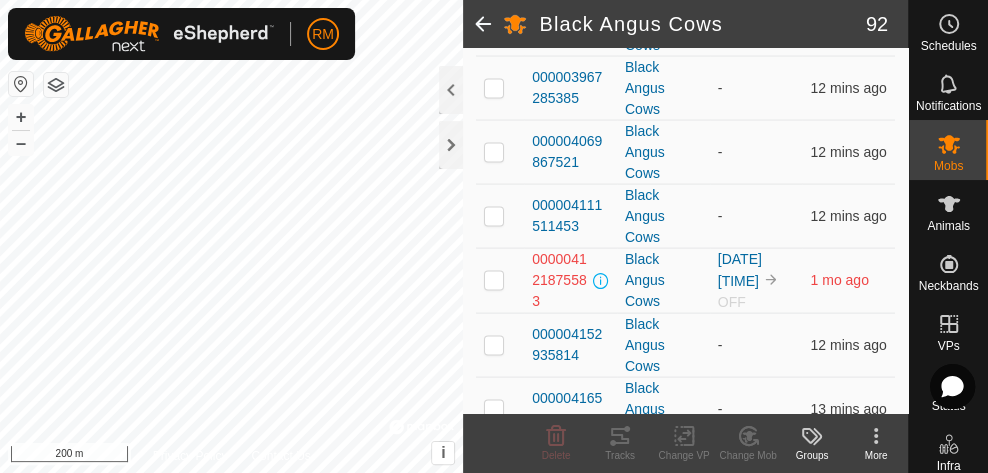 scroll, scrollTop: 5560, scrollLeft: 0, axis: vertical 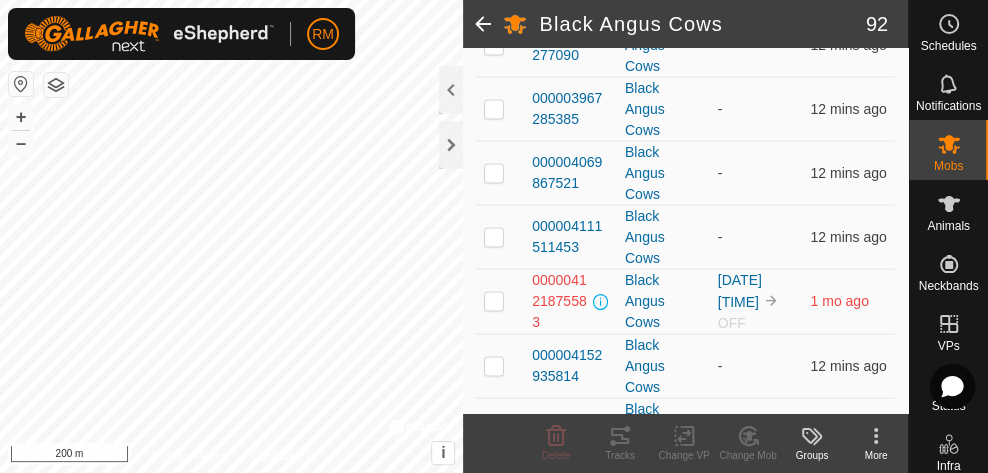 click at bounding box center (494, 300) 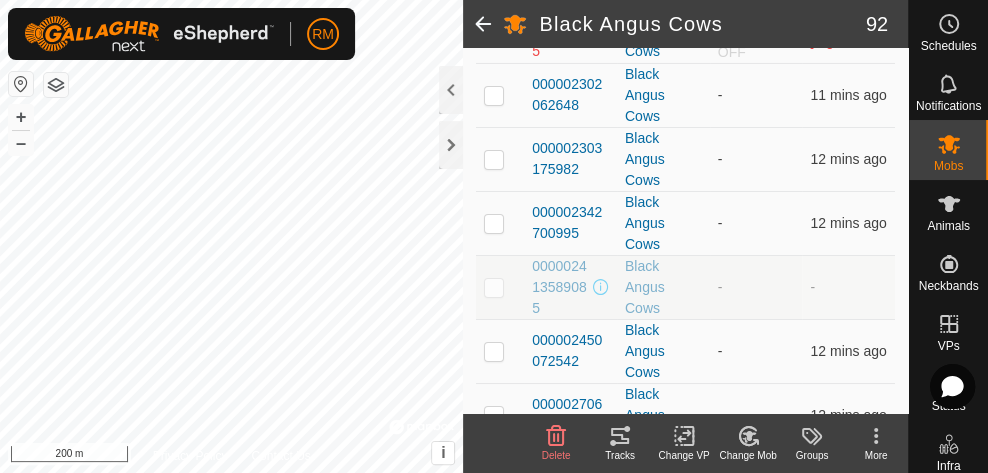 scroll, scrollTop: 3525, scrollLeft: 0, axis: vertical 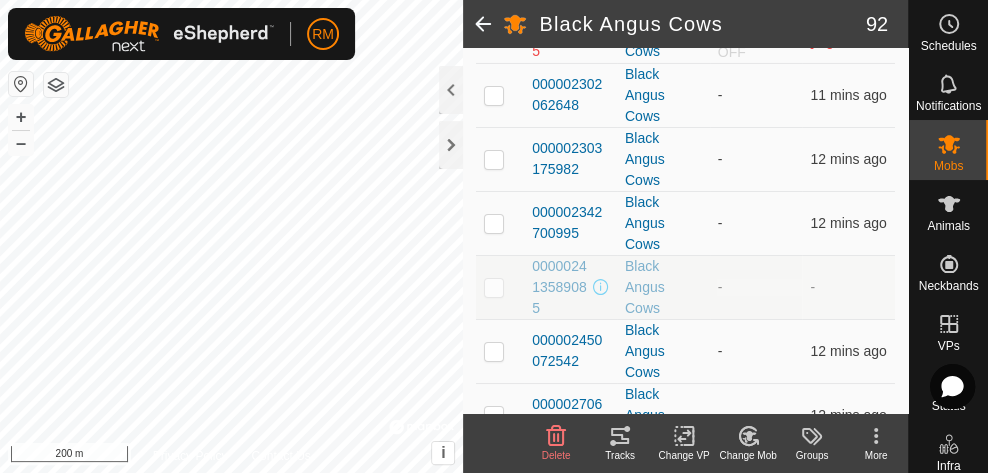 click at bounding box center [500, 287] 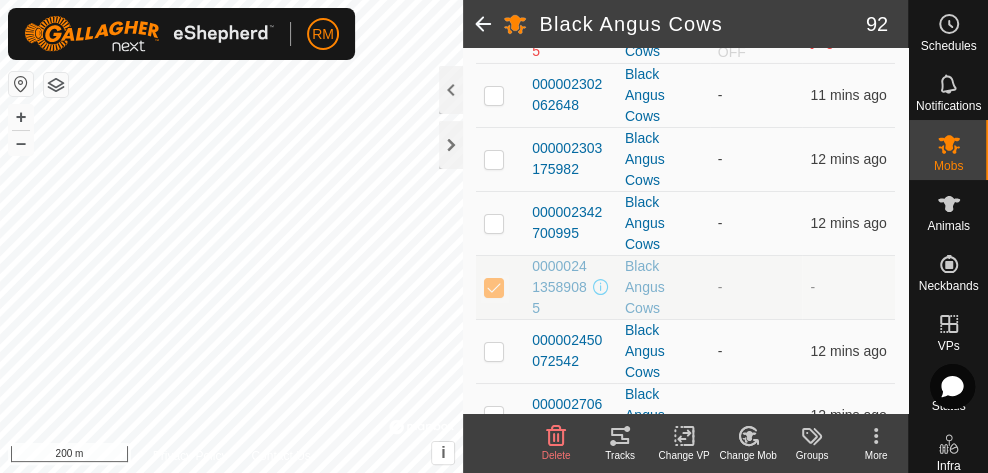 checkbox on "true" 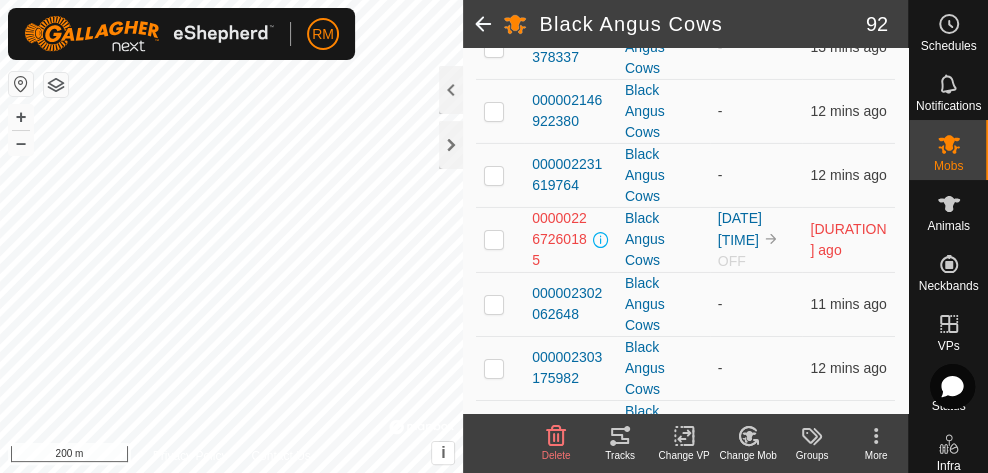 scroll, scrollTop: 3314, scrollLeft: 0, axis: vertical 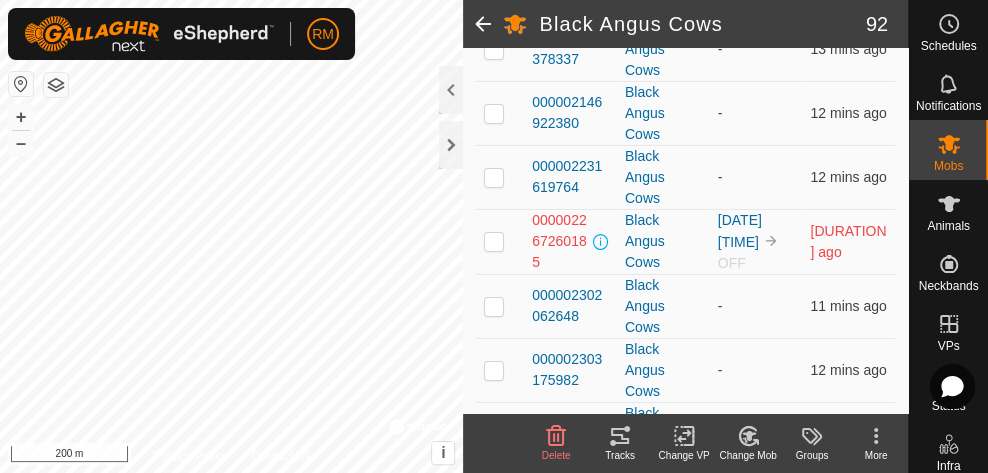 click at bounding box center [494, 241] 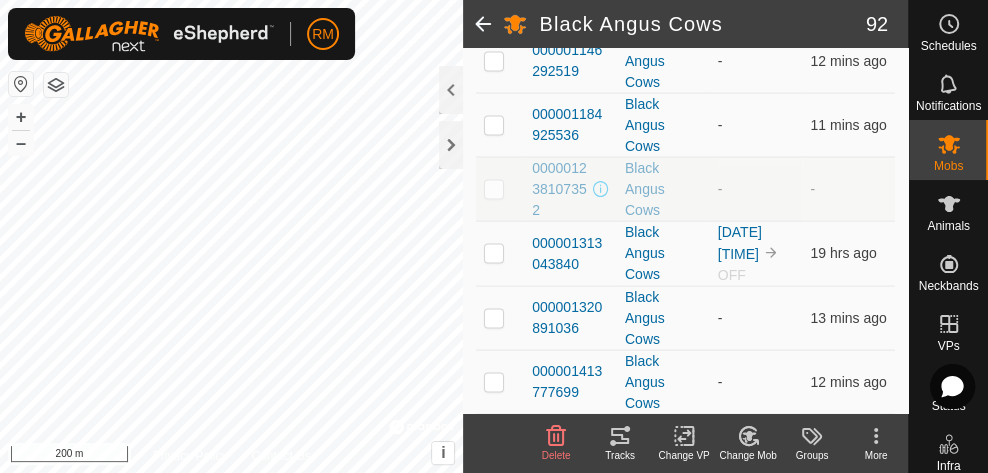 scroll, scrollTop: 1913, scrollLeft: 0, axis: vertical 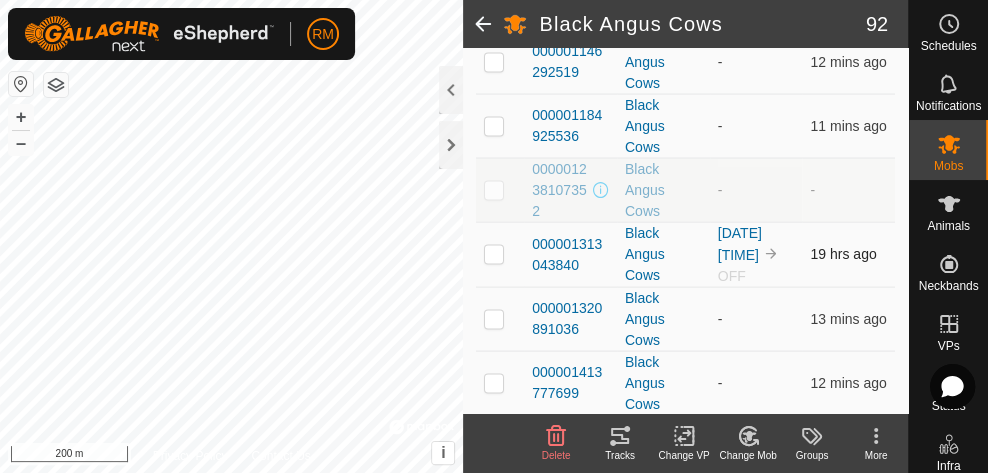 click at bounding box center [494, 254] 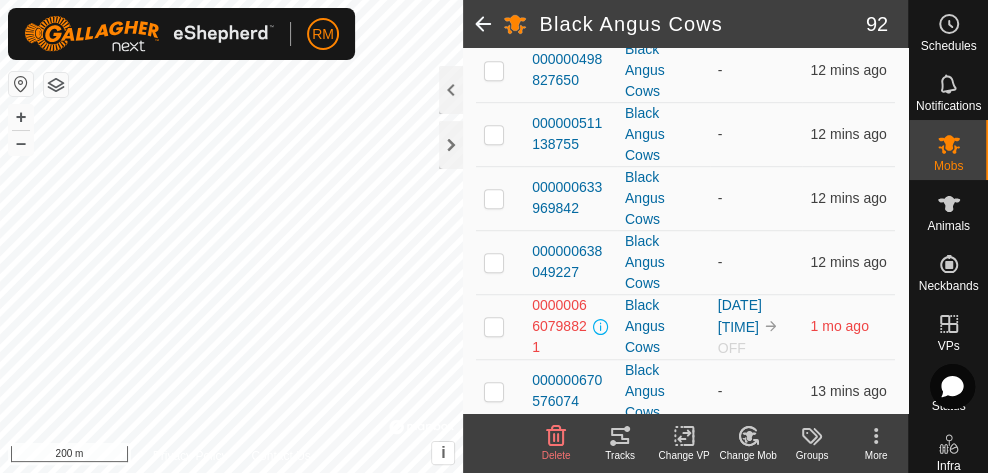 scroll, scrollTop: 602, scrollLeft: 0, axis: vertical 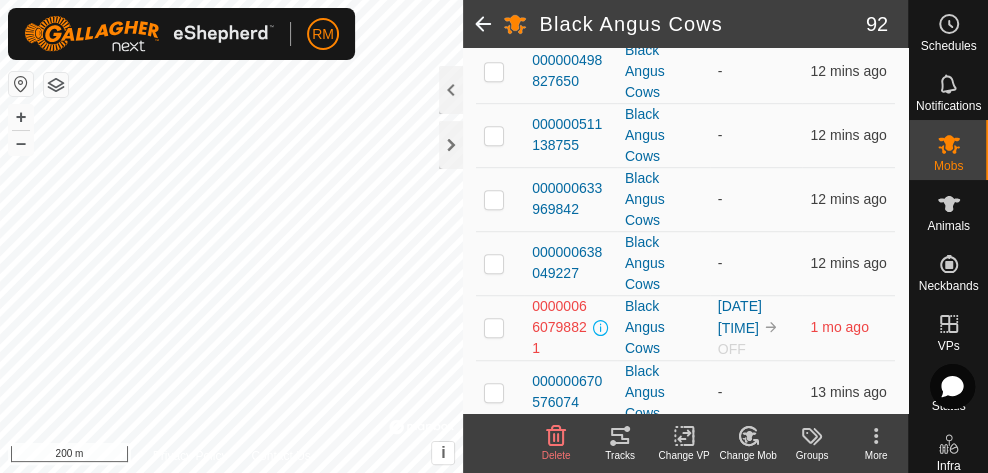 click at bounding box center (494, 327) 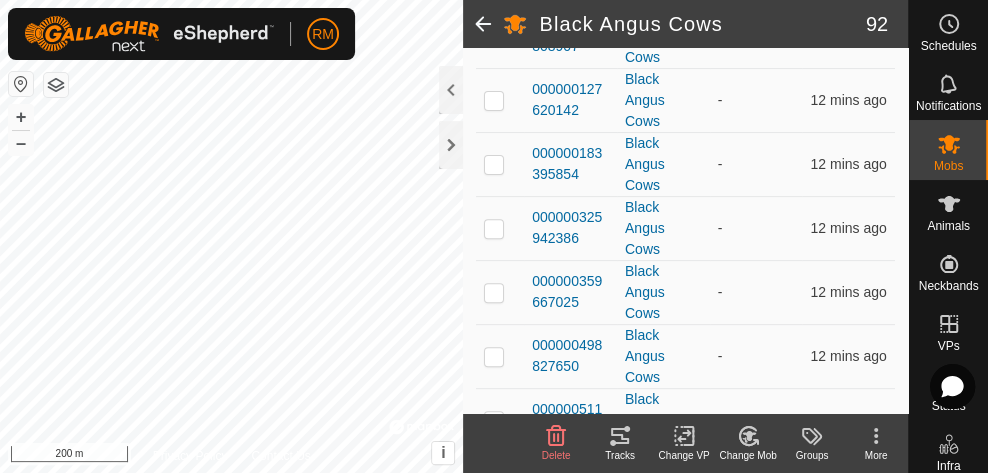 scroll, scrollTop: 320, scrollLeft: 0, axis: vertical 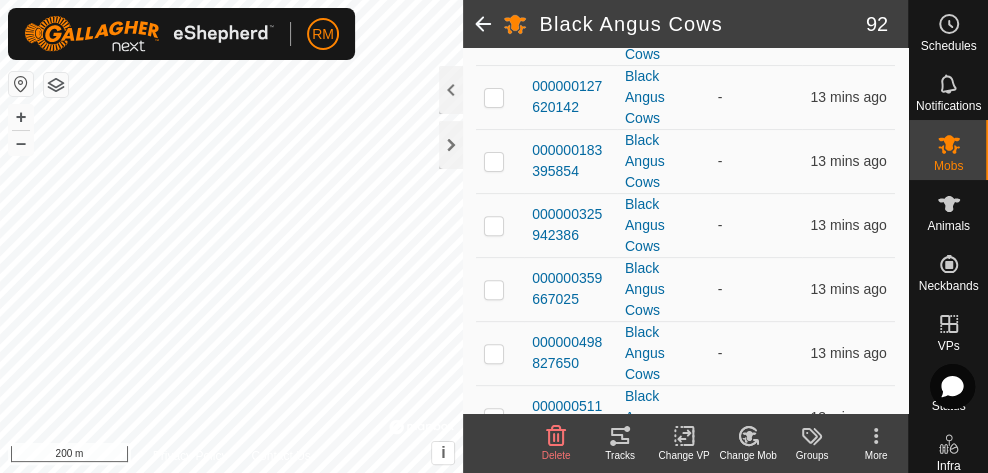 click 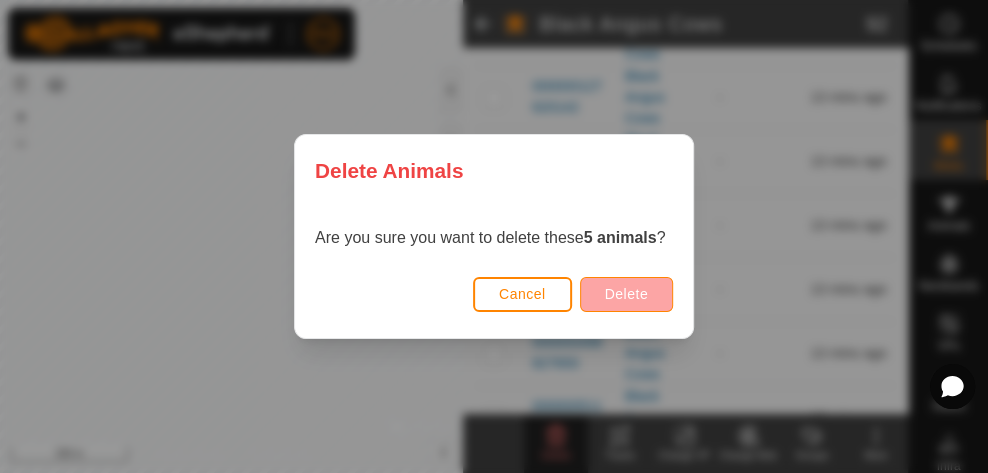 click on "Delete" at bounding box center (626, 294) 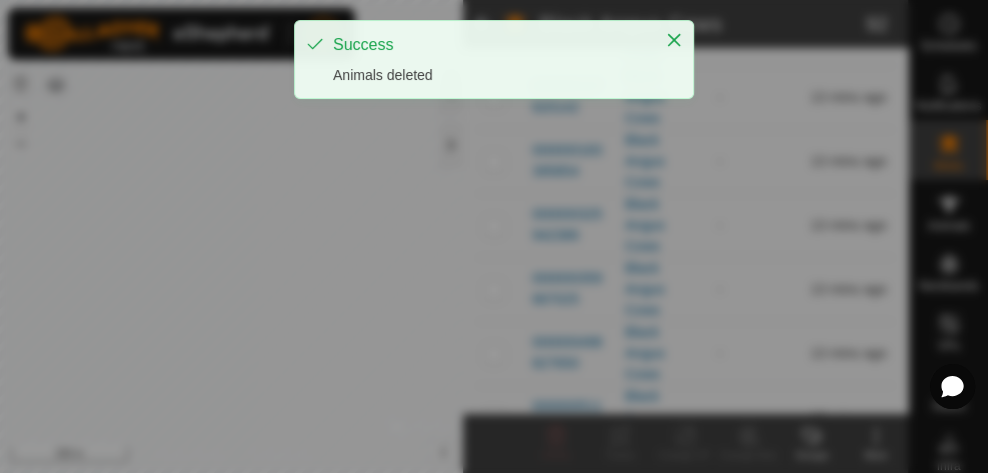 checkbox on "false" 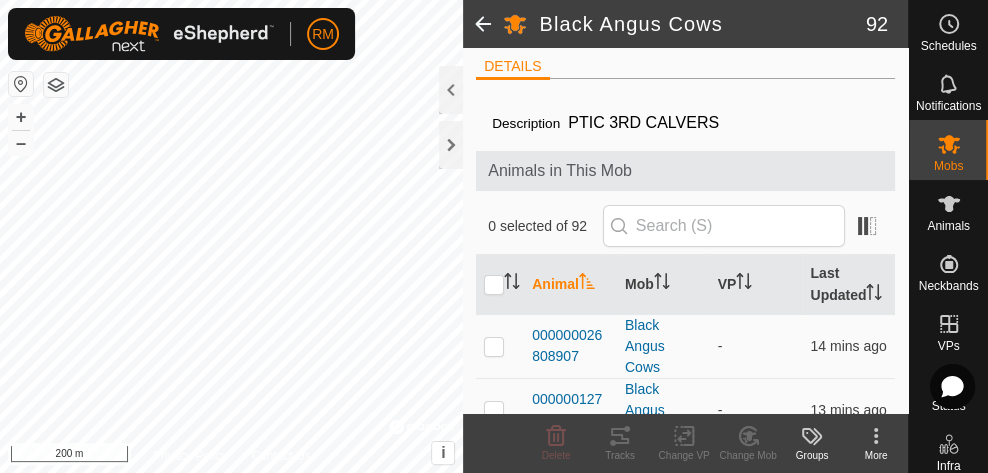 scroll, scrollTop: 0, scrollLeft: 0, axis: both 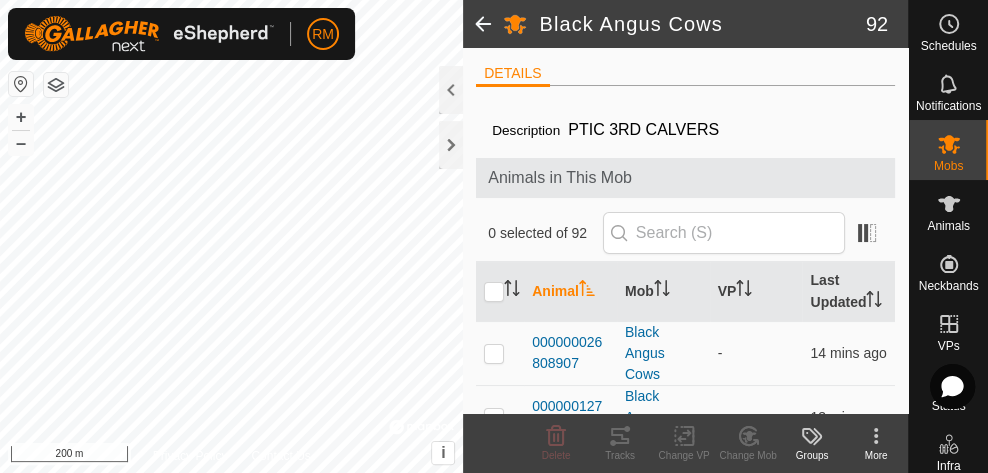 click 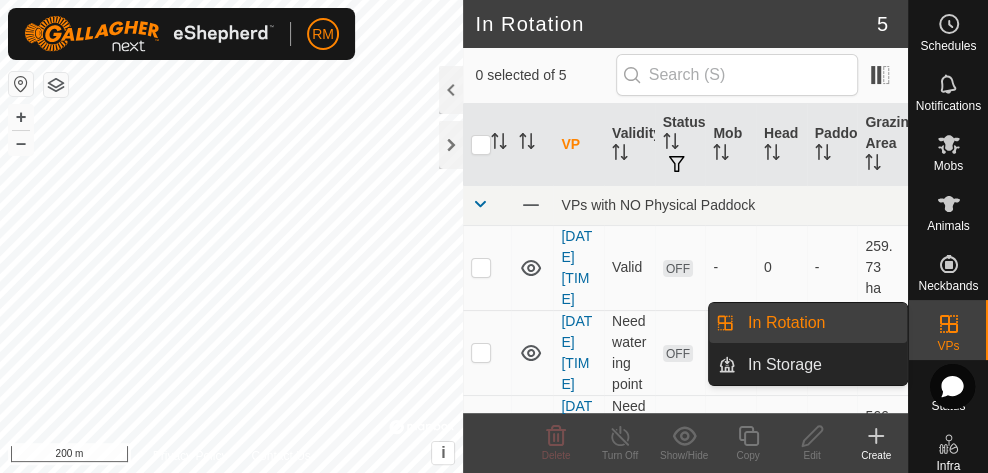 click on "In Rotation" at bounding box center [821, 323] 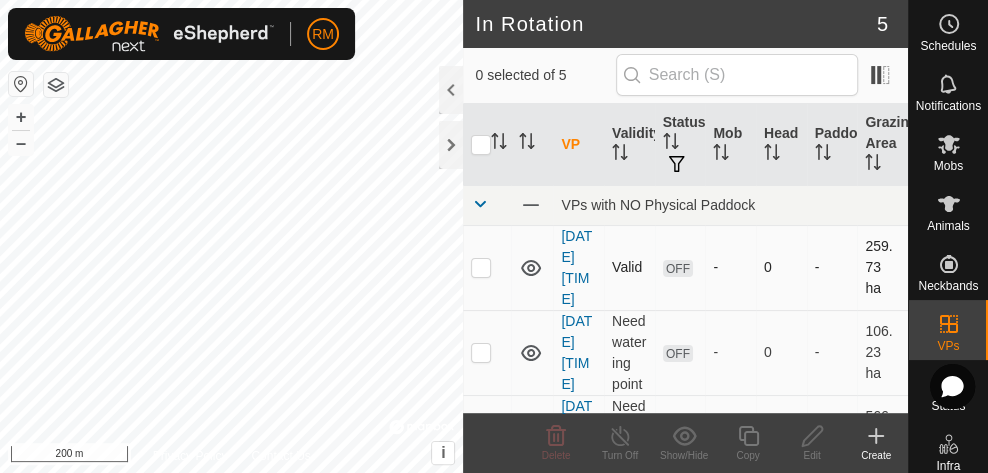 click at bounding box center (481, 267) 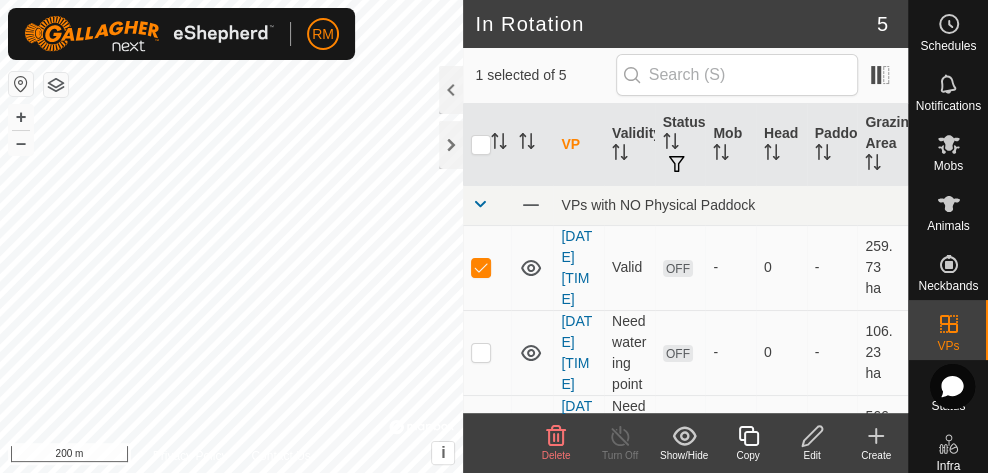 click 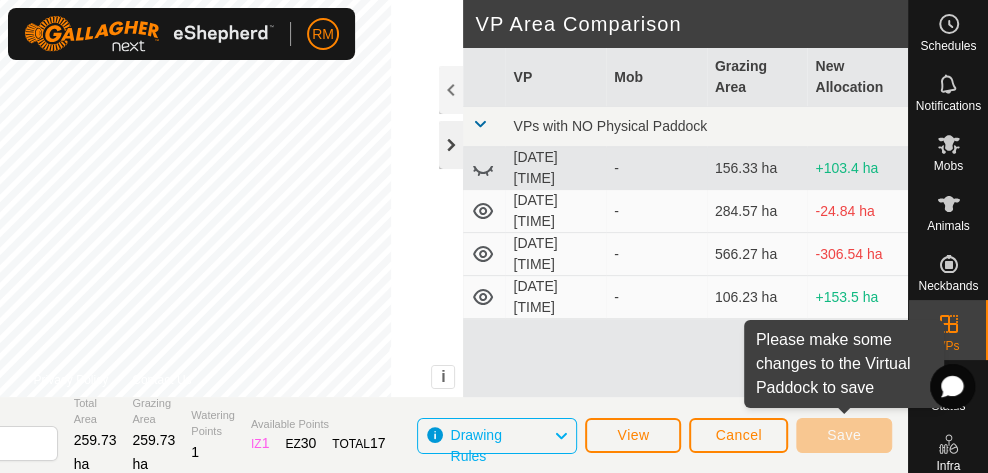 click 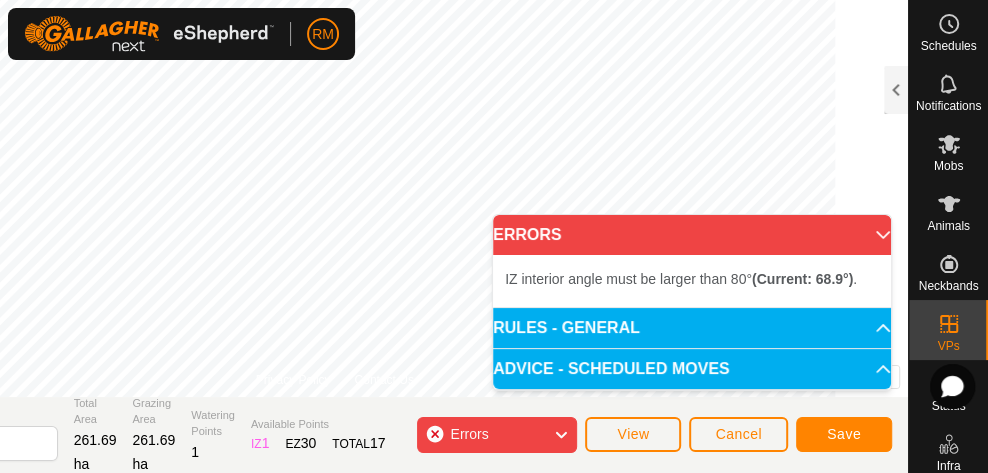 click on "ERRORS" at bounding box center [692, 235] 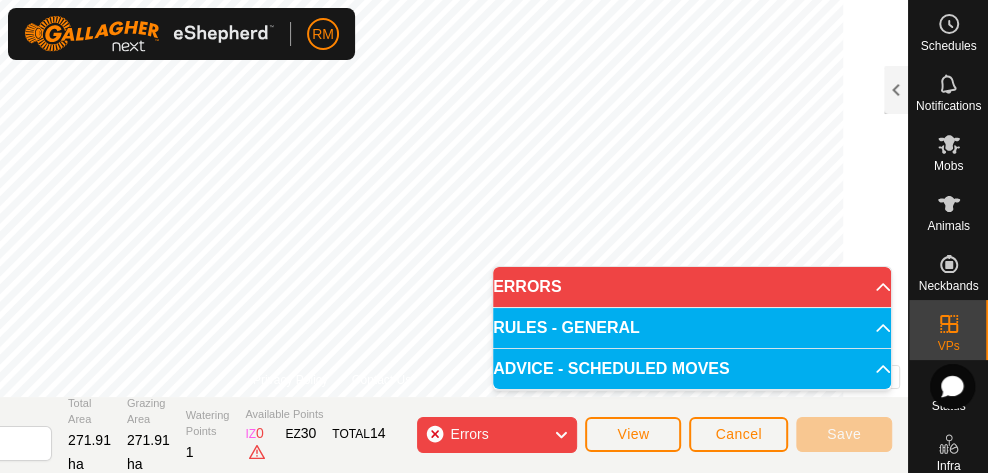 click 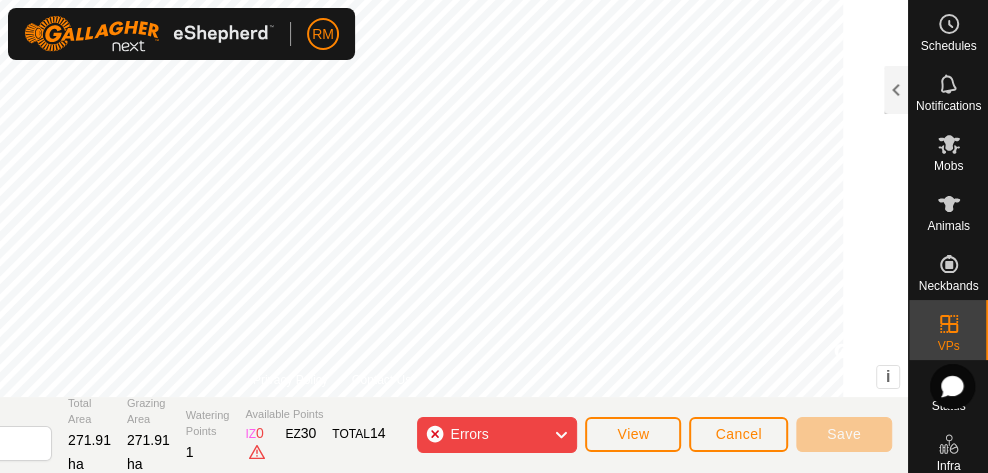 click 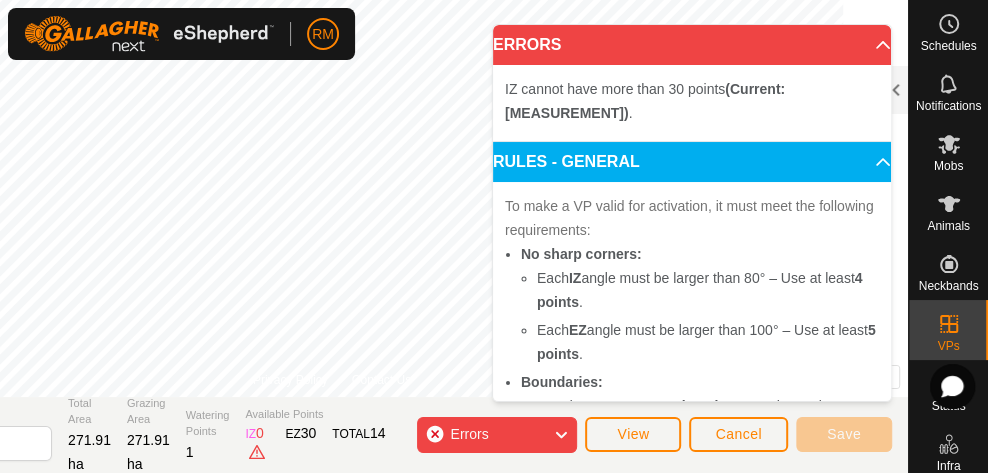 click 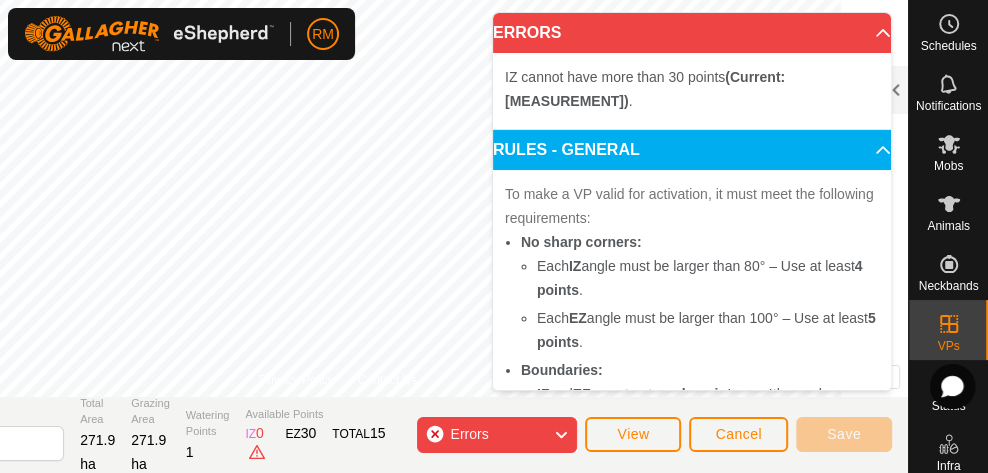 click on "Errors" 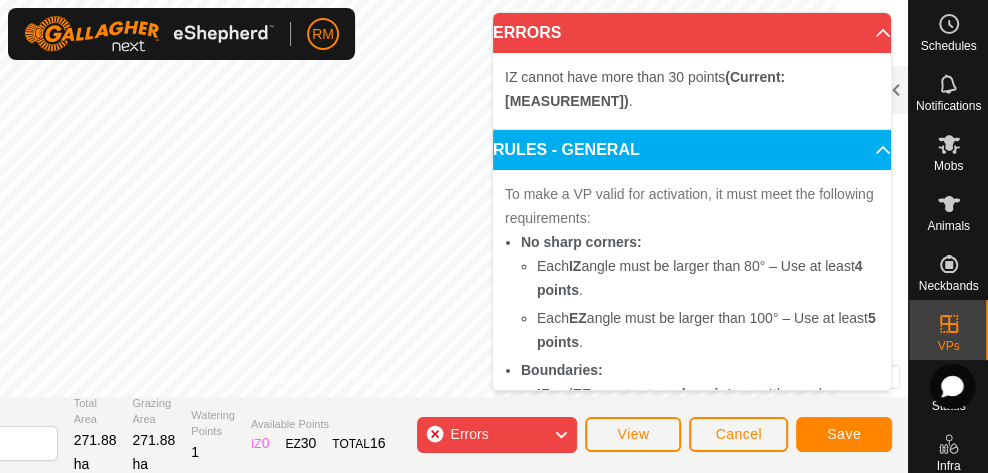 click on "Errors" 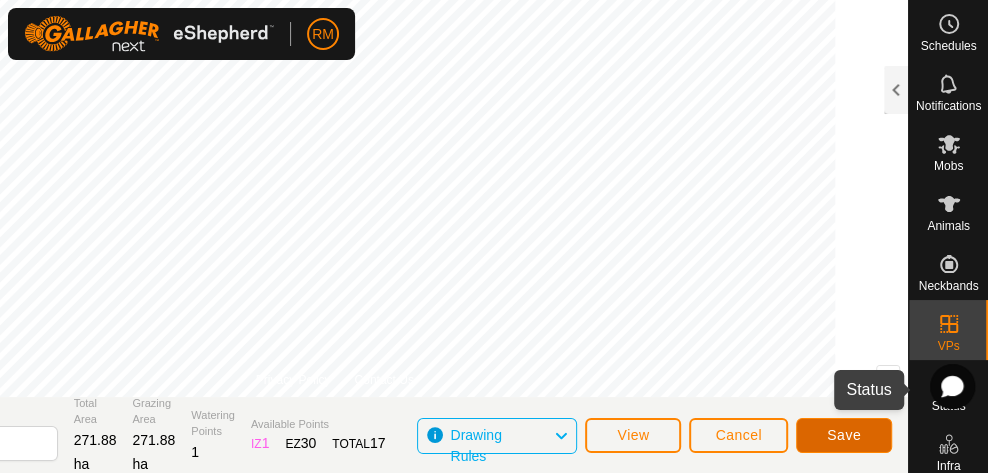 click on "Save" 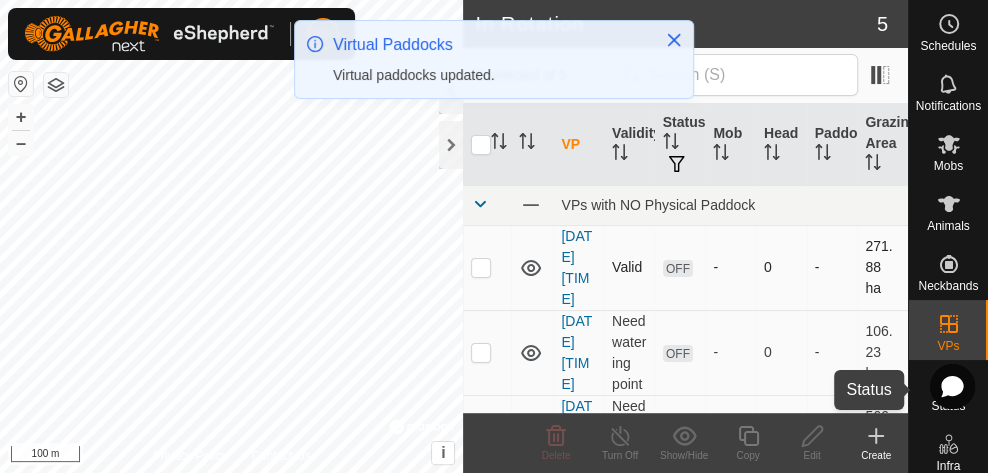 click at bounding box center [481, 267] 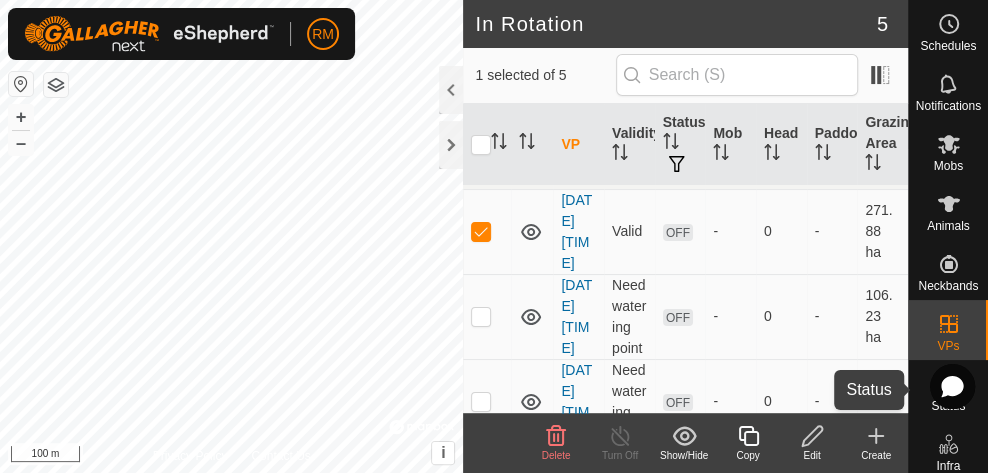scroll, scrollTop: 29, scrollLeft: 0, axis: vertical 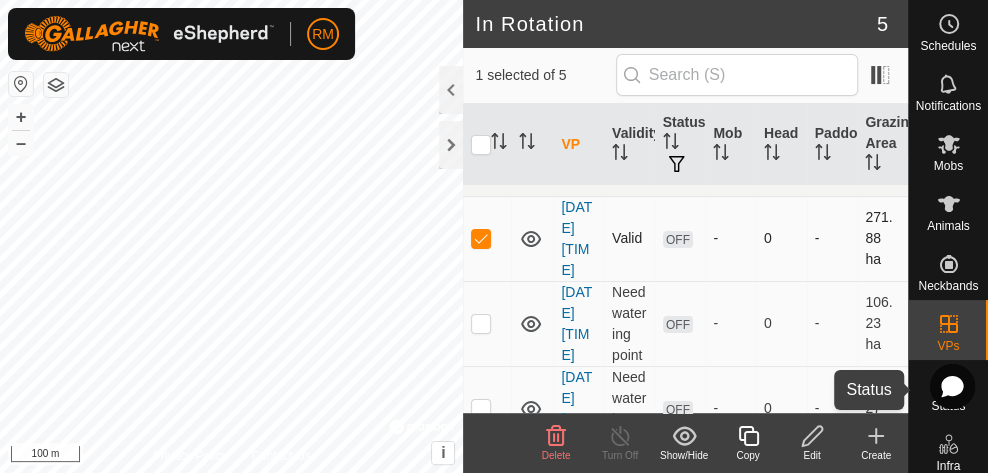 click at bounding box center [481, 238] 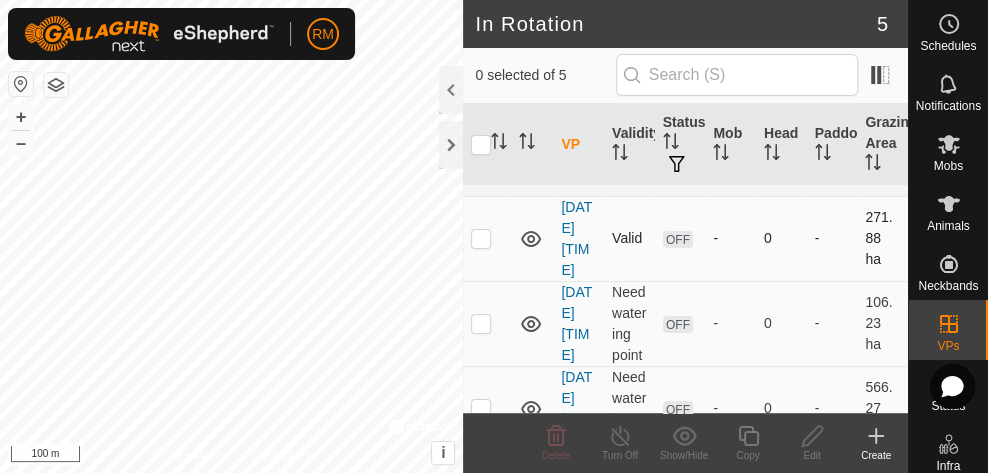 click at bounding box center [487, 238] 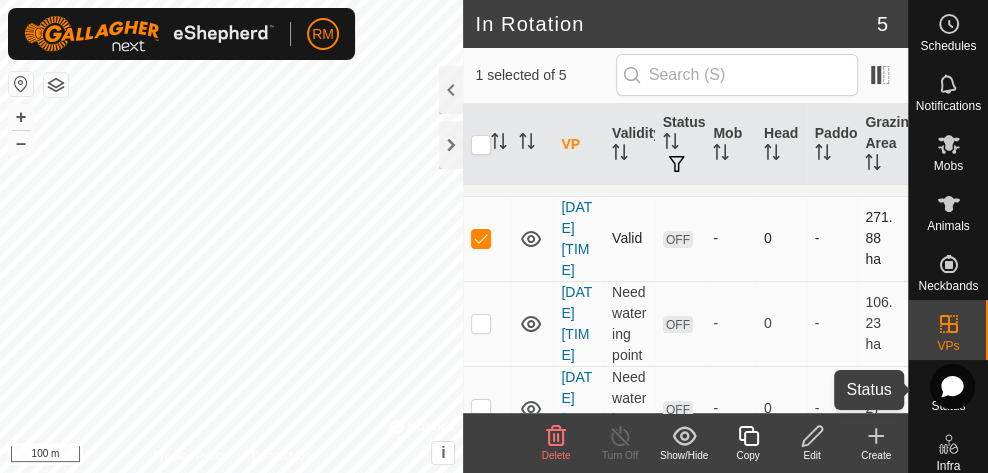 click at bounding box center (481, 238) 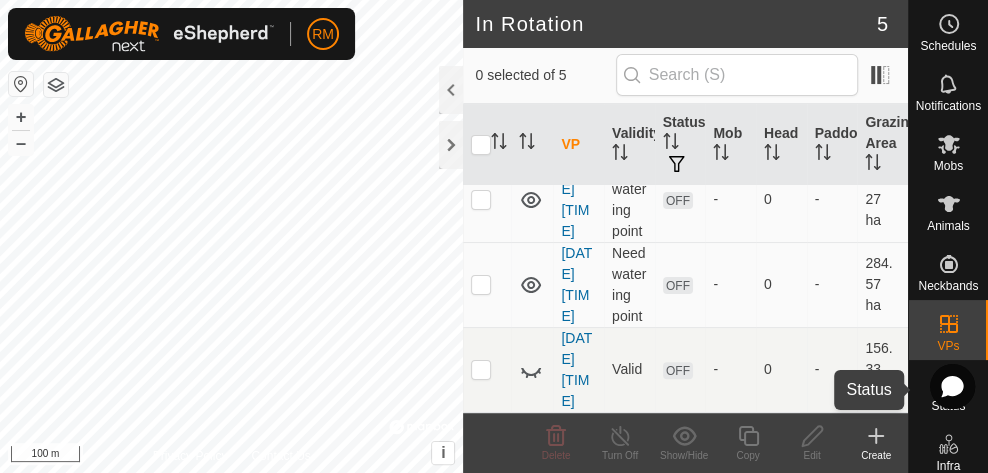 scroll, scrollTop: 278, scrollLeft: 0, axis: vertical 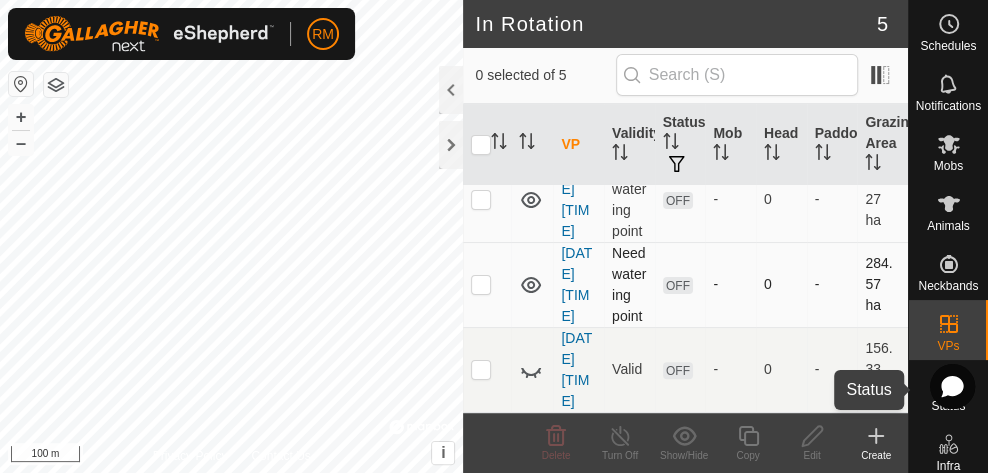 click at bounding box center (481, 284) 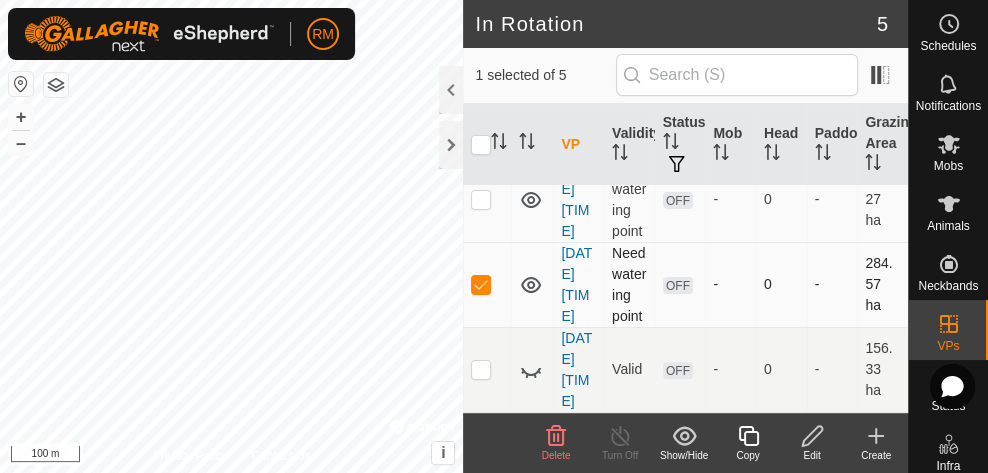 click at bounding box center [487, 284] 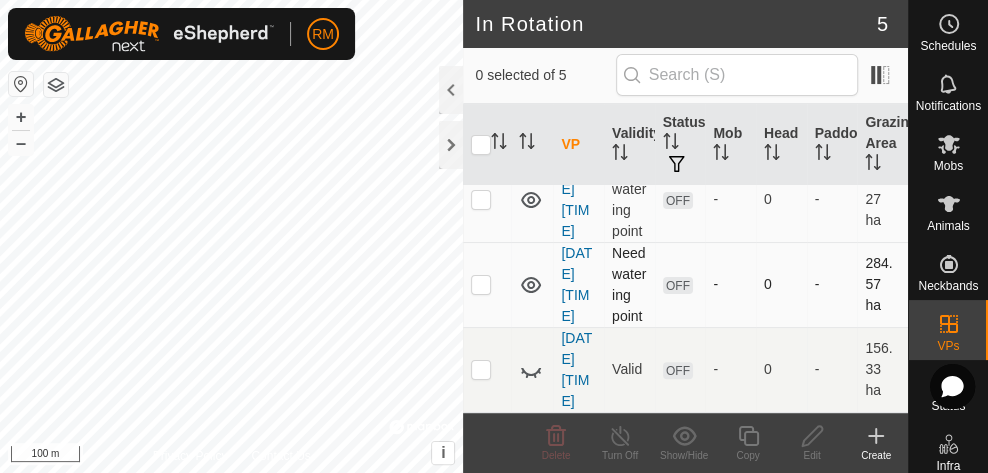 checkbox on "false" 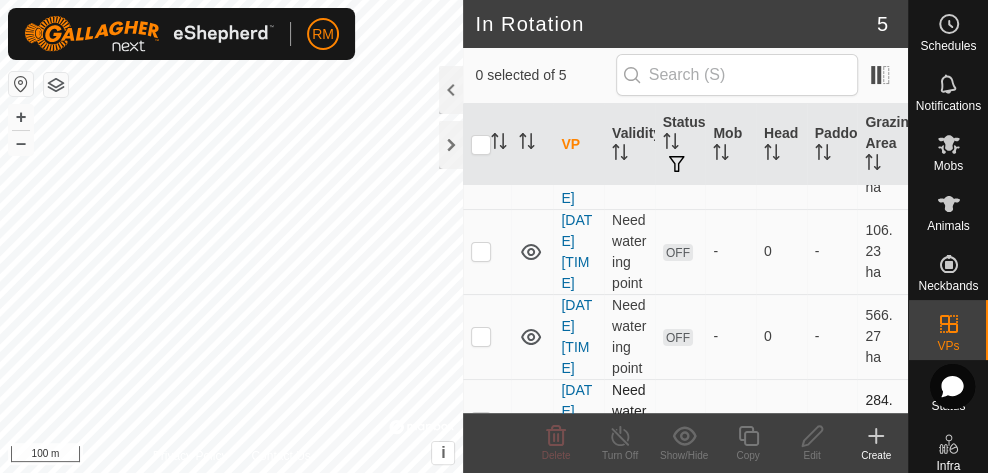 scroll, scrollTop: 0, scrollLeft: 0, axis: both 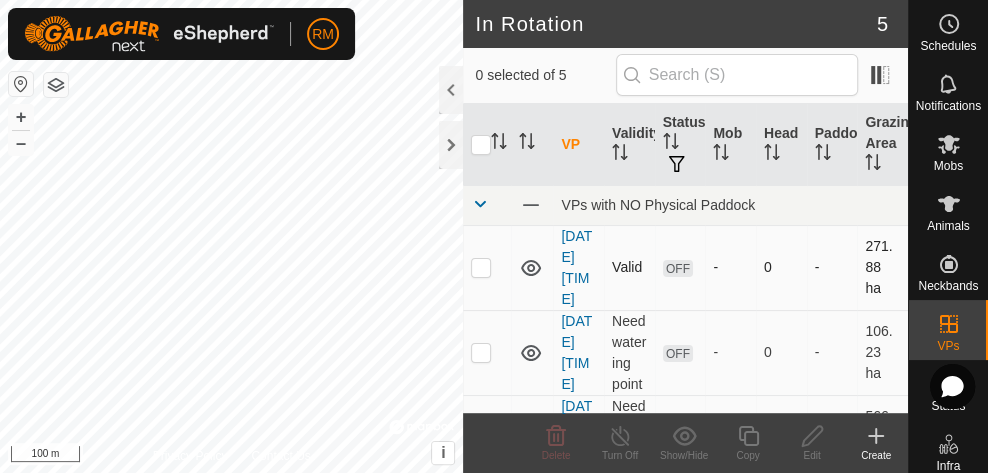 click at bounding box center [481, 267] 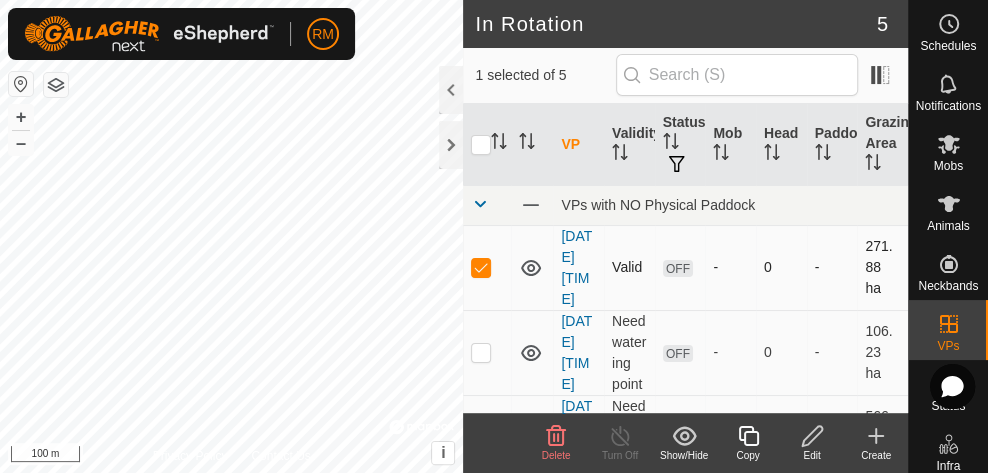 click at bounding box center (481, 267) 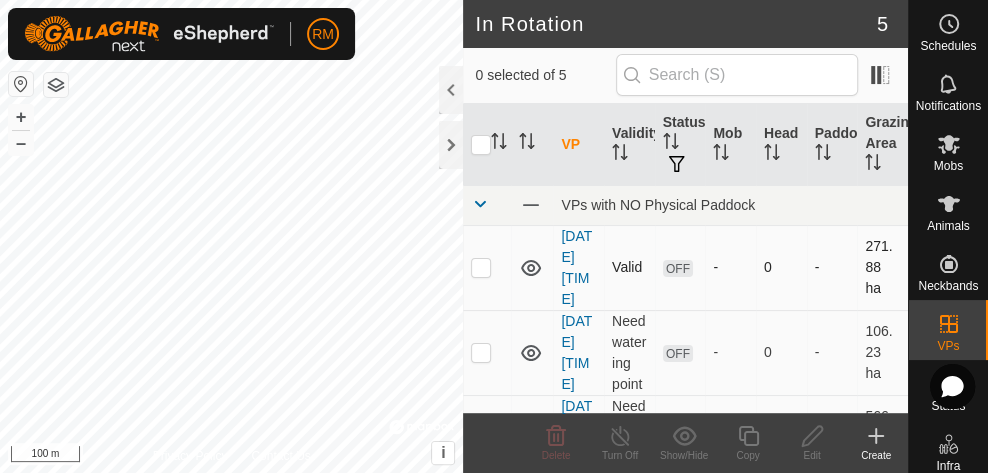 click at bounding box center (481, 267) 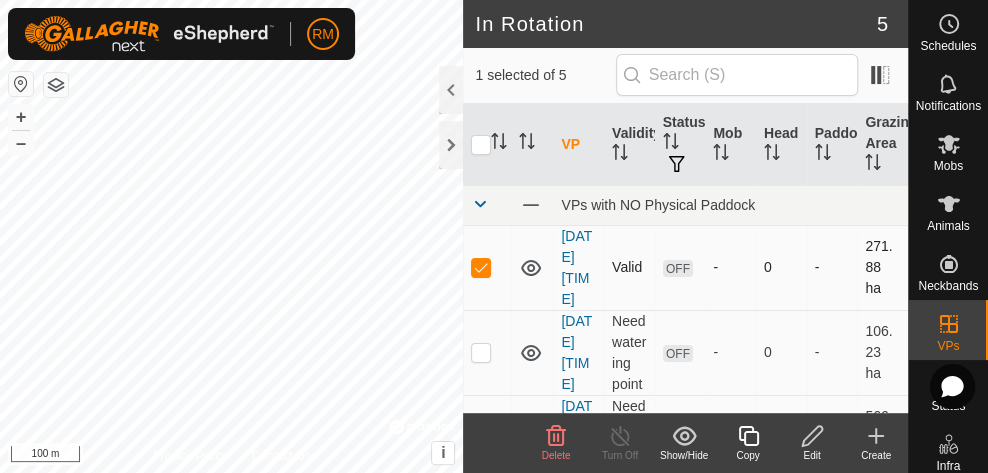 click 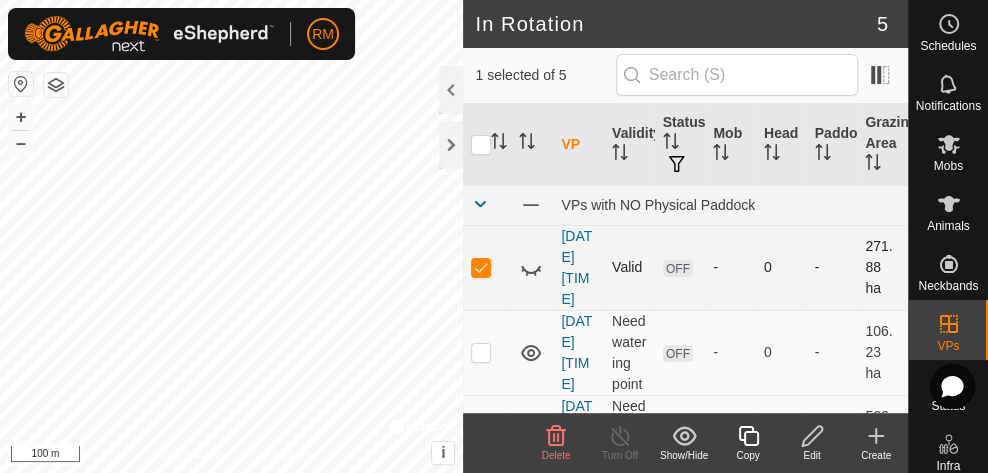 click 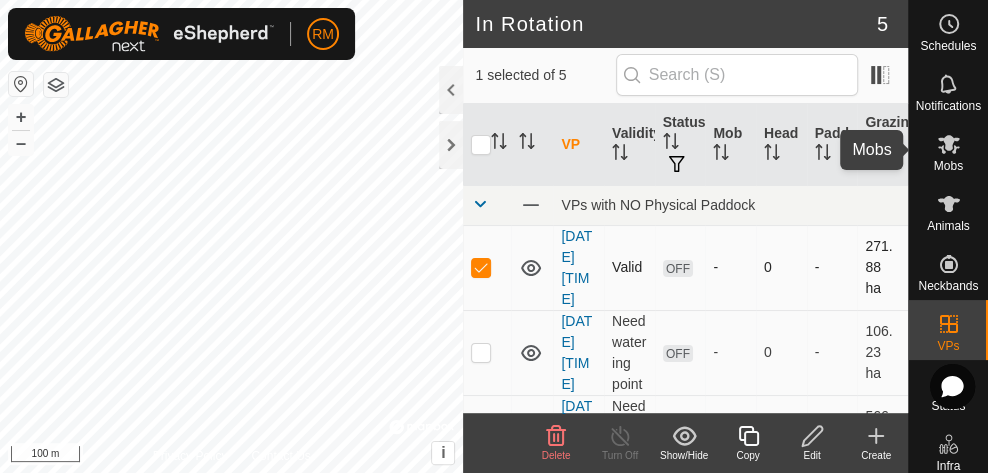 click 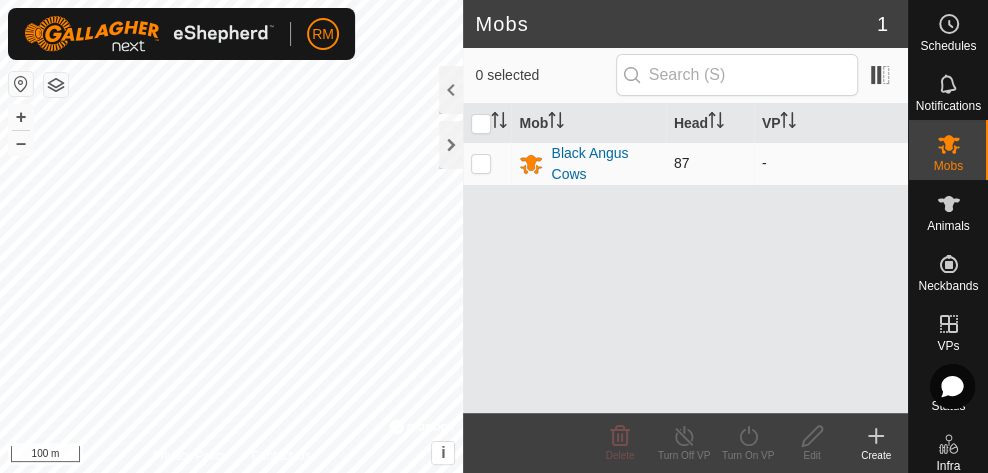 click at bounding box center (481, 163) 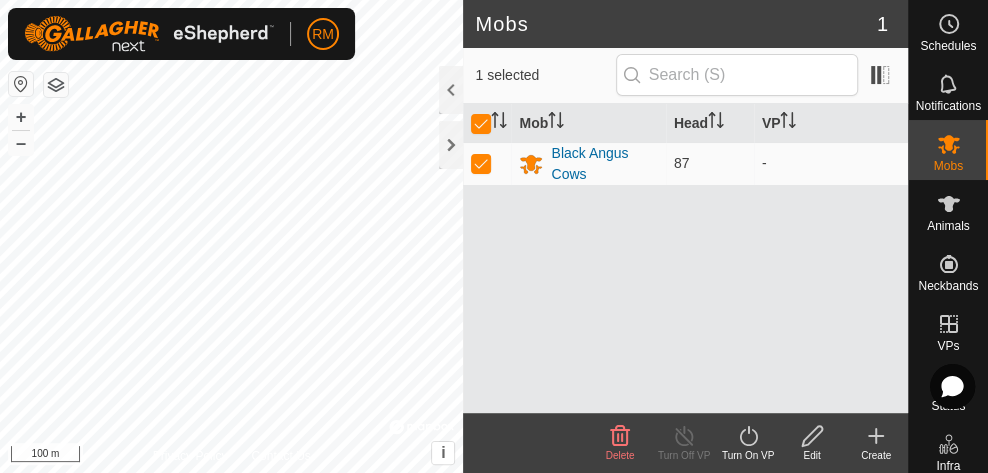 click on "Turn On VP" 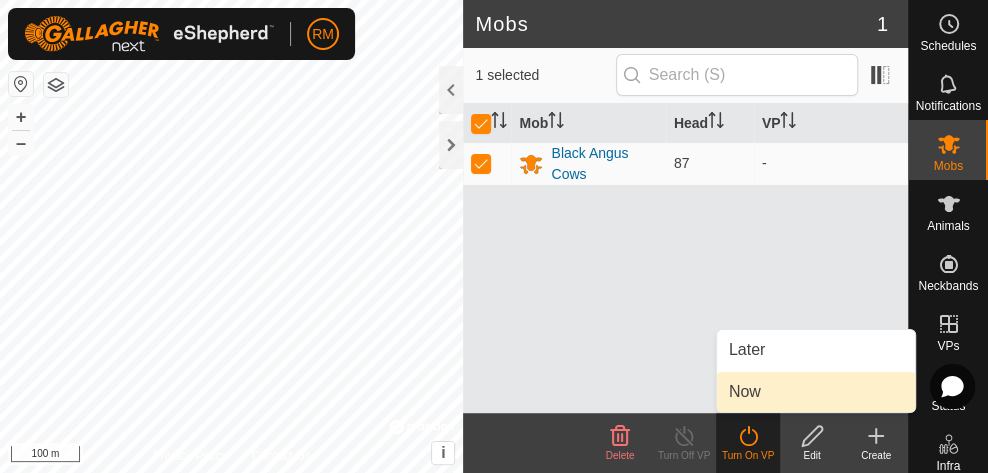 click on "Now" at bounding box center (816, 392) 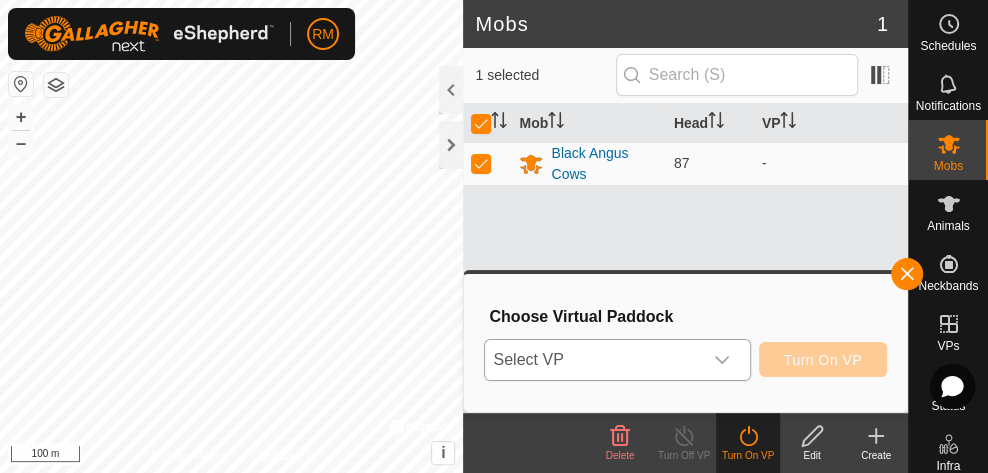 click at bounding box center (722, 360) 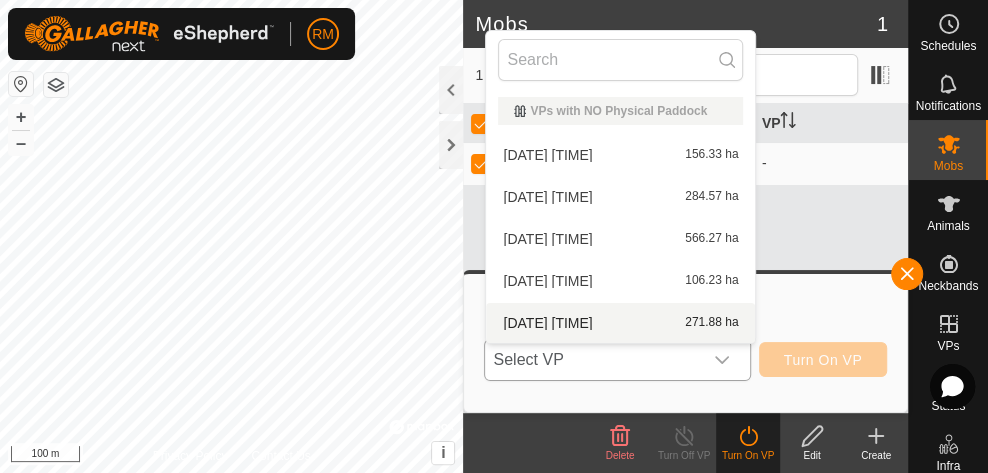 click on "2025-06-01 105345  271.88 ha" at bounding box center [620, 323] 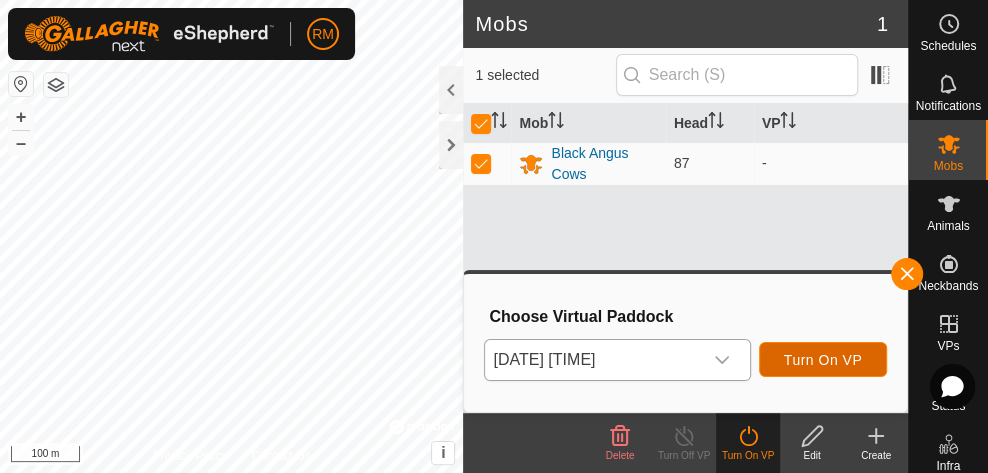 click on "Turn On VP" at bounding box center (823, 360) 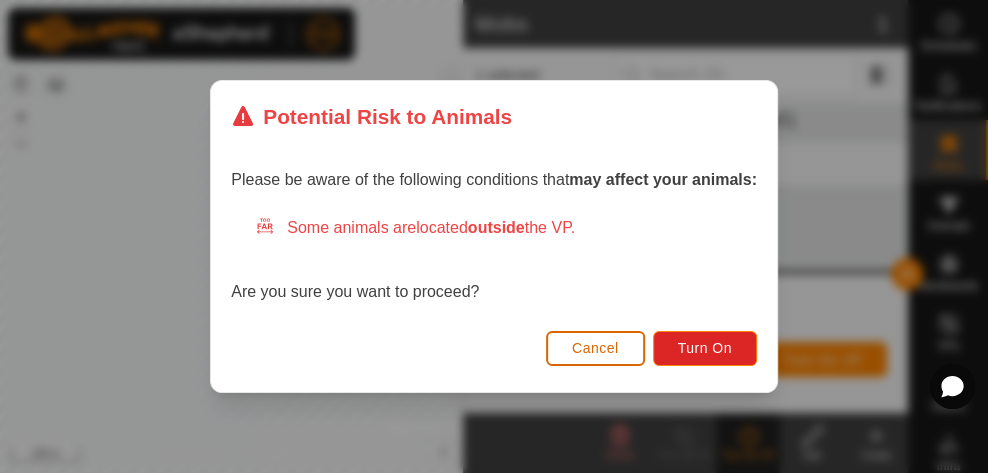 click on "Cancel" at bounding box center [595, 348] 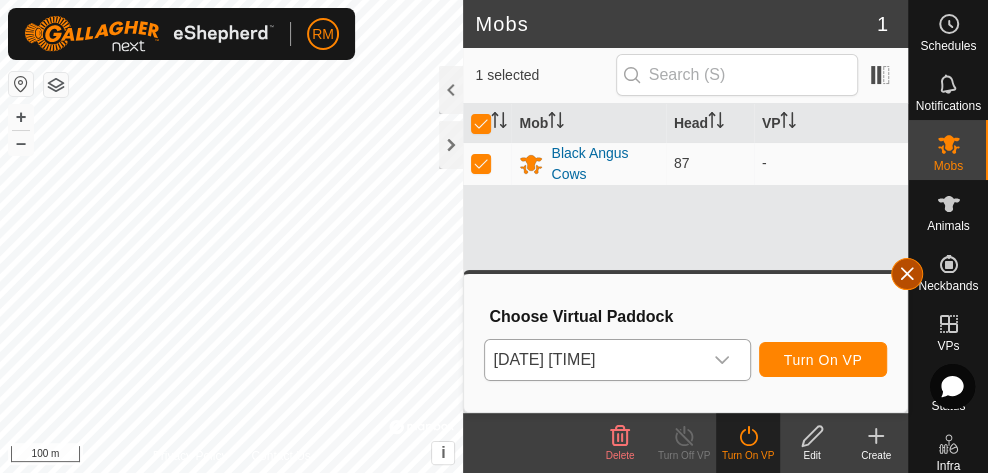 click at bounding box center [907, 274] 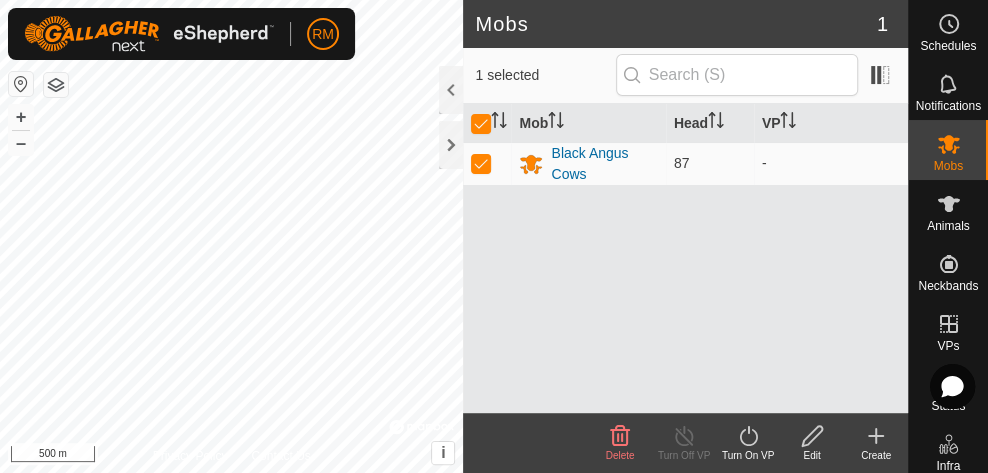 click on "87" at bounding box center (710, 163) 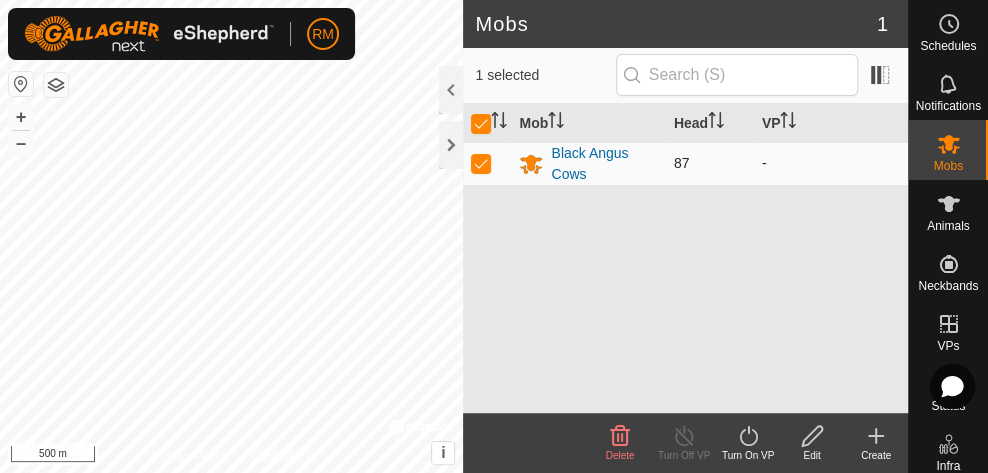click 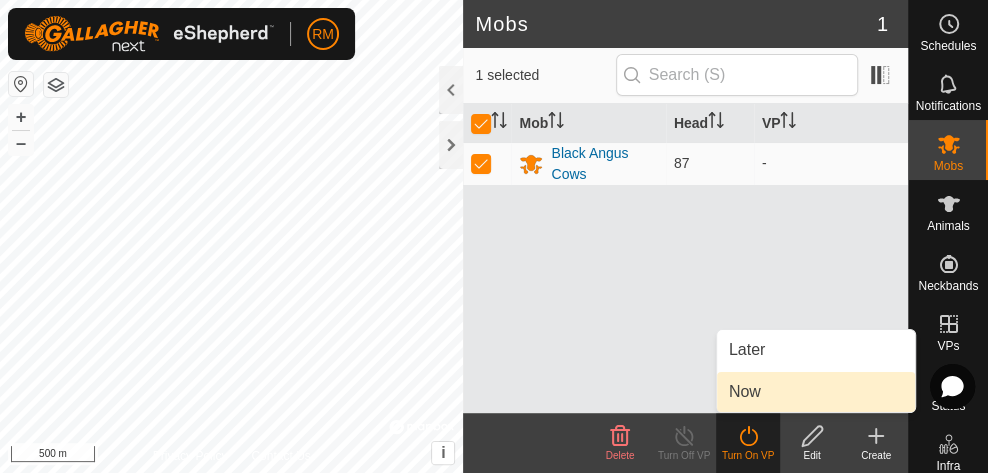 click on "Now" at bounding box center (745, 392) 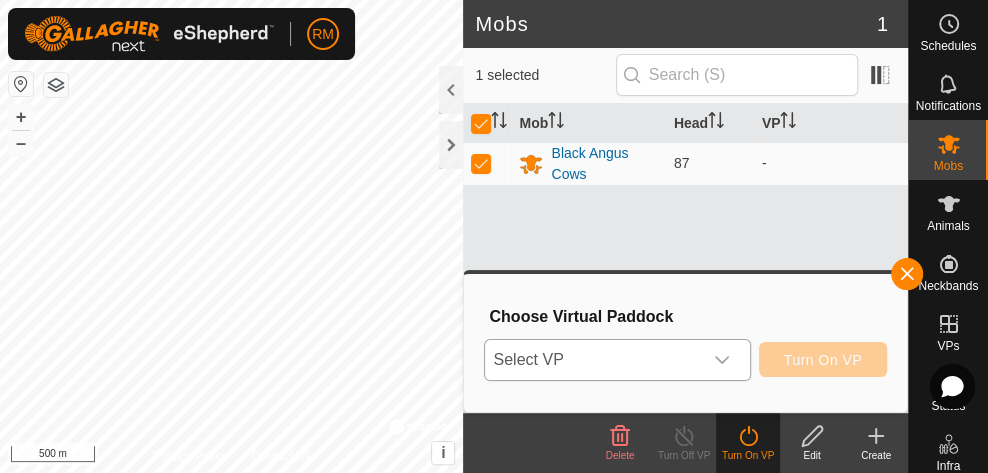 click 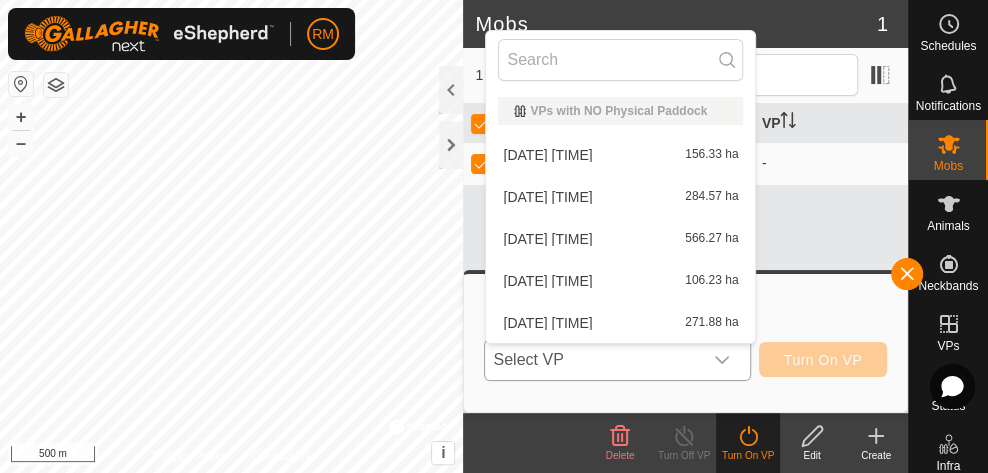 click on "[DATE] [TIME]" at bounding box center (547, 323) 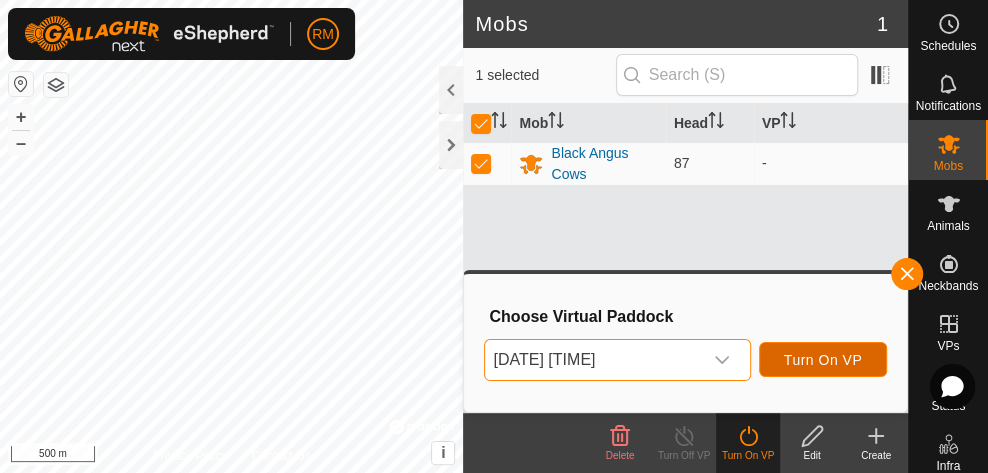 click on "Turn On VP" at bounding box center (823, 360) 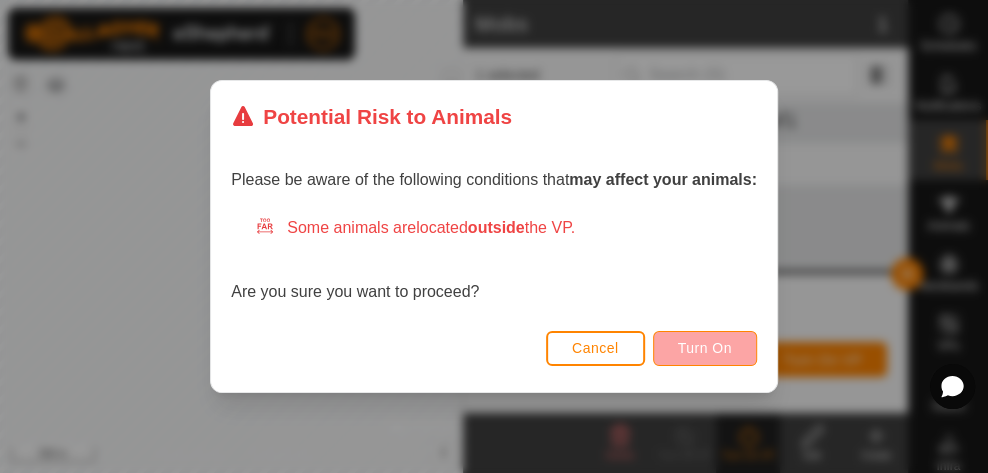 click on "Turn On" at bounding box center [705, 348] 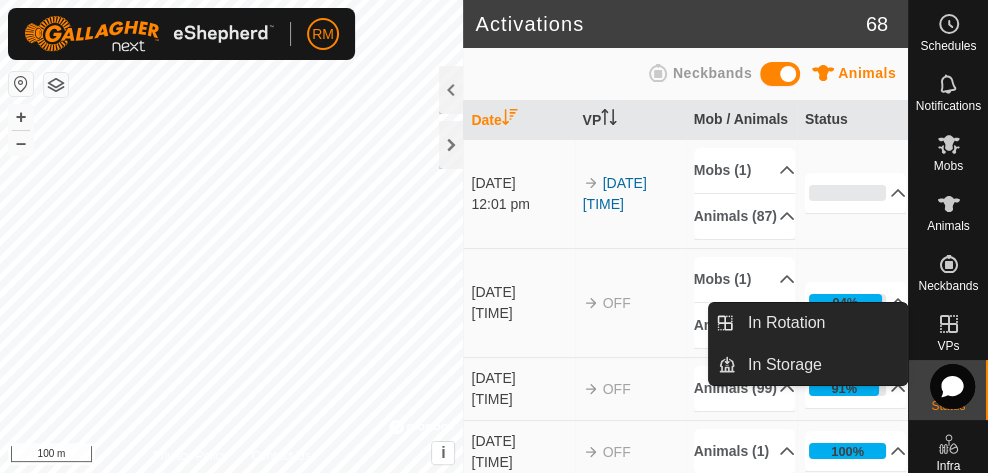 click 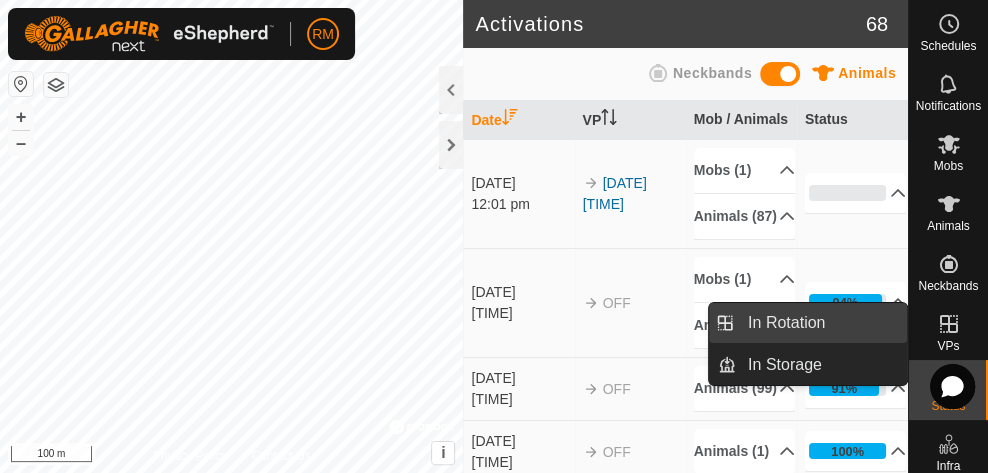 click on "In Rotation" at bounding box center [821, 323] 